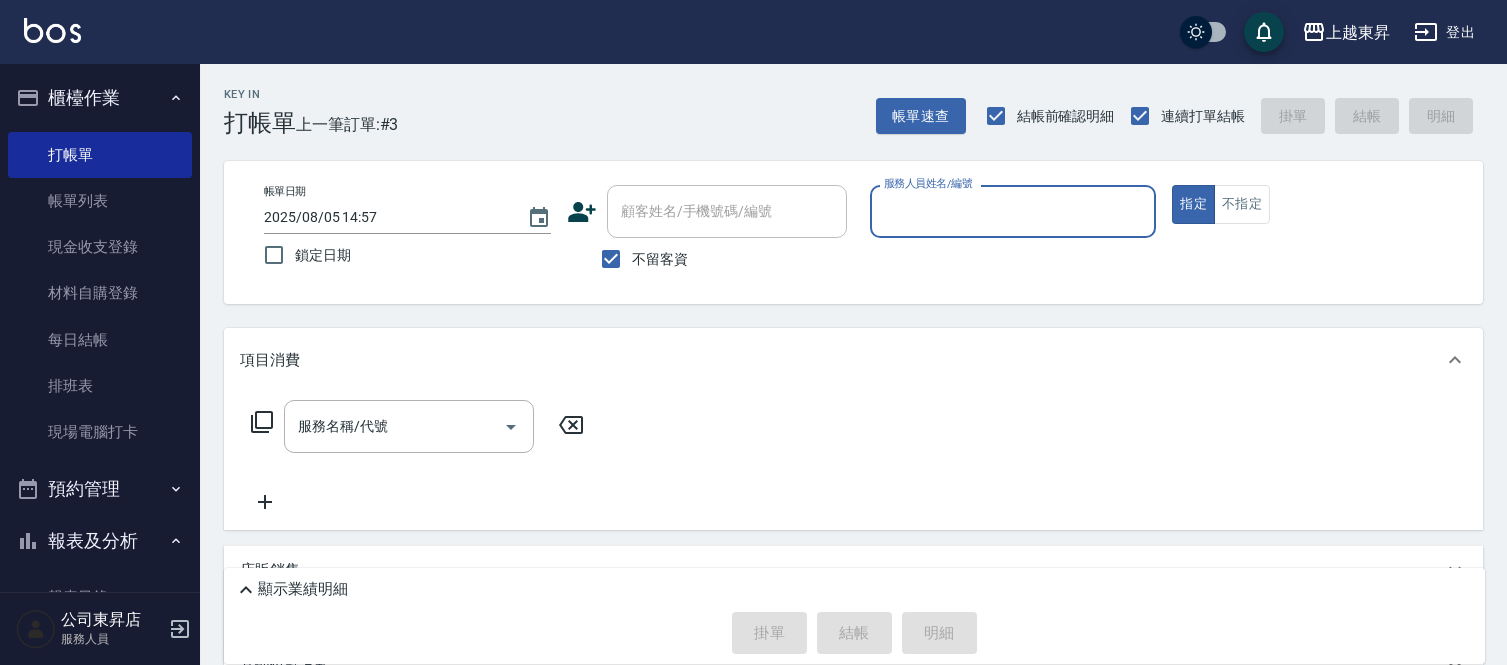 scroll, scrollTop: 0, scrollLeft: 0, axis: both 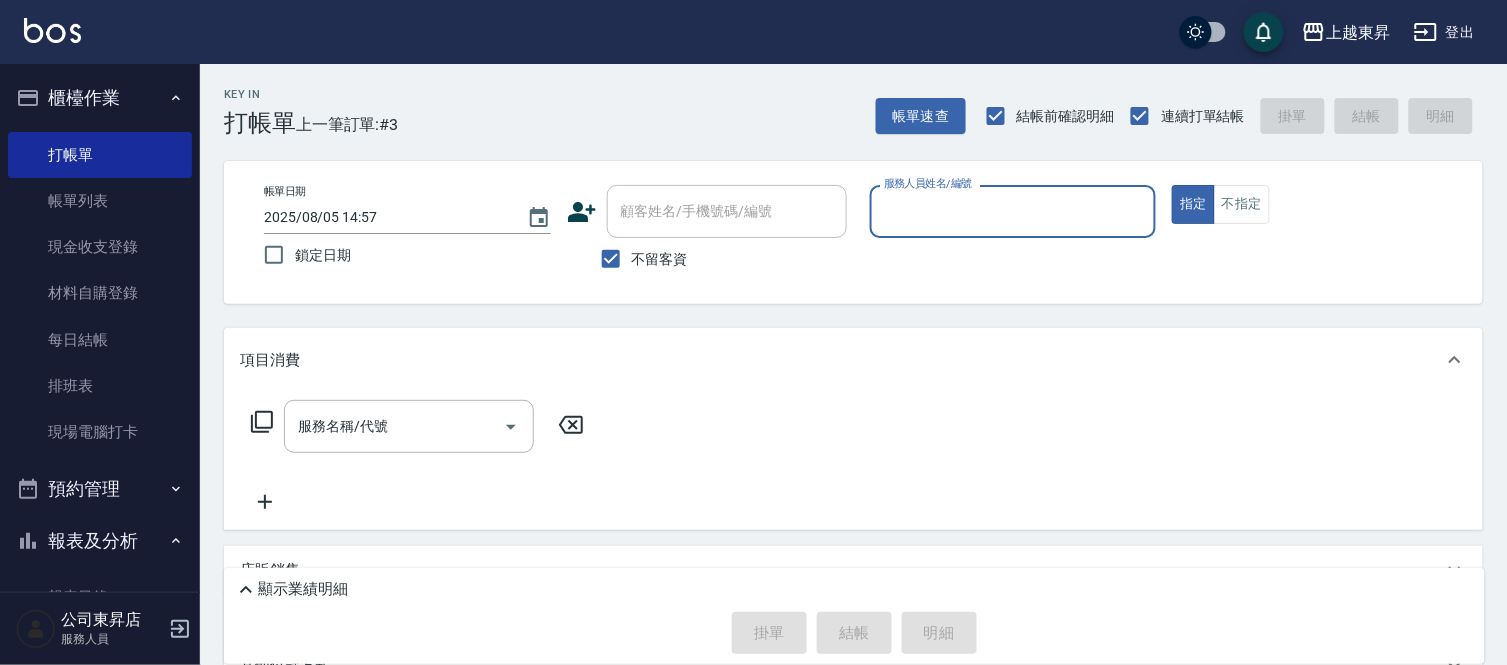 drag, startPoint x: 225, startPoint y: 70, endPoint x: 253, endPoint y: 124, distance: 60.827625 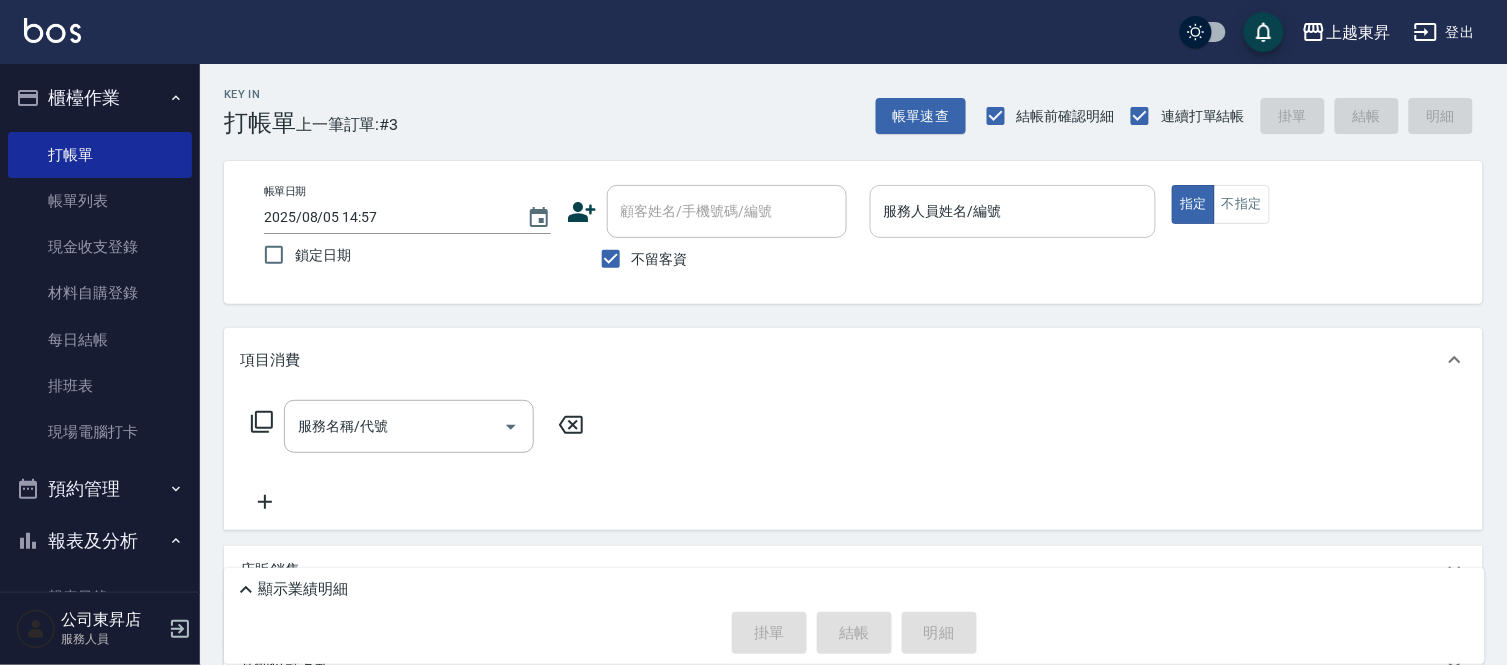click on "服務人員姓名/編號" at bounding box center (1013, 211) 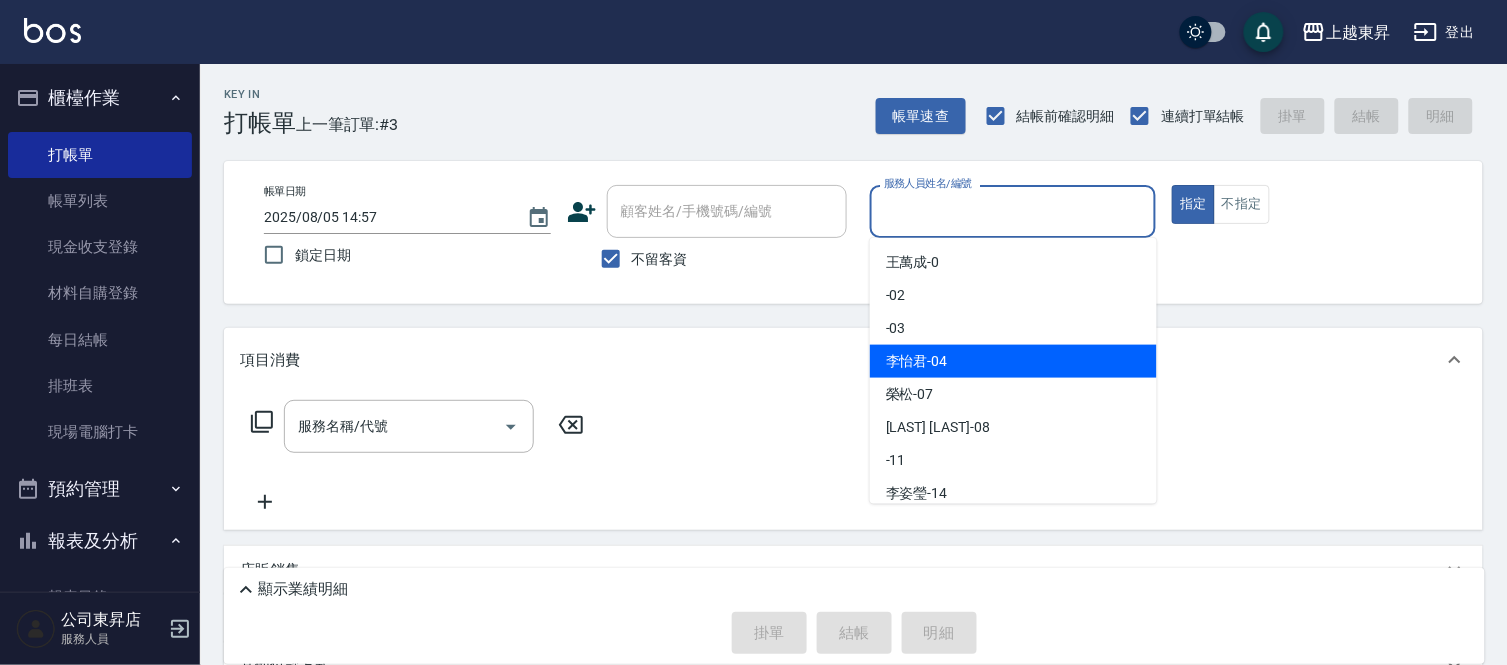 click on "[LAST] [FIRST]-[NUMBER]" at bounding box center (1013, 361) 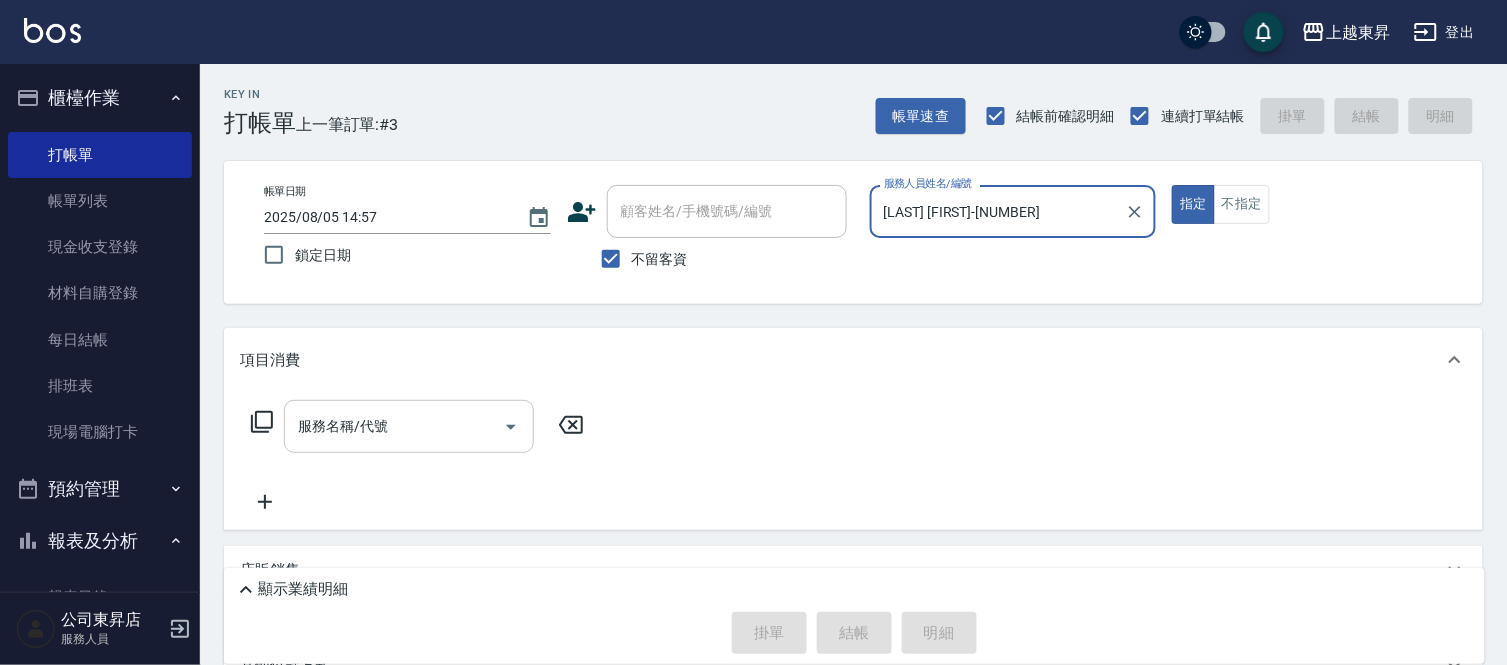 click on "服務名稱/代號" at bounding box center [394, 426] 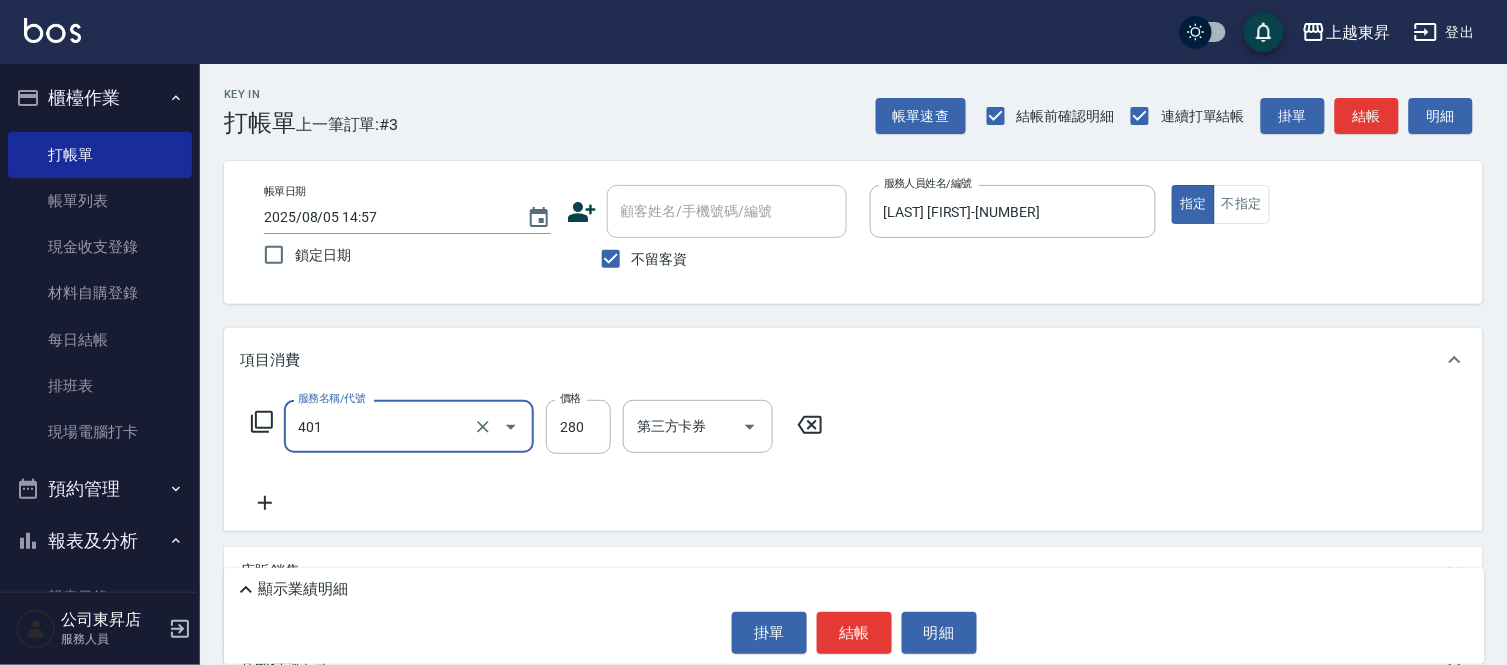 type on "剪髮(280)(401)" 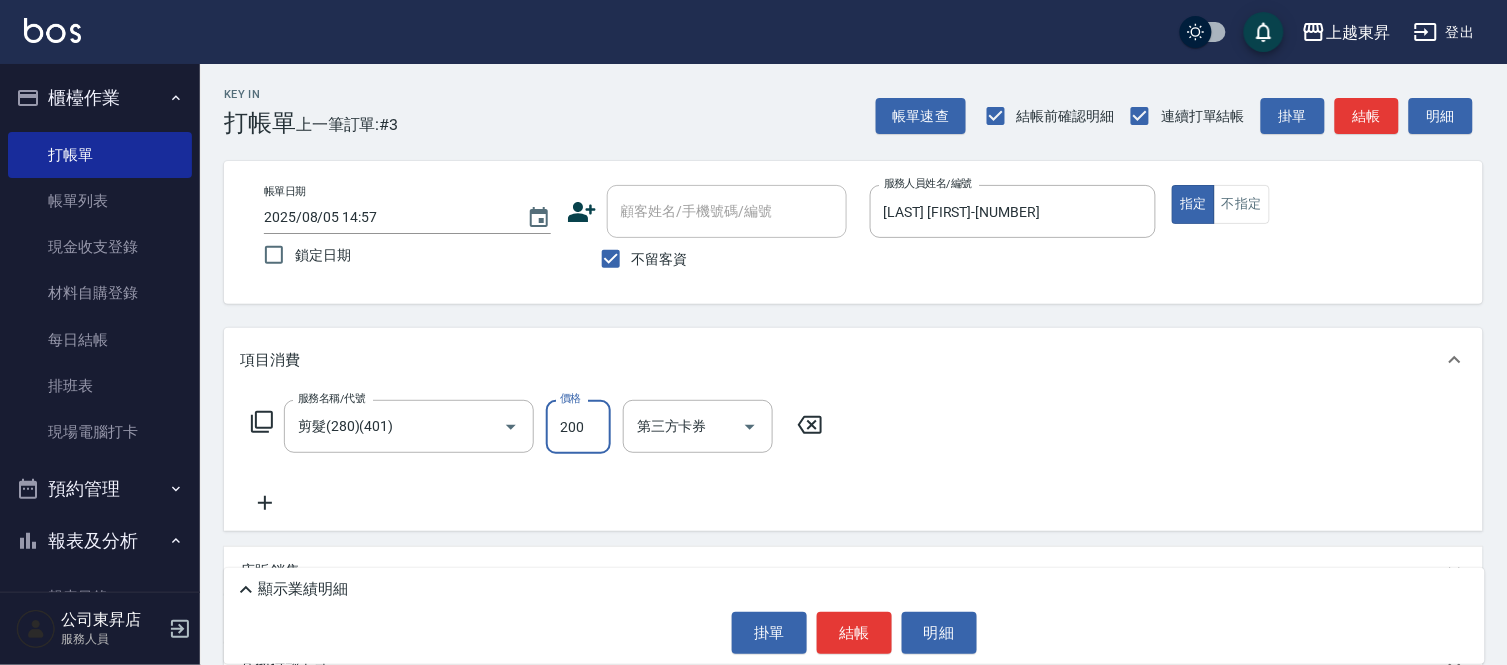 type on "200" 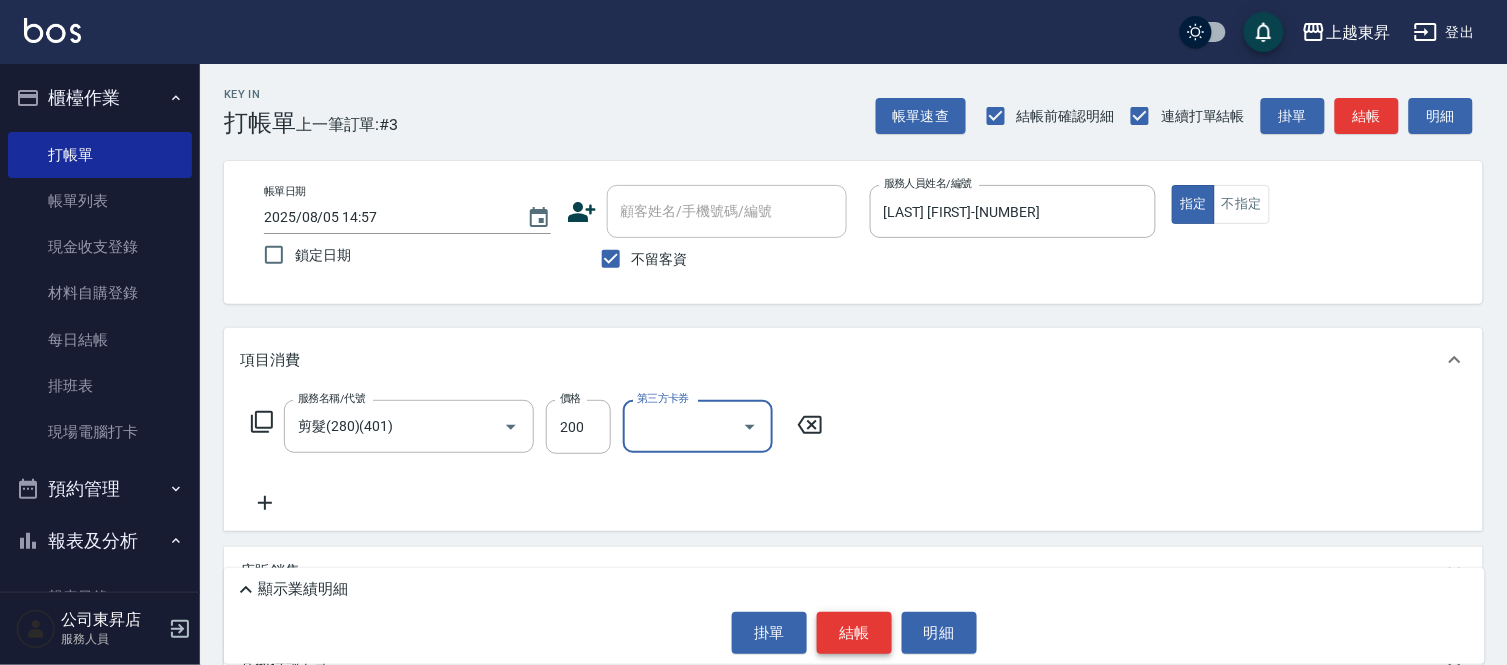 click on "結帳" at bounding box center [854, 633] 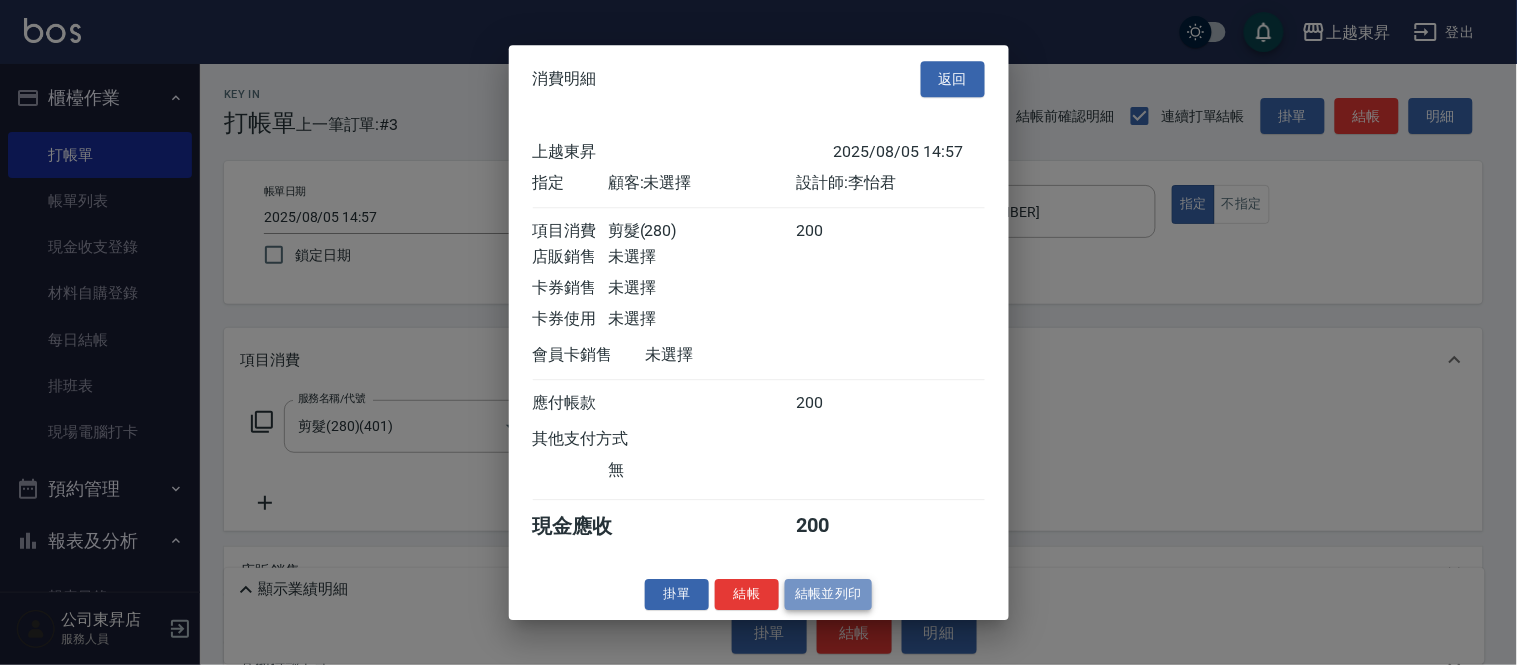 click on "結帳並列印" at bounding box center [828, 594] 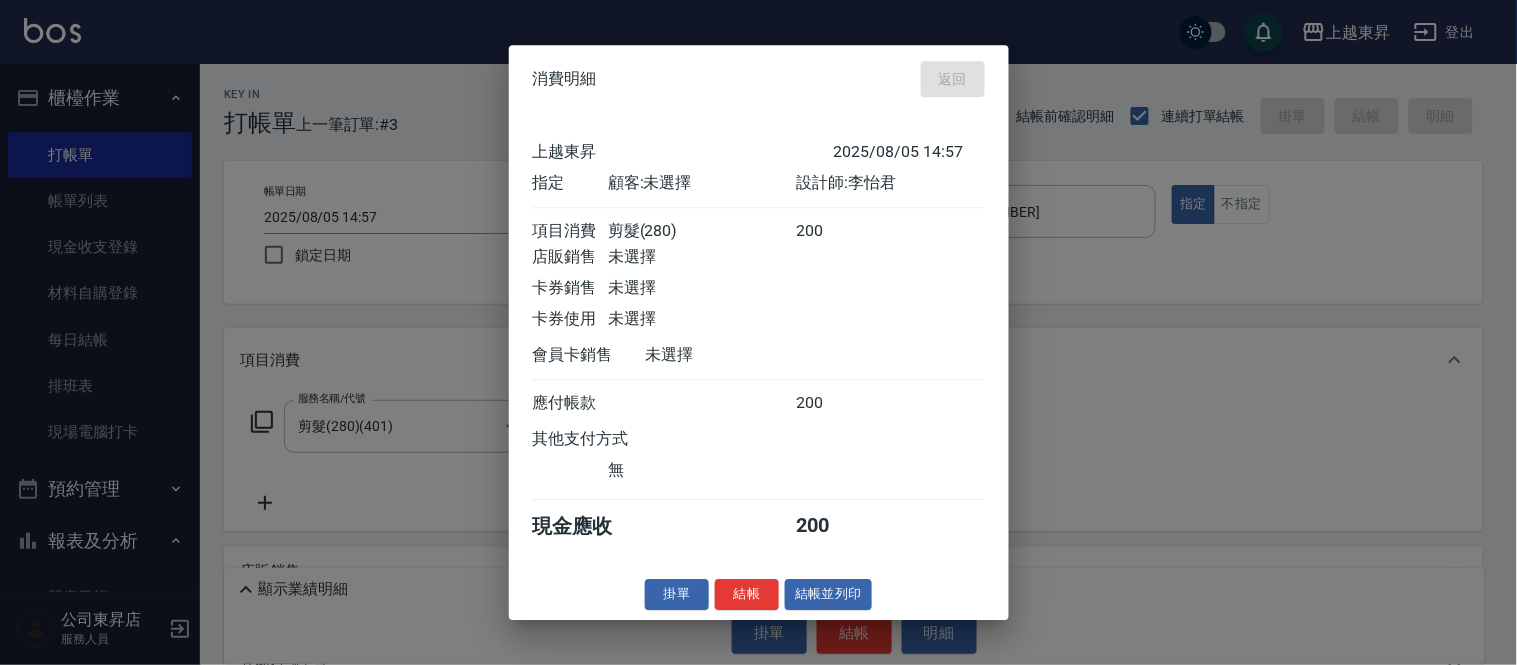 type on "2025/08/05 15:42" 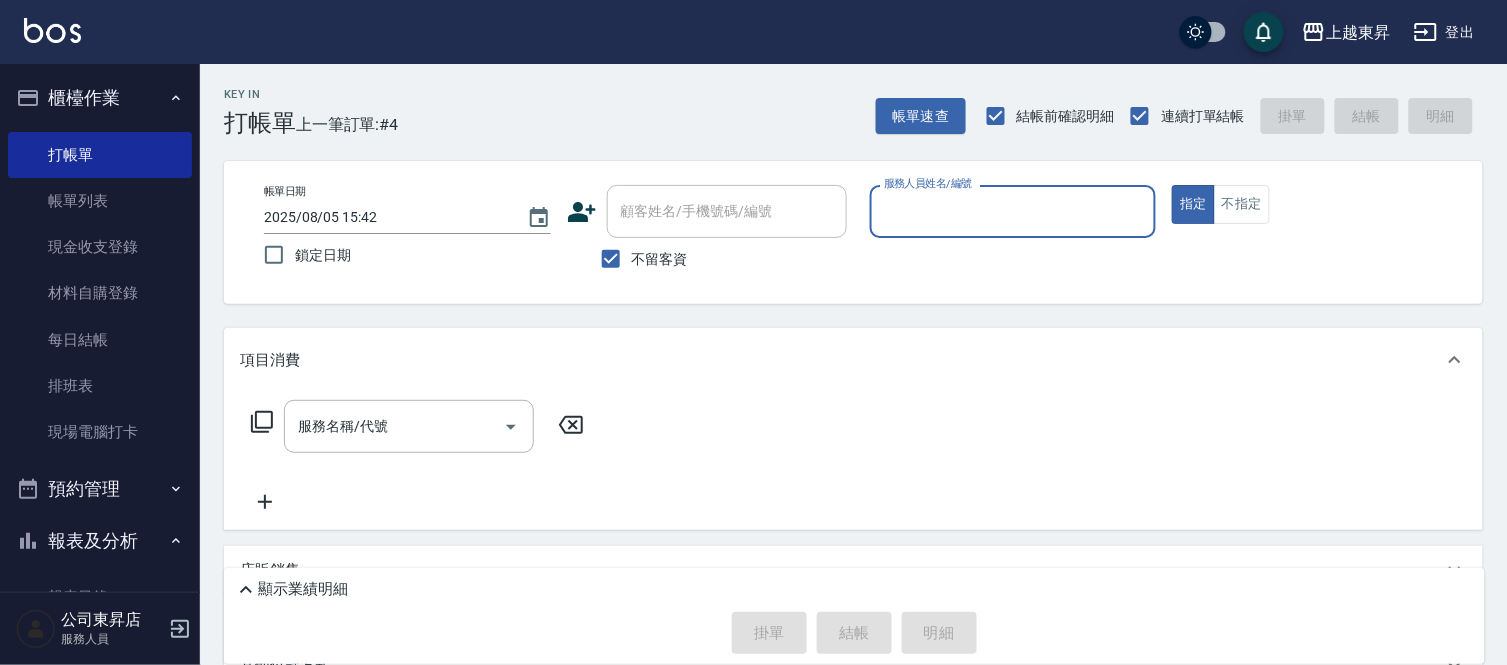 click on "不留客資" at bounding box center [660, 259] 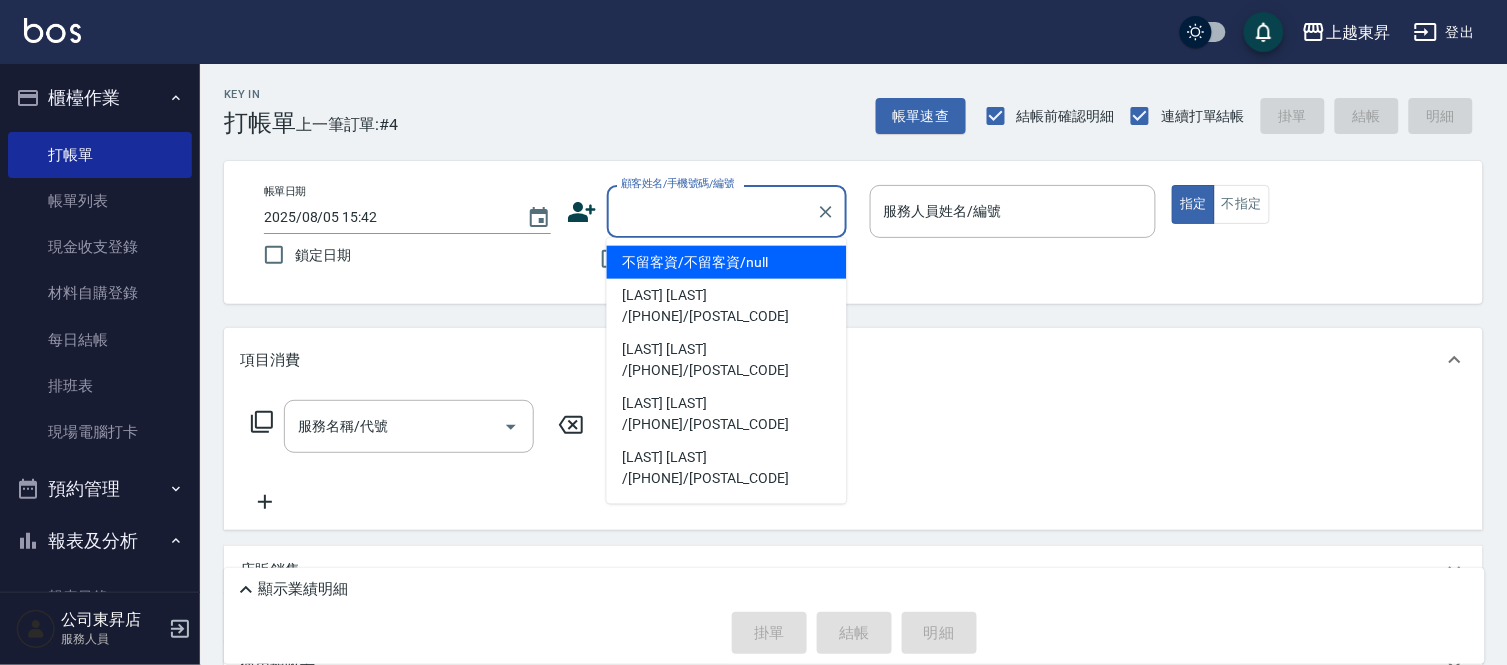 drag, startPoint x: 663, startPoint y: 230, endPoint x: 664, endPoint y: 193, distance: 37.01351 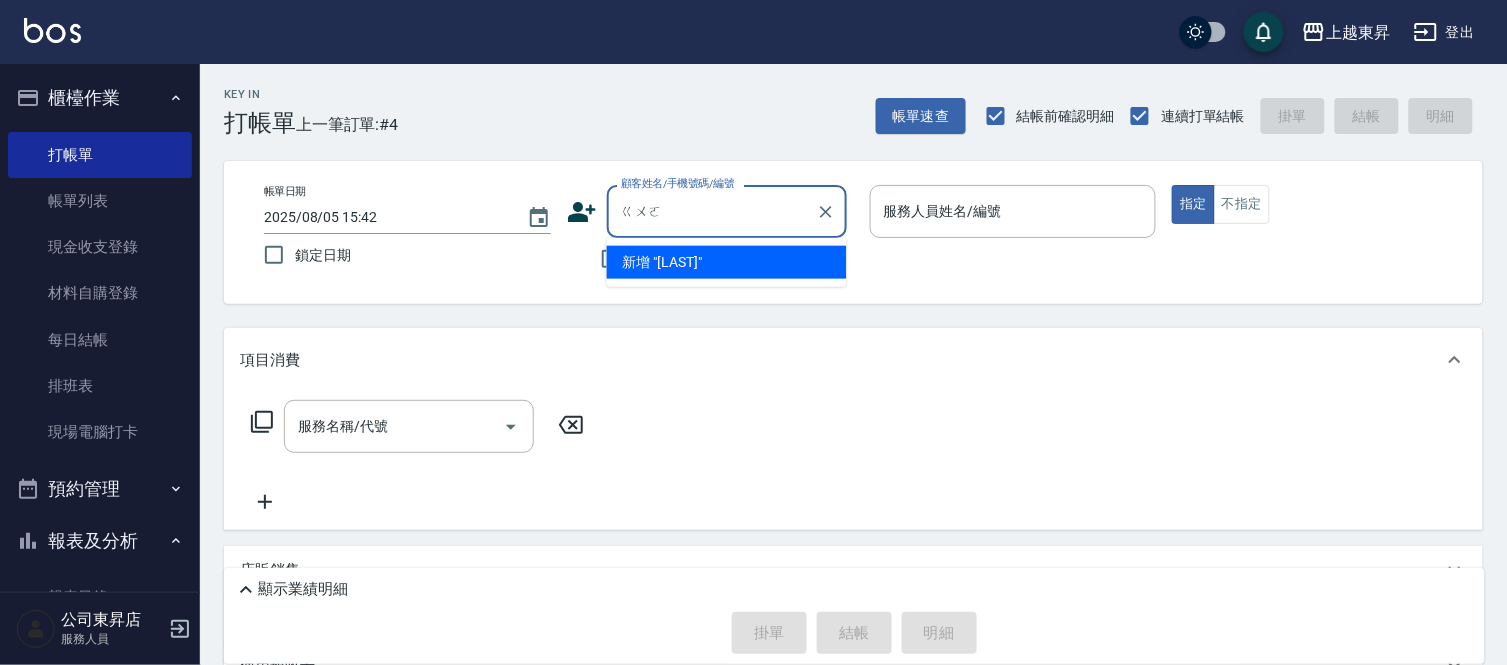 type on "郭" 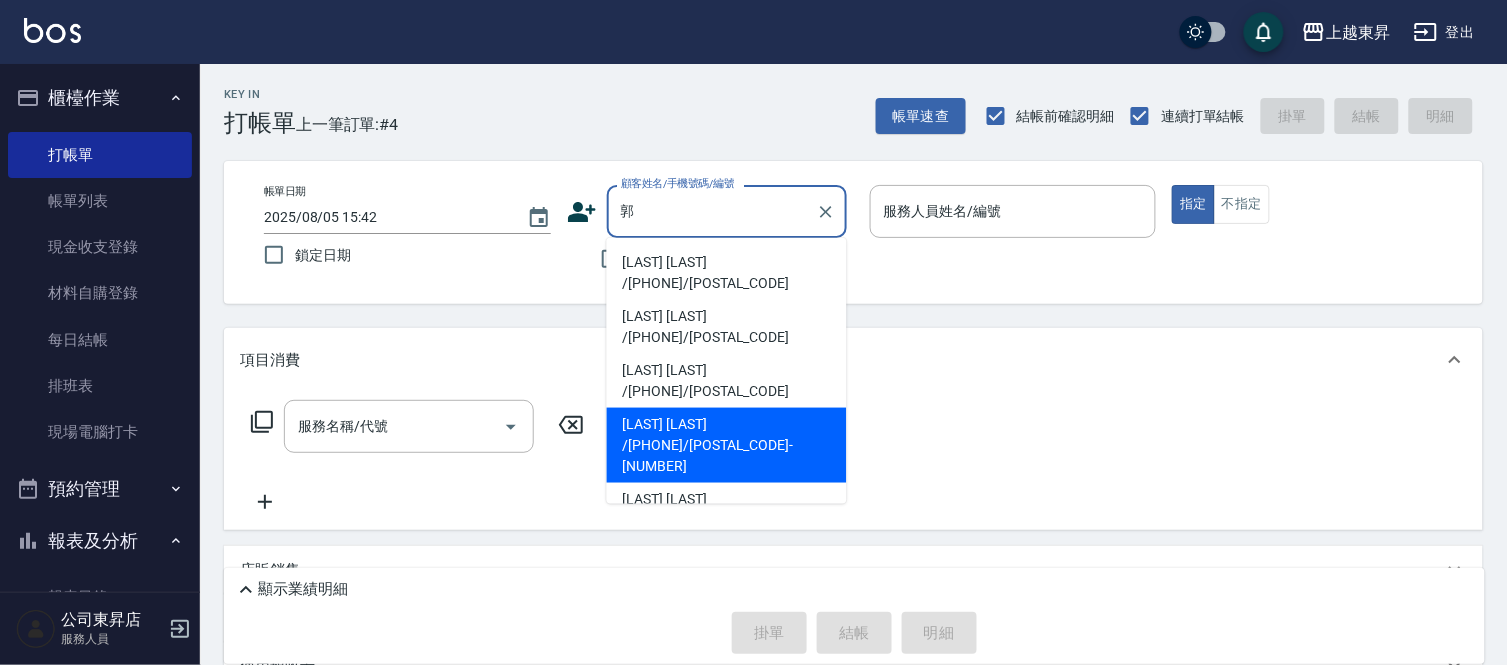 click on "[LAST] [LAST] /[PHONE]/[POSTAL_CODE]-[NUMBER]" at bounding box center [727, 445] 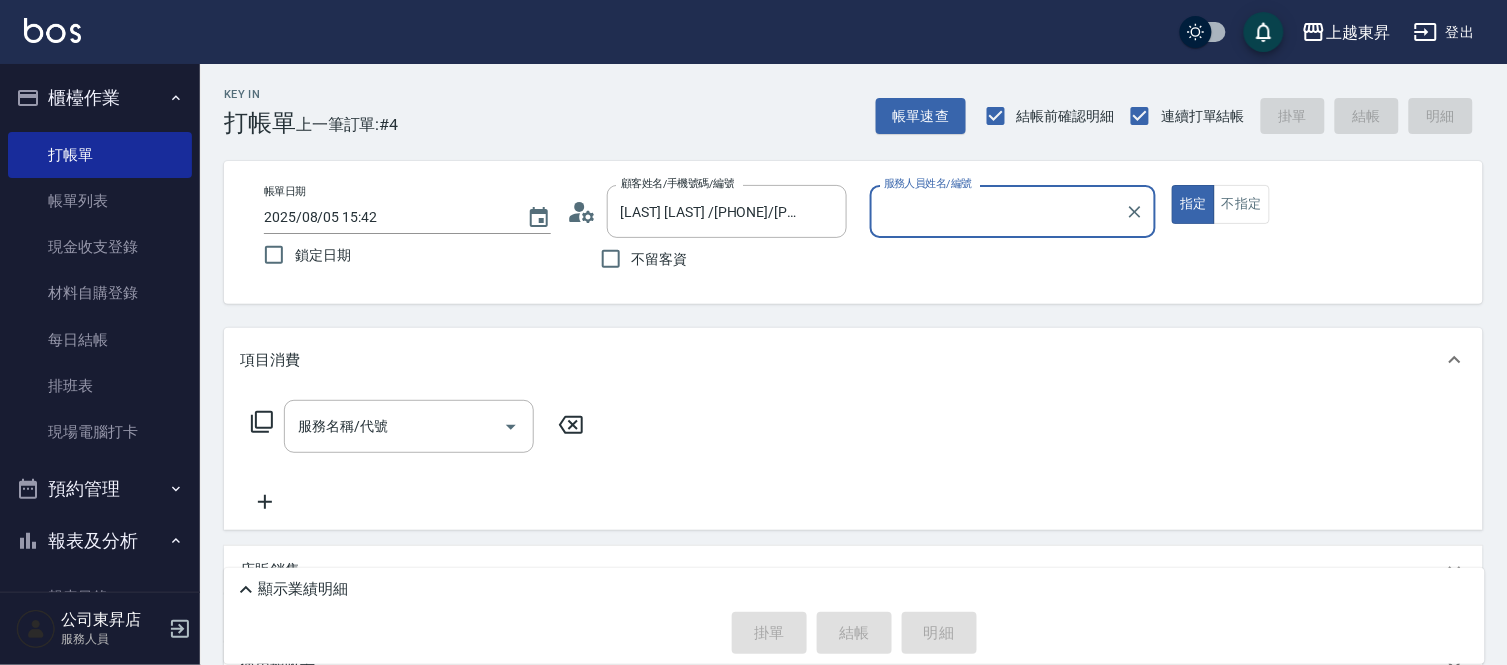 type on "[LAST] [FIRST]-[NUMBER]" 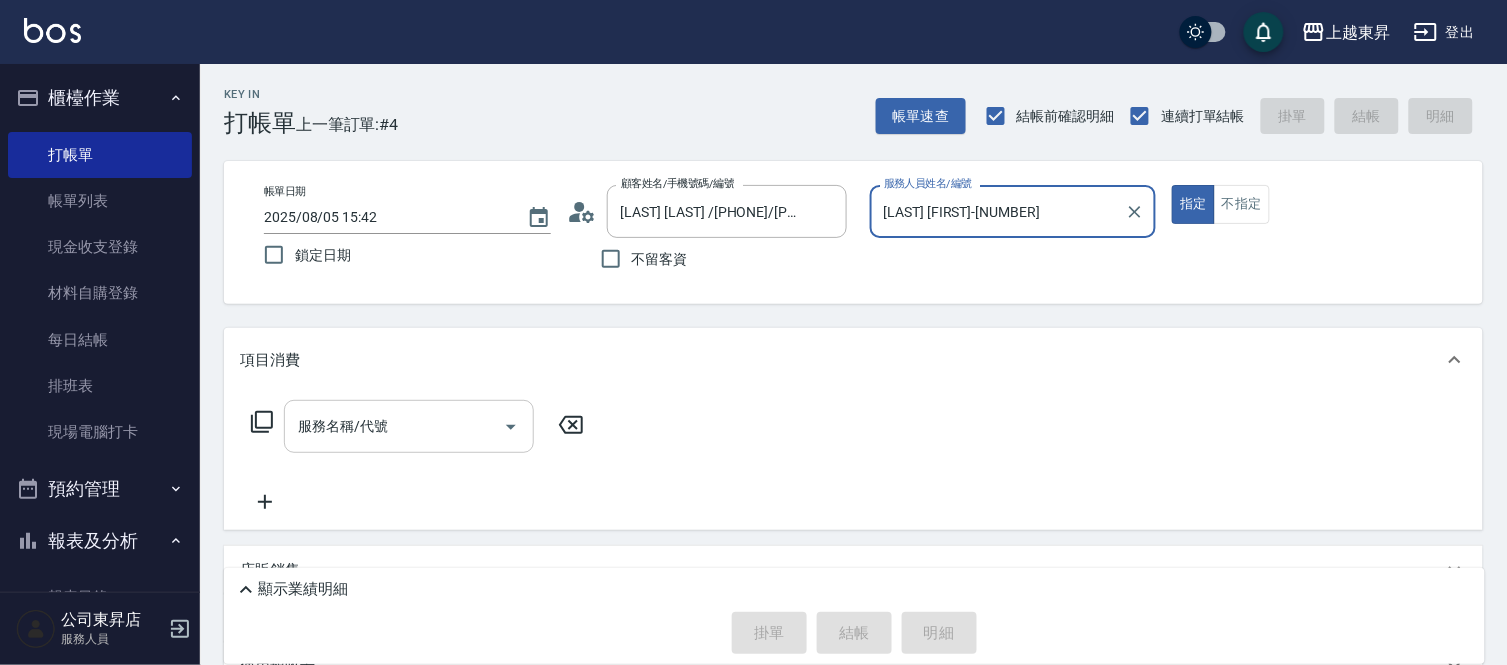 click on "服務名稱/代號" at bounding box center [409, 426] 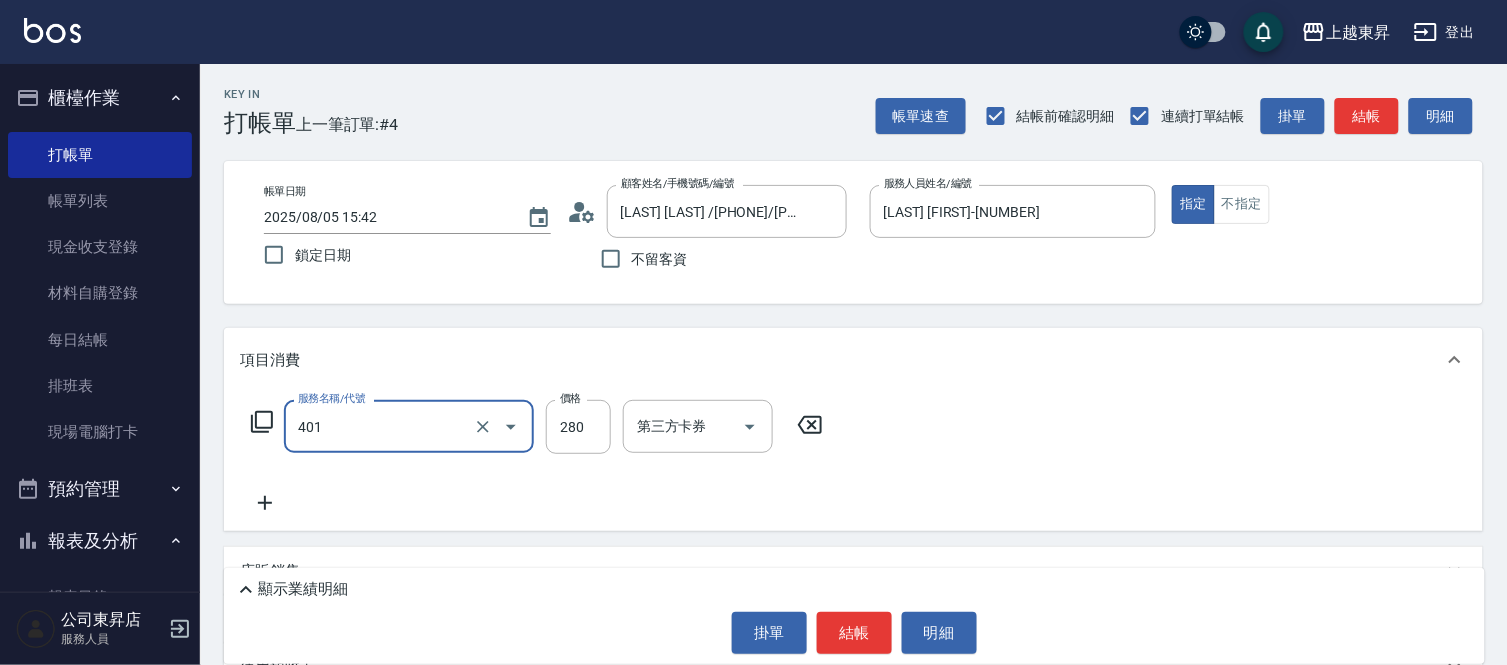 type on "剪髮(280)(401)" 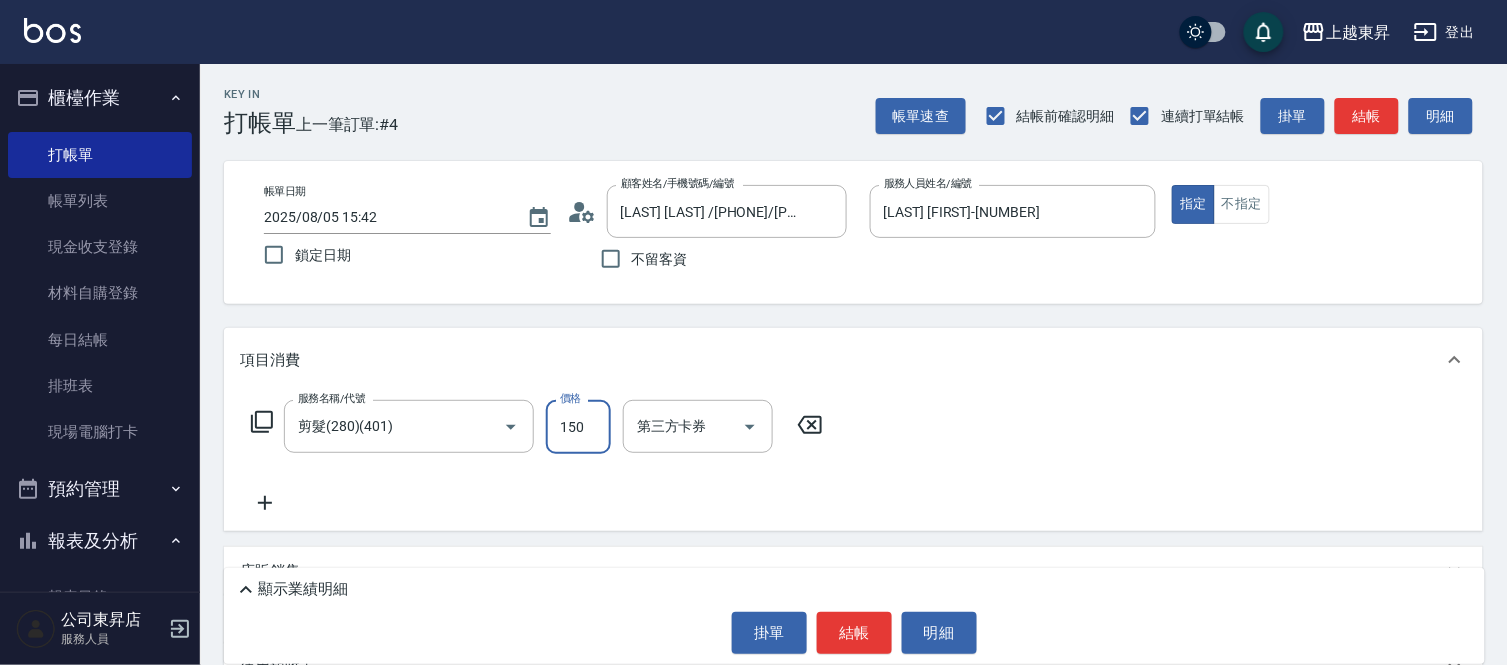 type on "150" 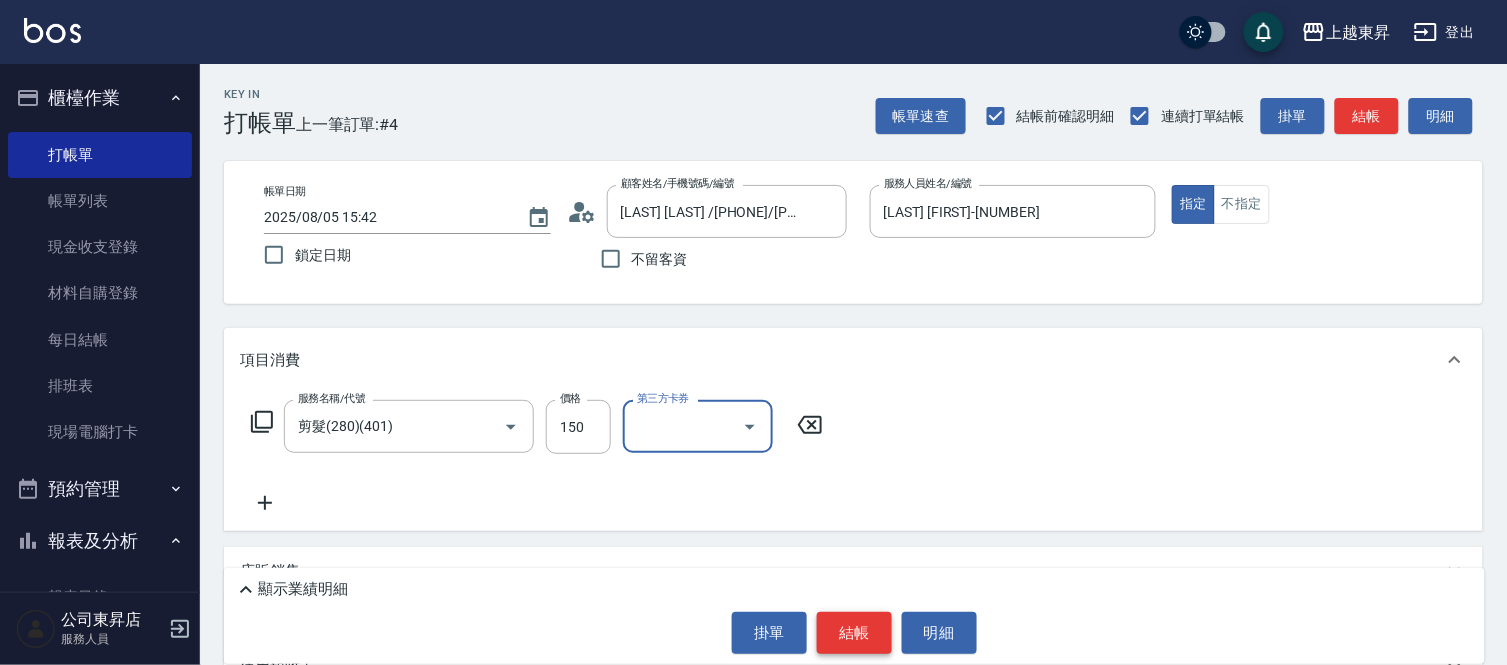 click on "結帳" at bounding box center [854, 633] 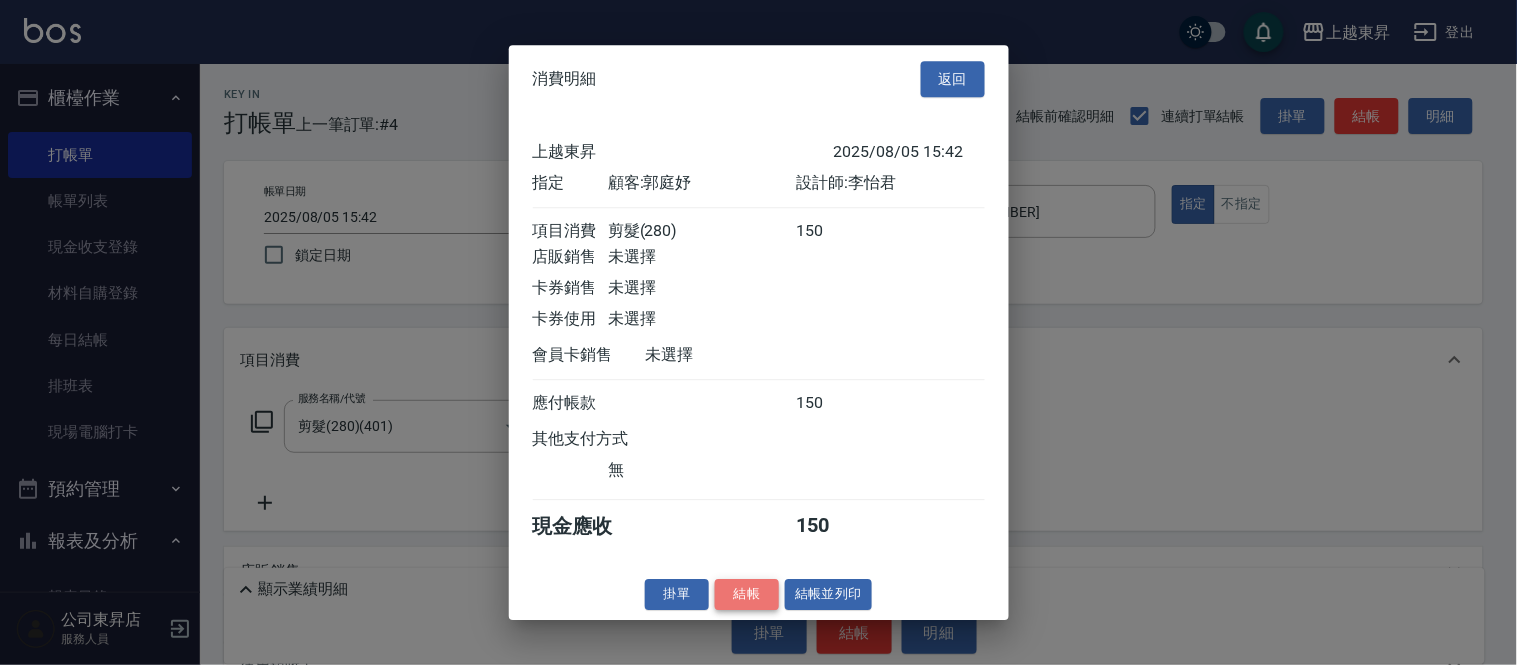 click on "結帳" at bounding box center (747, 594) 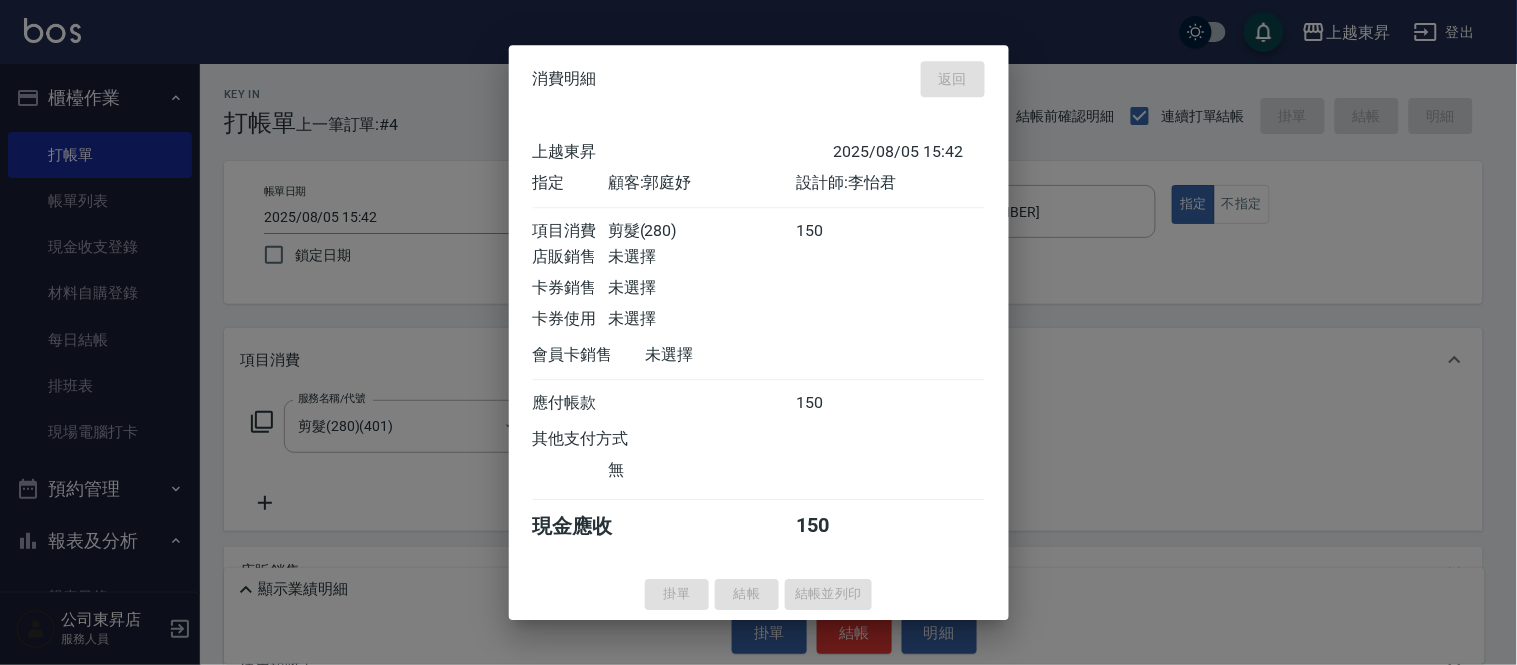 type 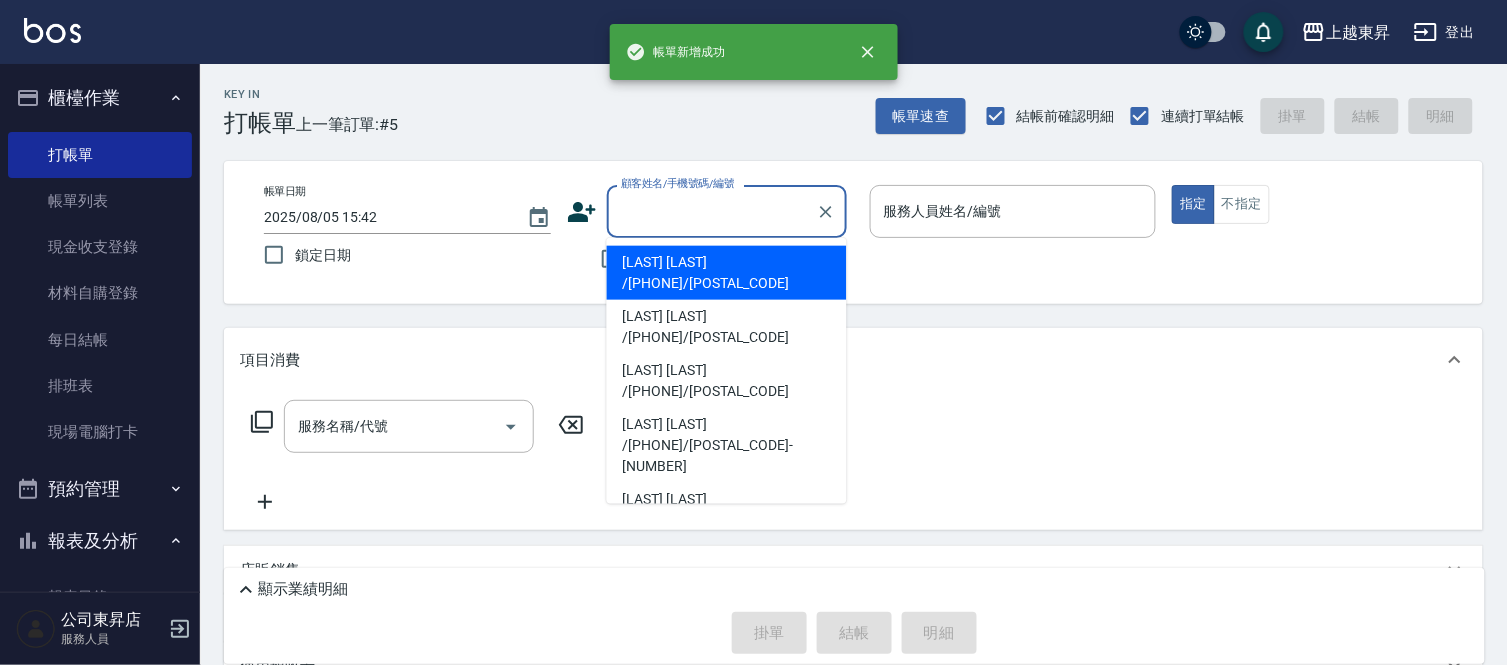 click on "顧客姓名/手機號碼/編號" at bounding box center [712, 211] 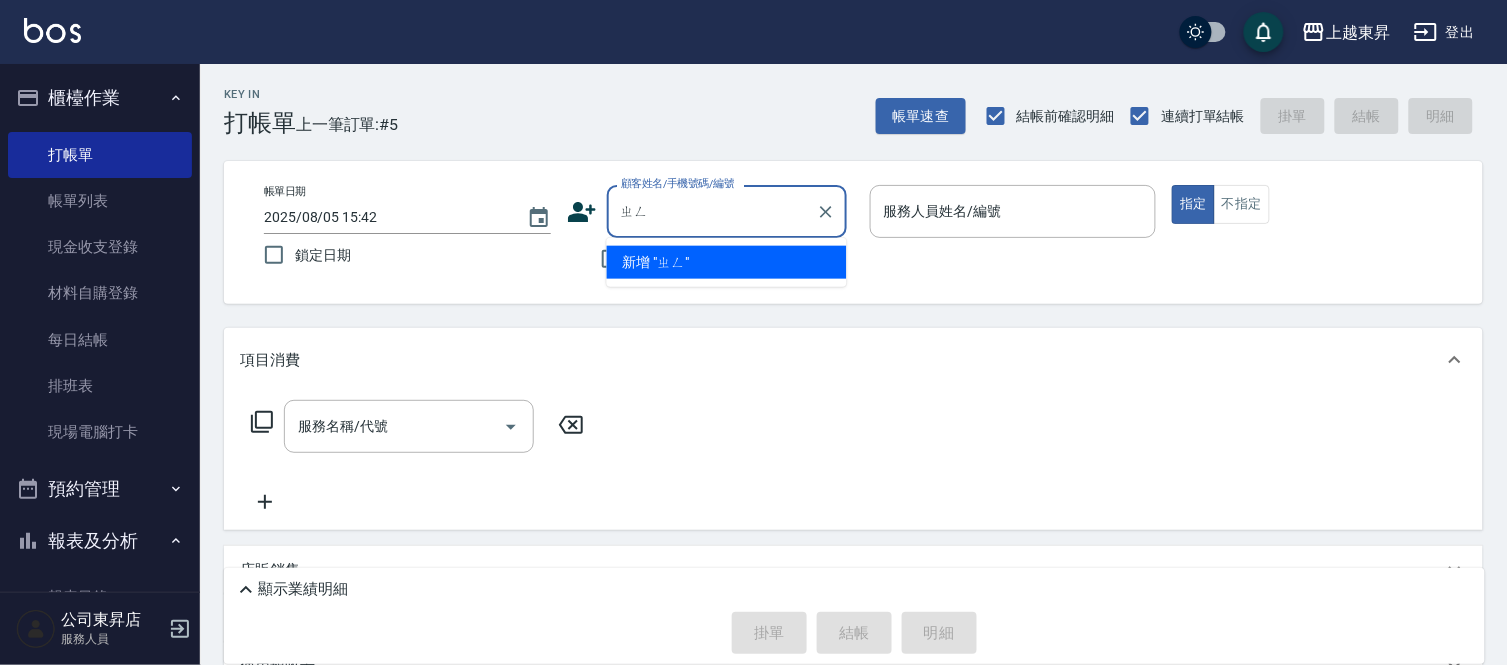 type on "爭" 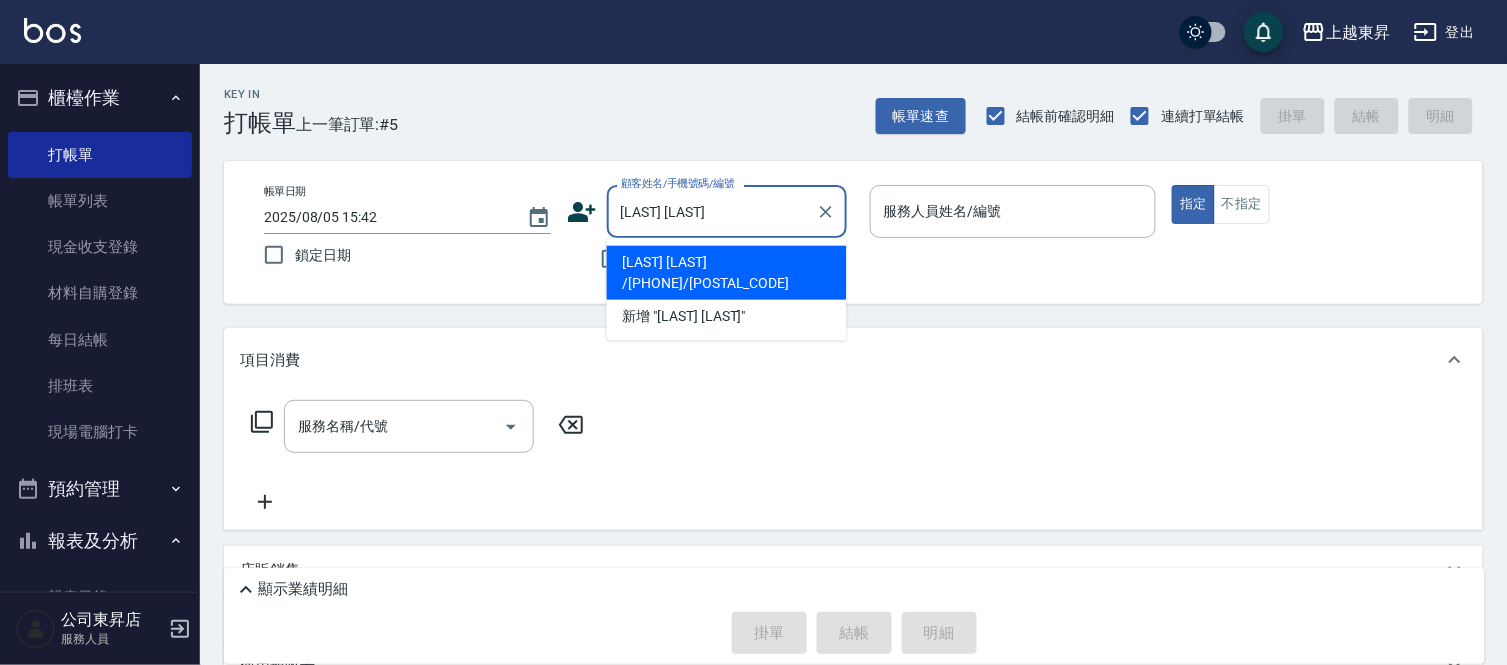 click on "[LAST] [LAST] /[PHONE]/[POSTAL_CODE]" at bounding box center [727, 273] 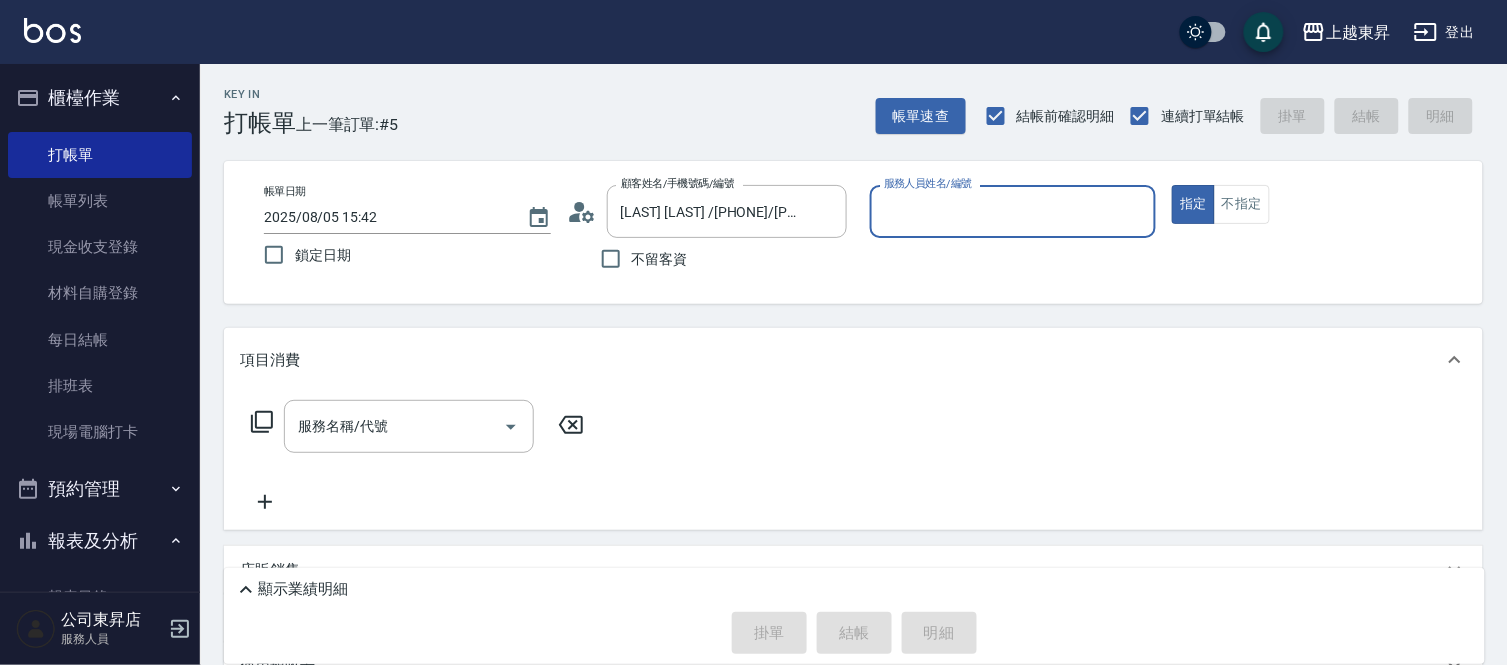 type on "[LAST] [FIRST]-[NUMBER]" 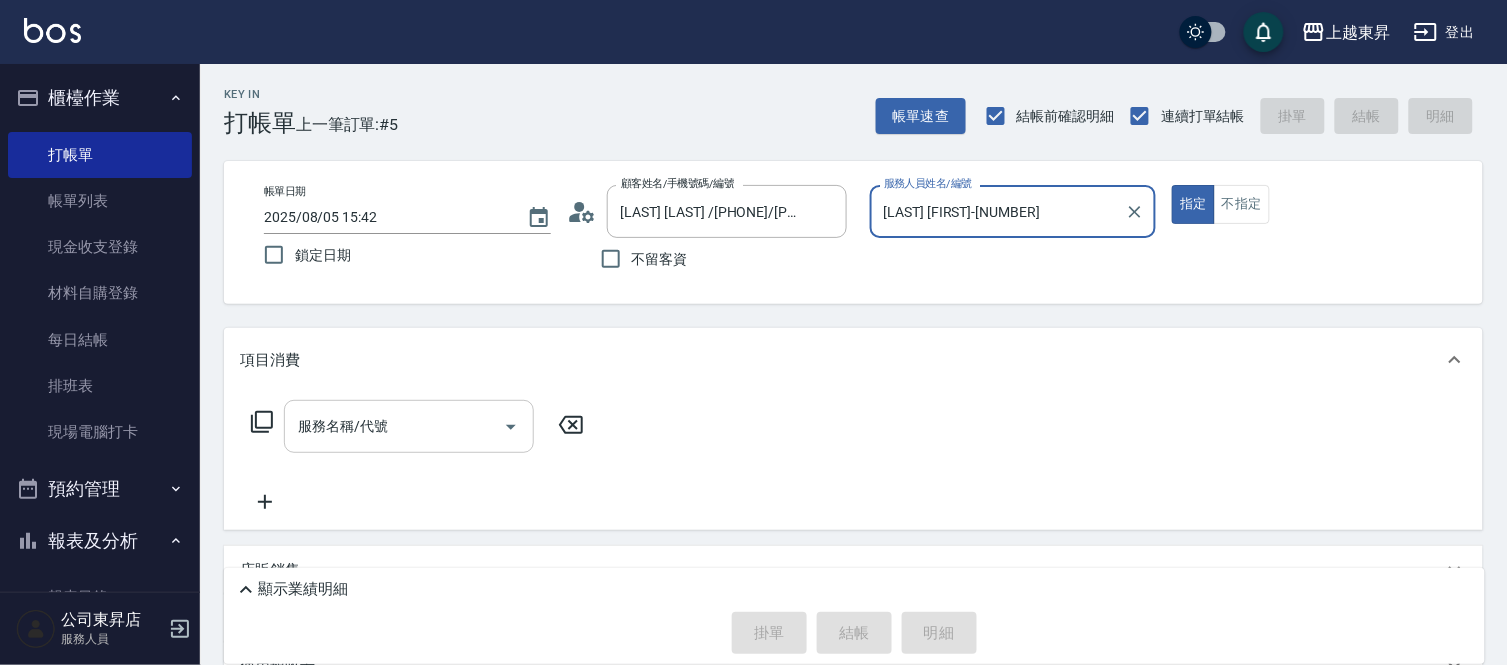 click on "服務名稱/代號" at bounding box center [409, 426] 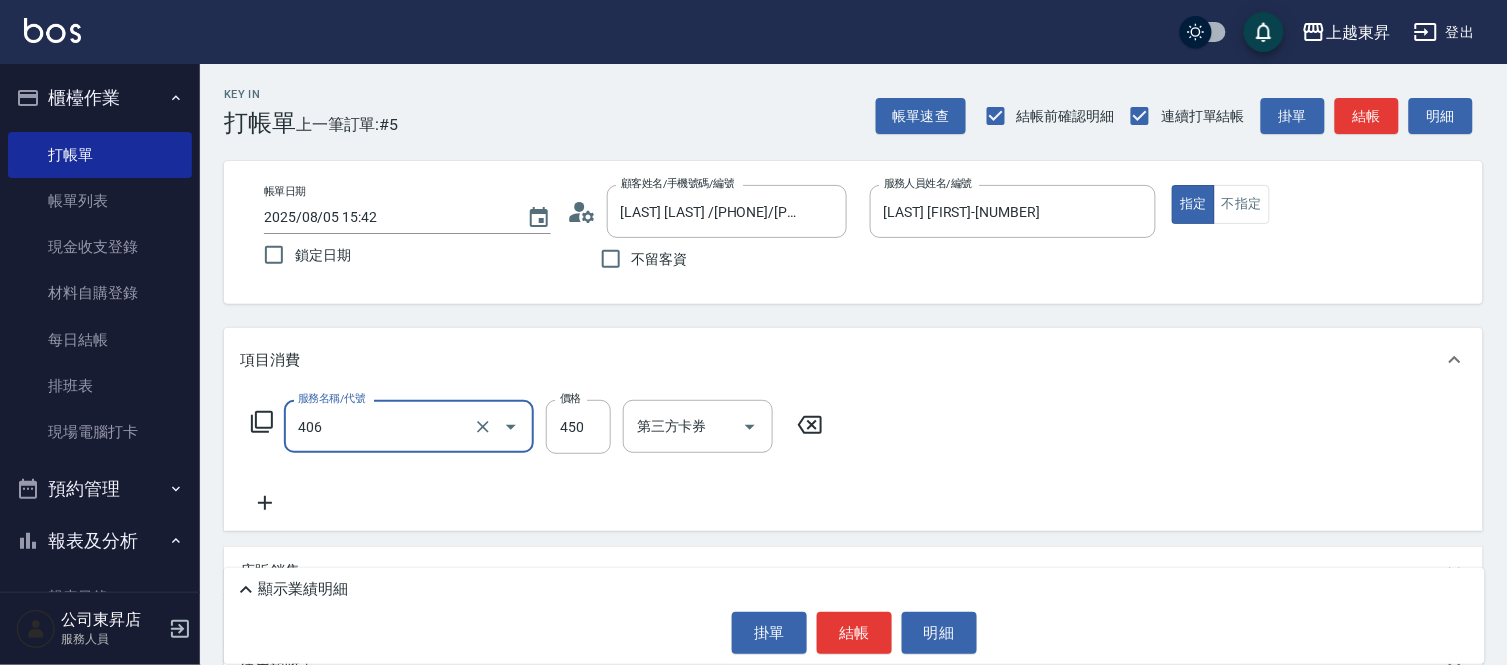 type on "剪髮(450)(406)" 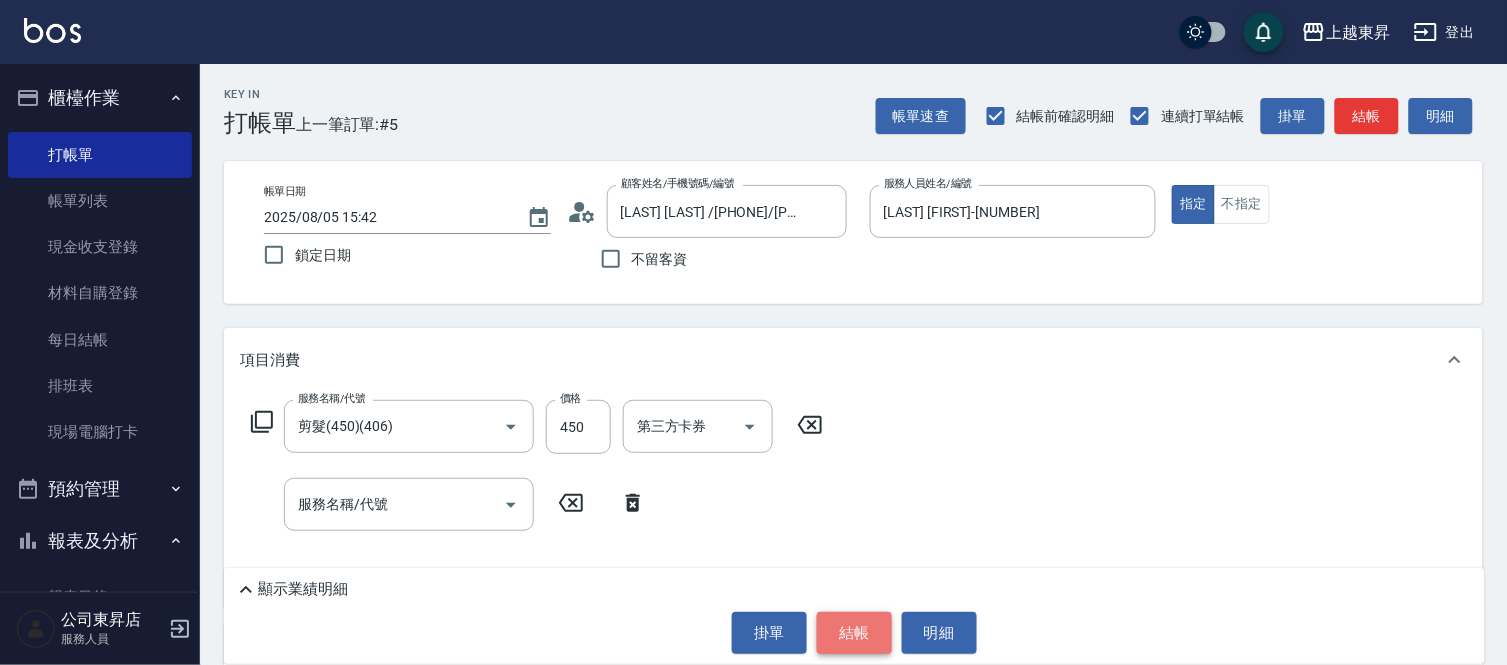 click on "結帳" at bounding box center [854, 633] 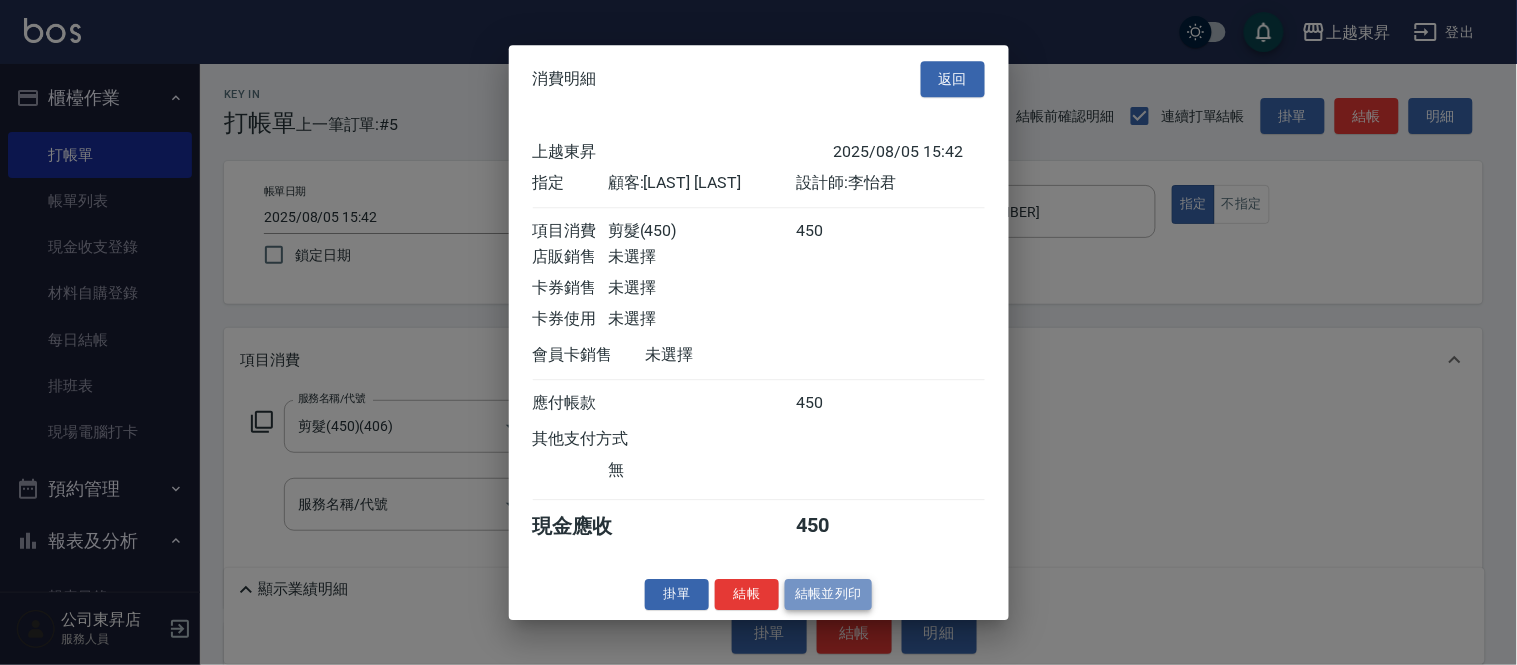 click on "結帳並列印" at bounding box center (828, 594) 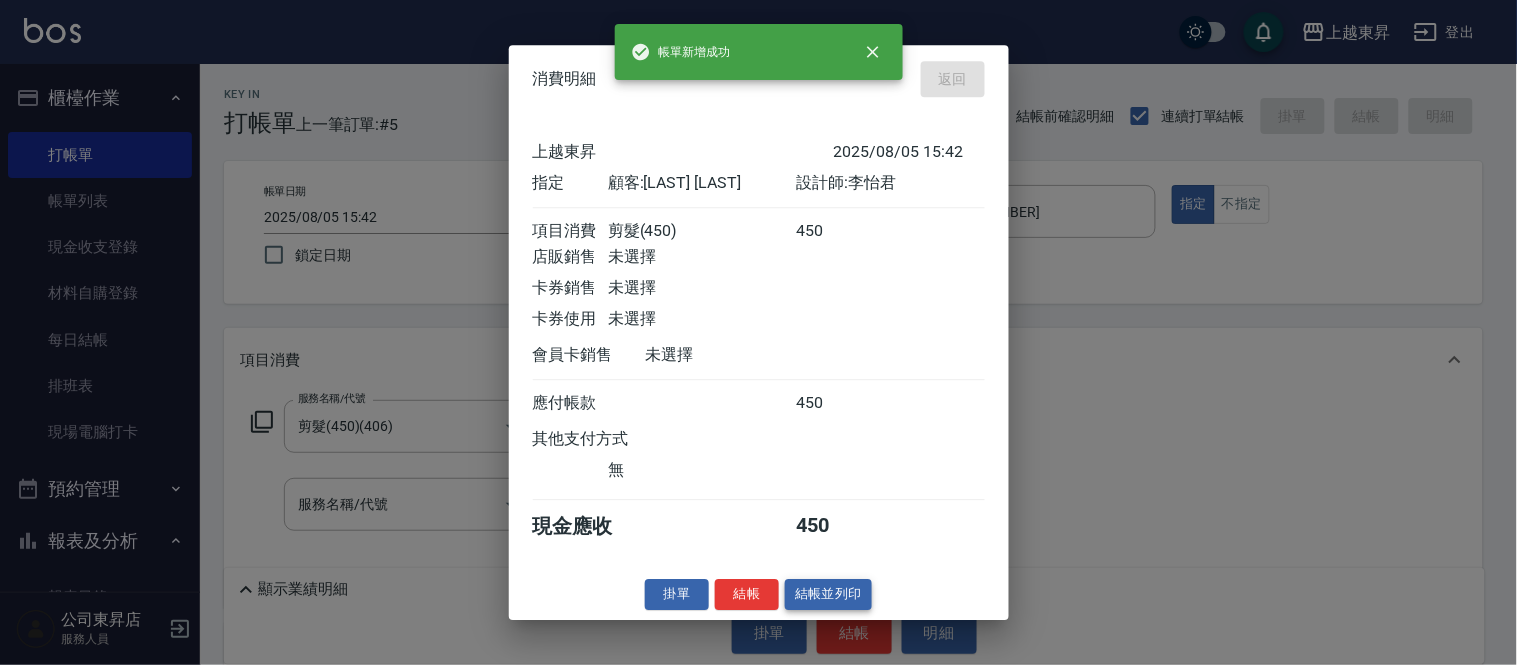 type on "2025/08/05 15:43" 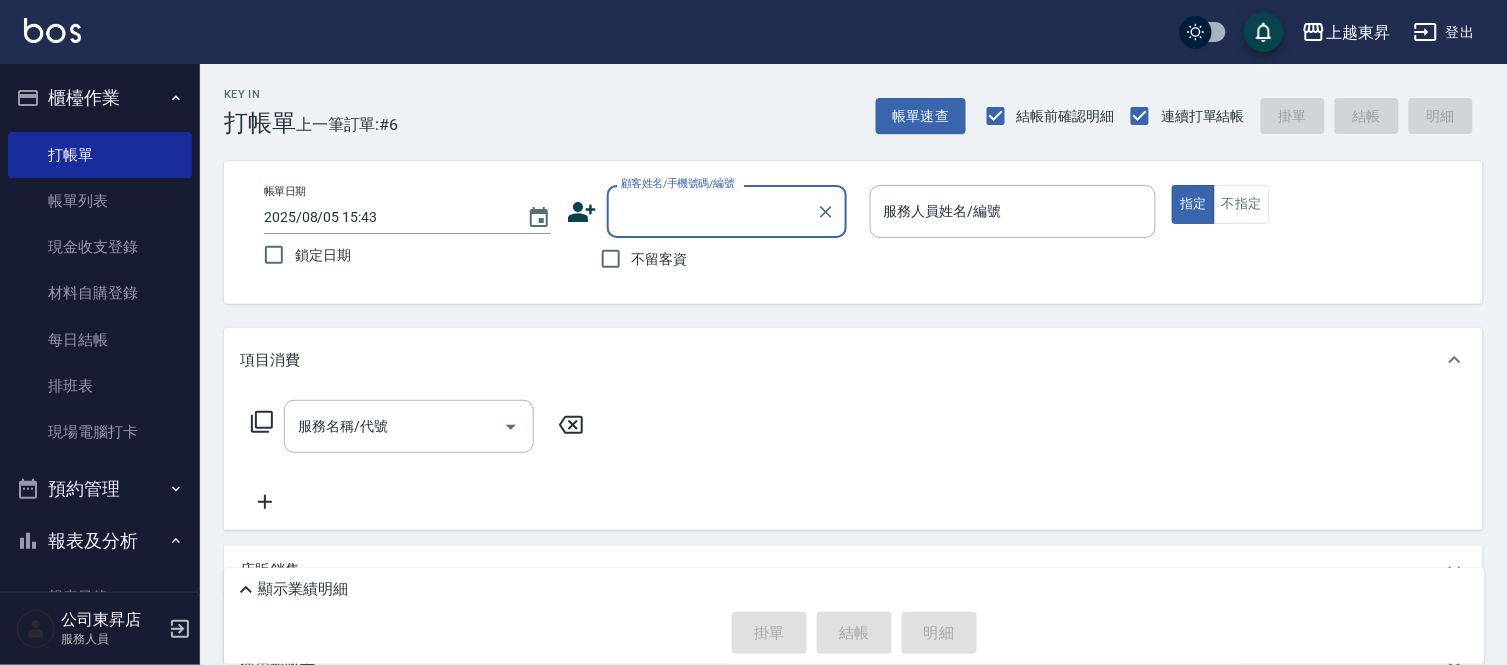 drag, startPoint x: 651, startPoint y: 258, endPoint x: 727, endPoint y: 242, distance: 77.665955 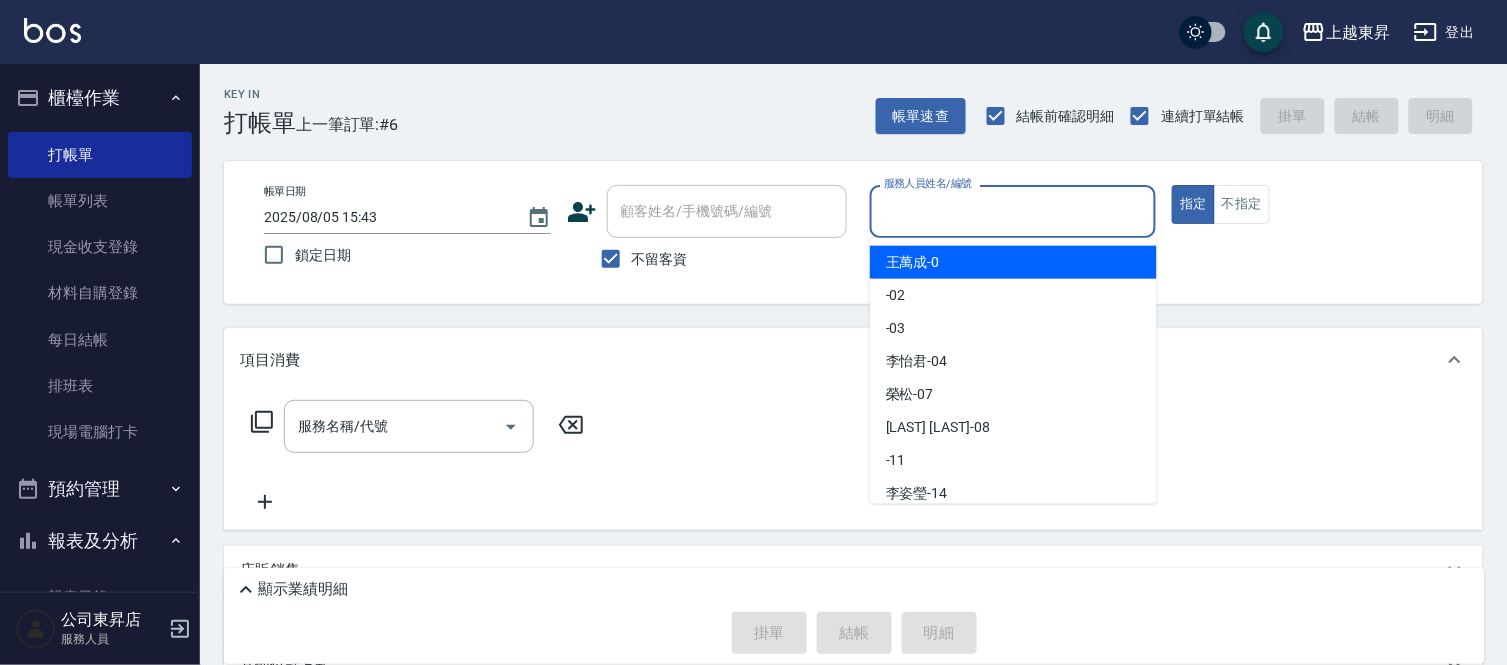 click on "服務人員姓名/編號" at bounding box center [1013, 211] 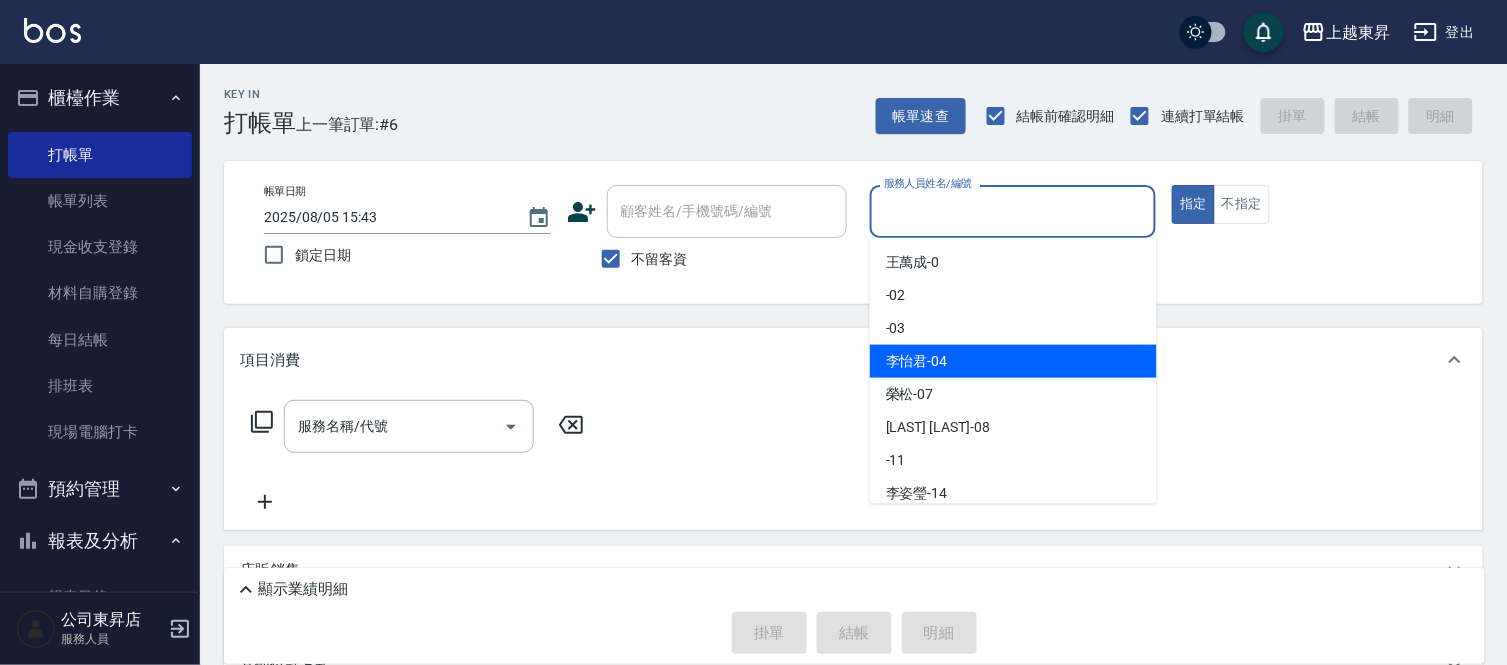 click on "[LAST] [FIRST]-[NUMBER]" at bounding box center [1013, 361] 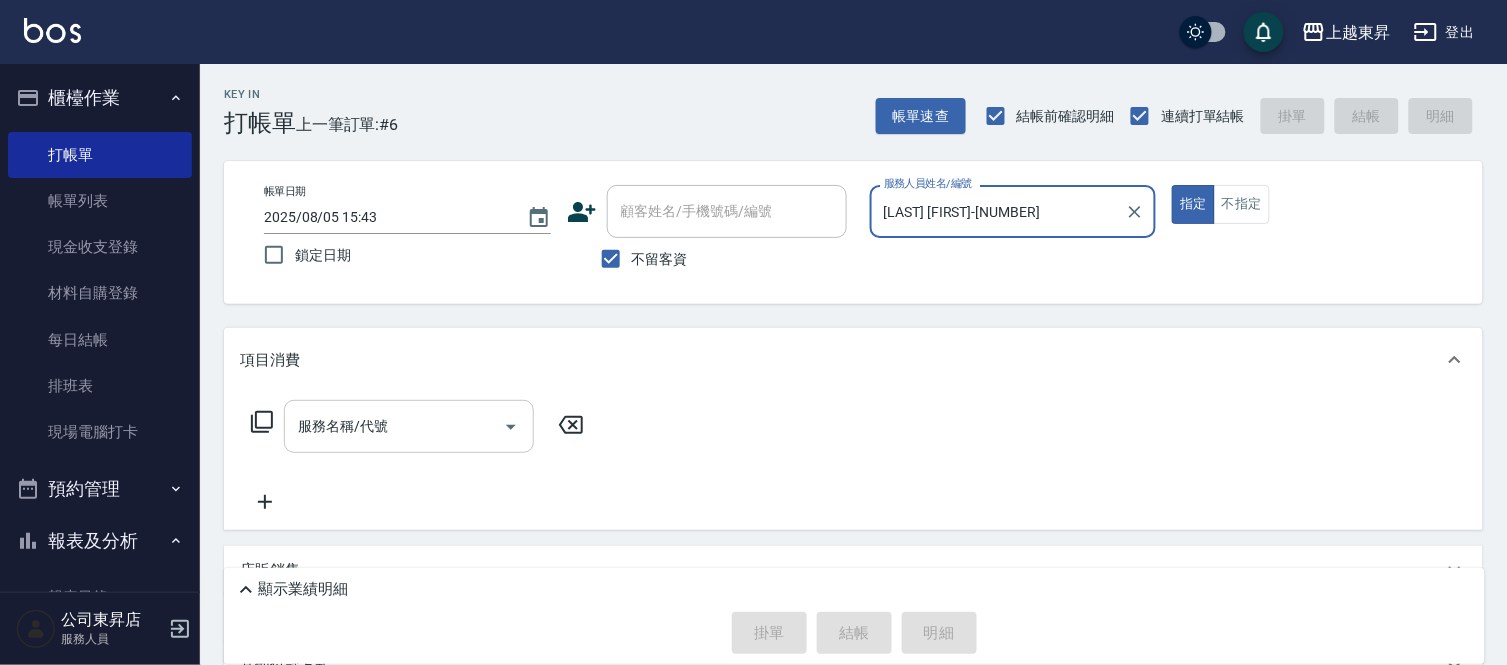 click on "服務名稱/代號" at bounding box center (394, 426) 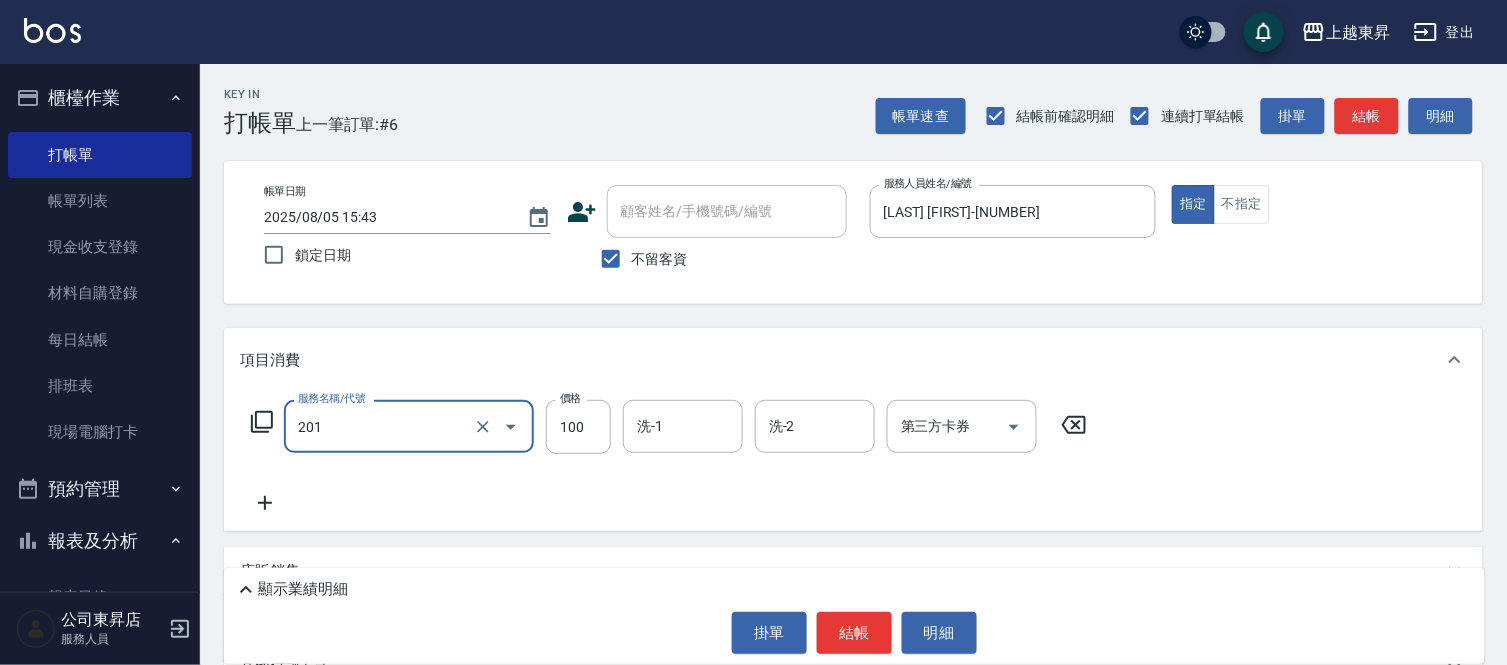 type on "洗髮[100](201)" 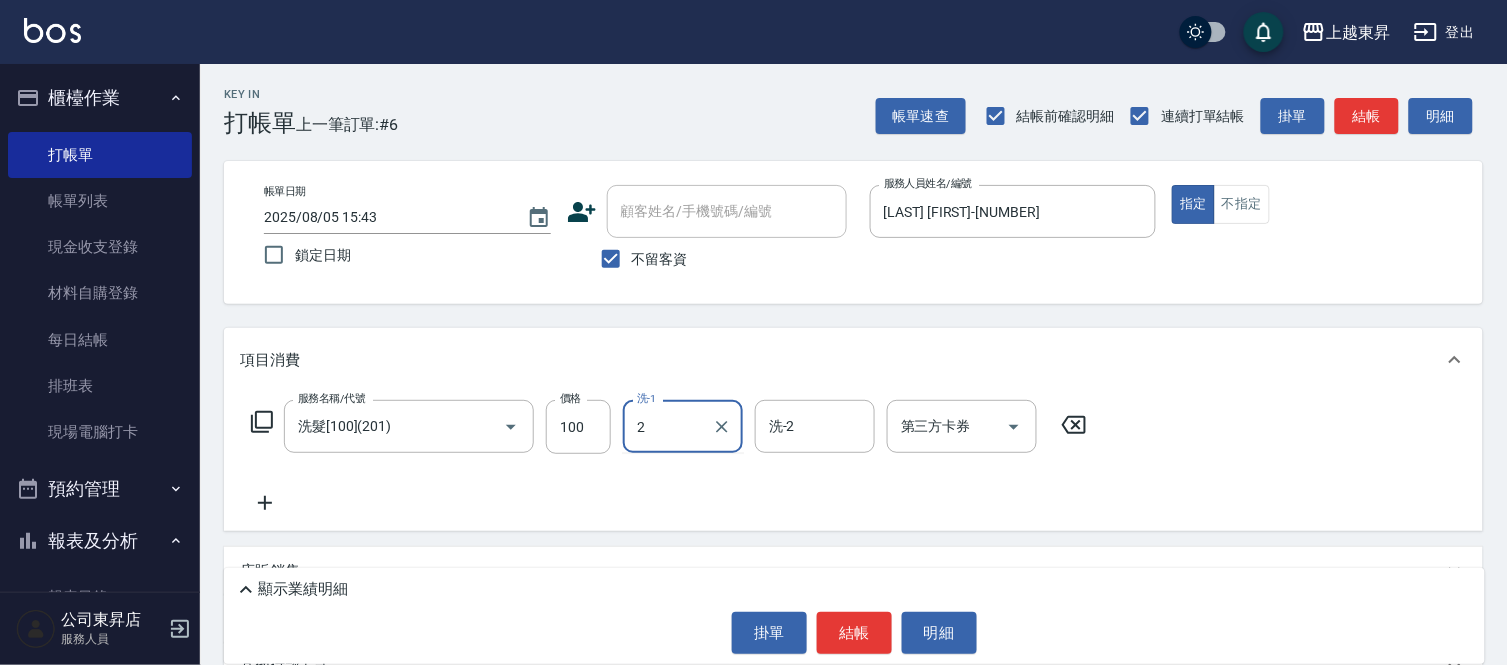 type on "2" 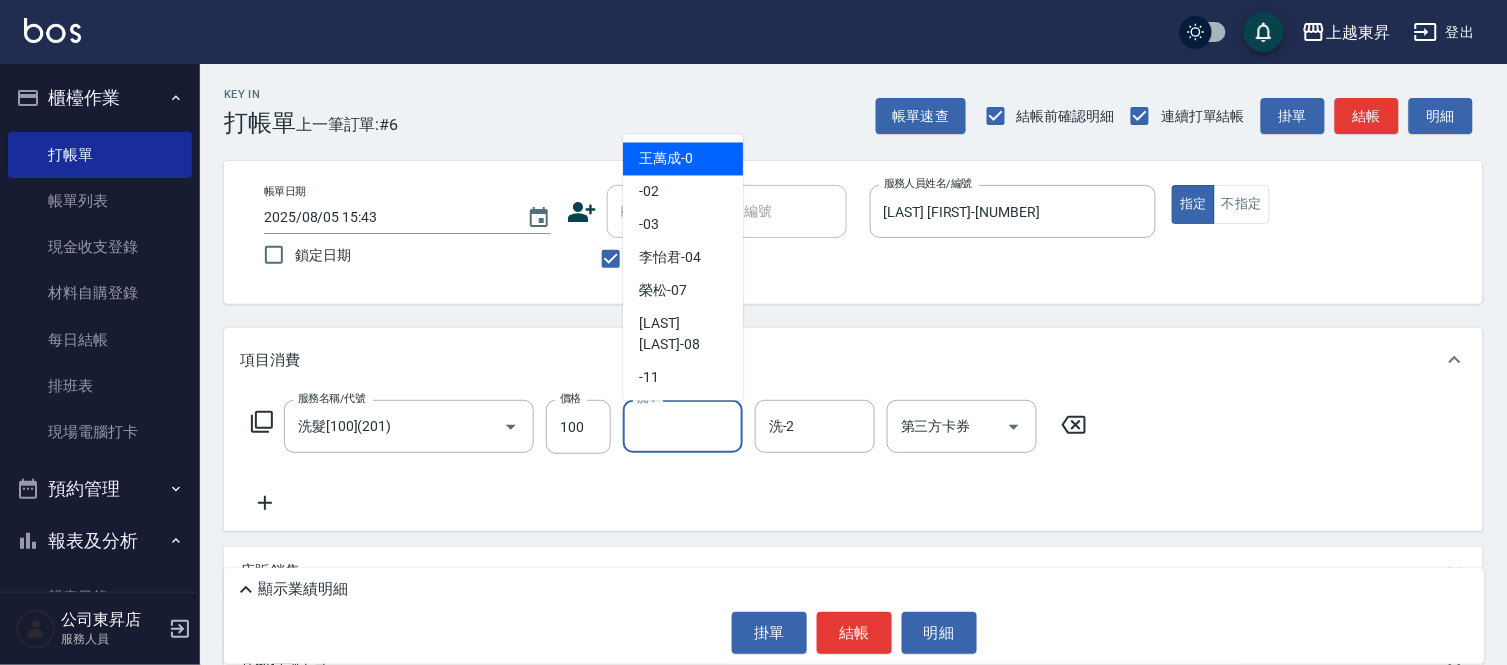 click on "洗-1" at bounding box center [683, 426] 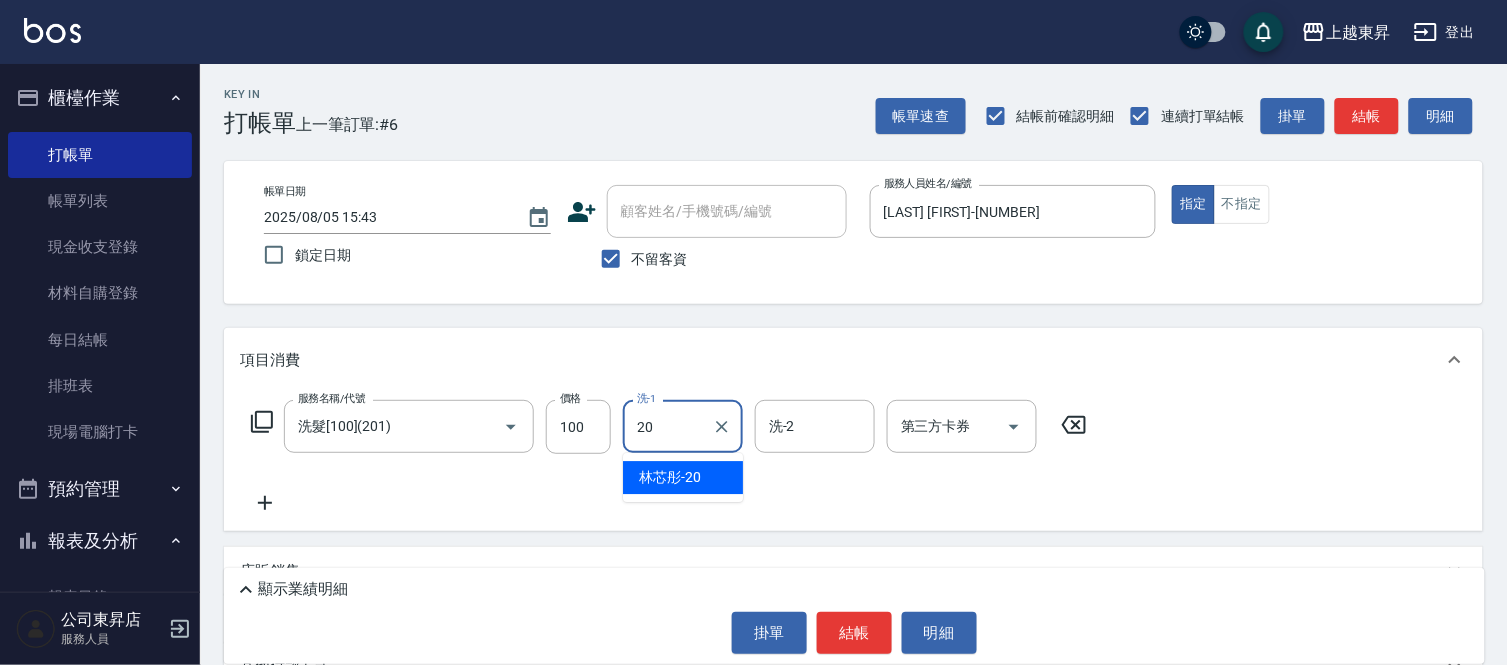 type on "[LAST] [LAST]-[NUMBER]" 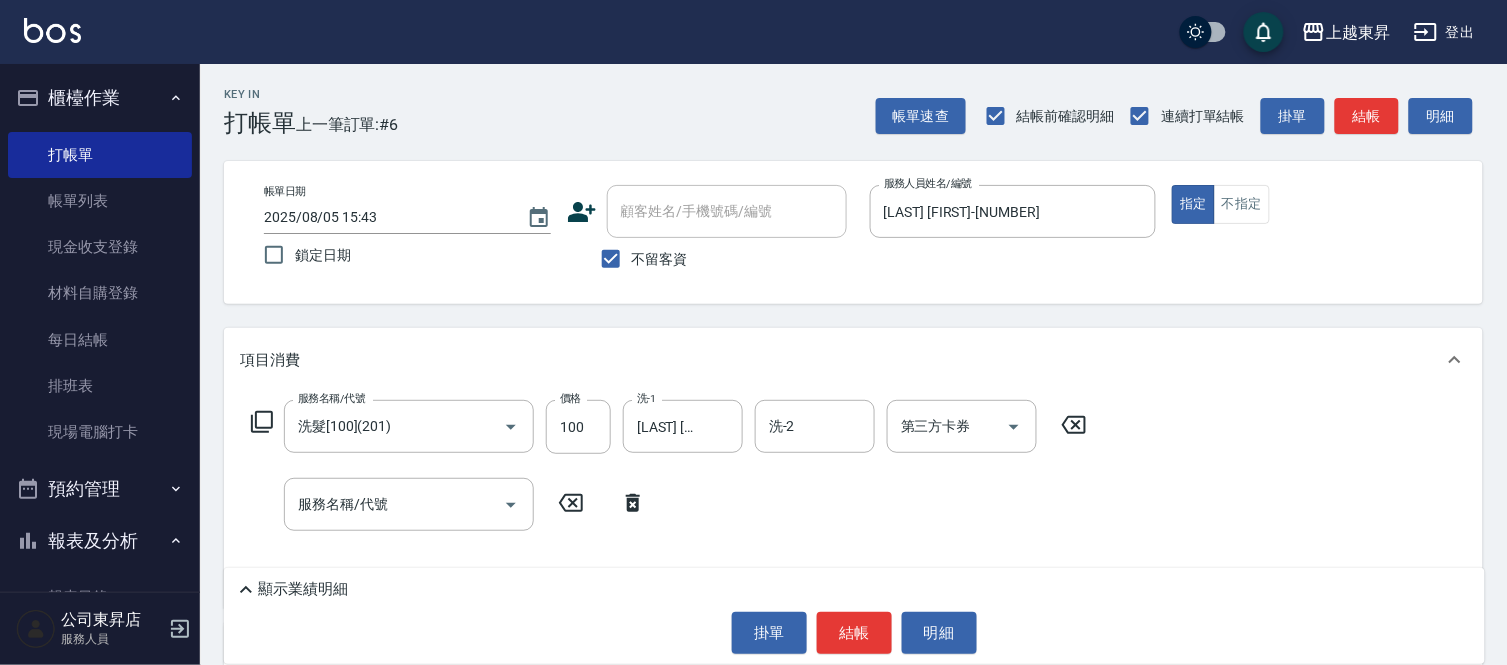 click 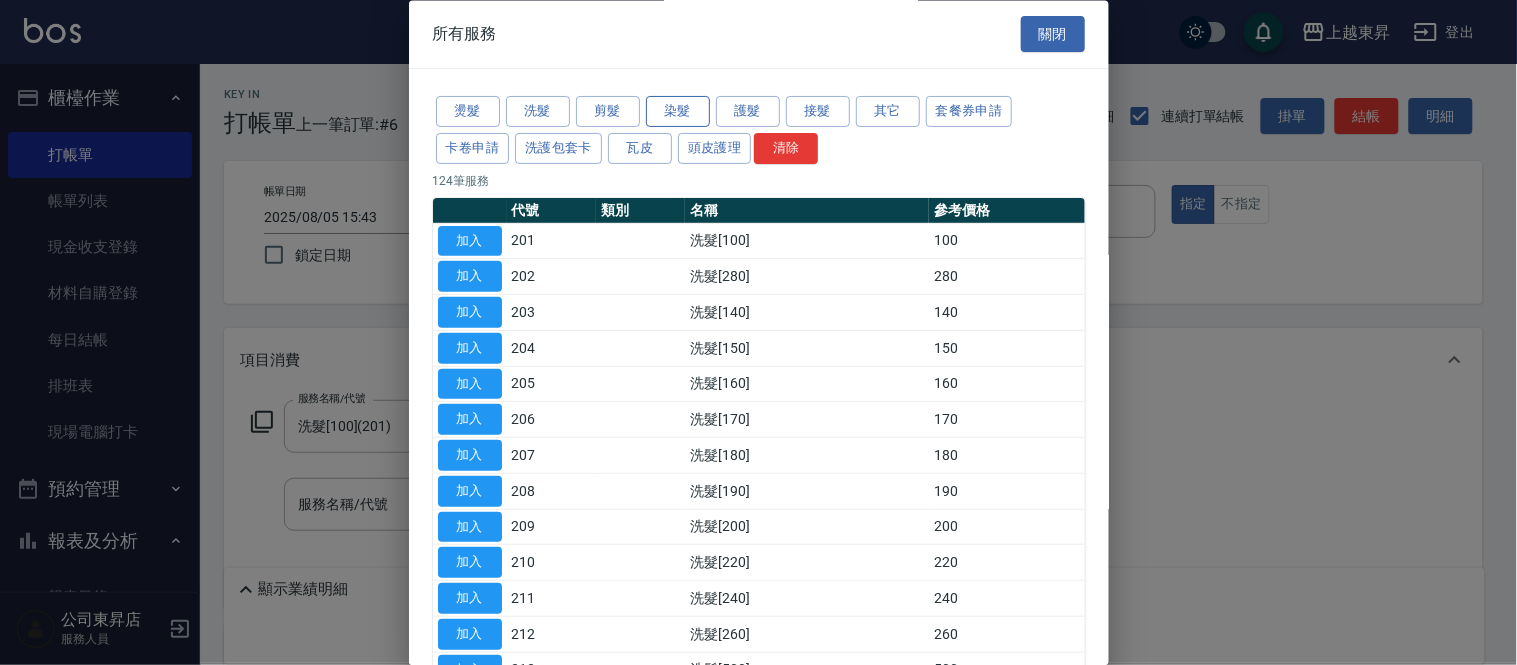 click on "染髮" at bounding box center (678, 112) 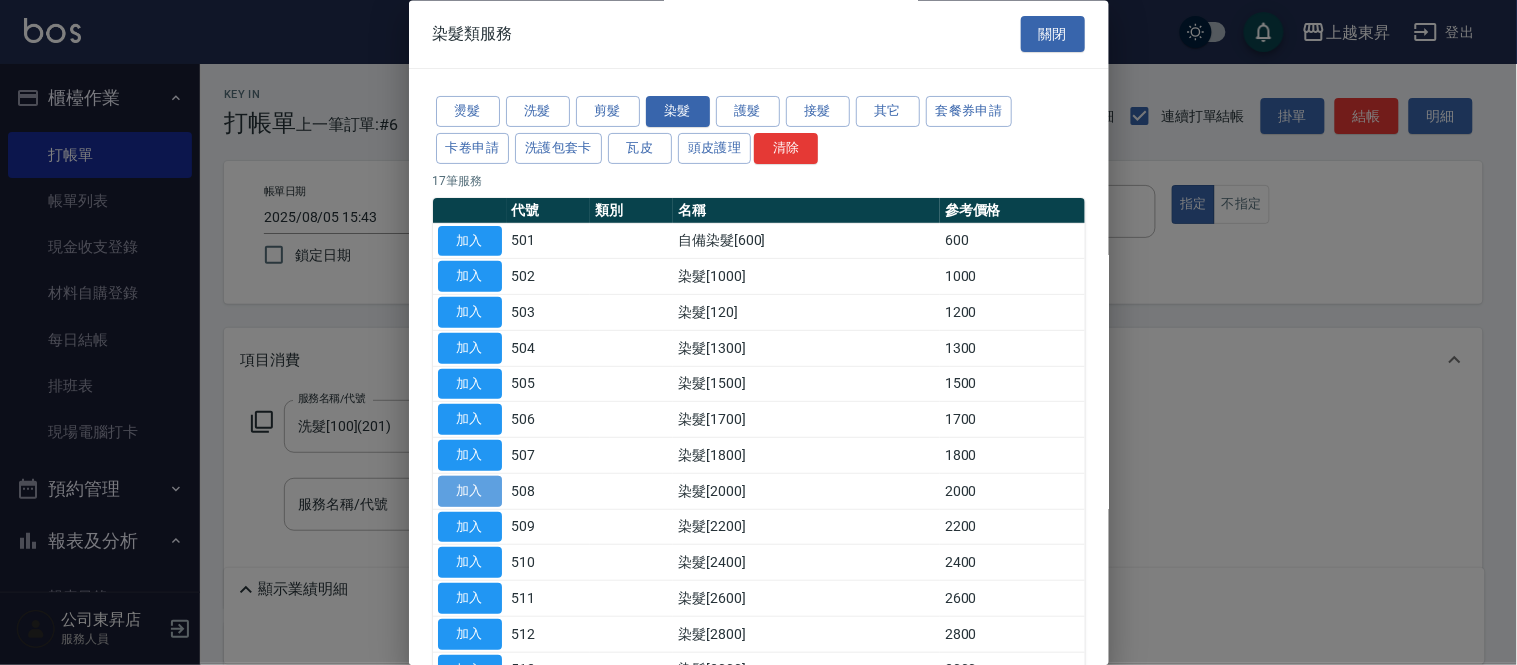 click on "加入" at bounding box center [470, 491] 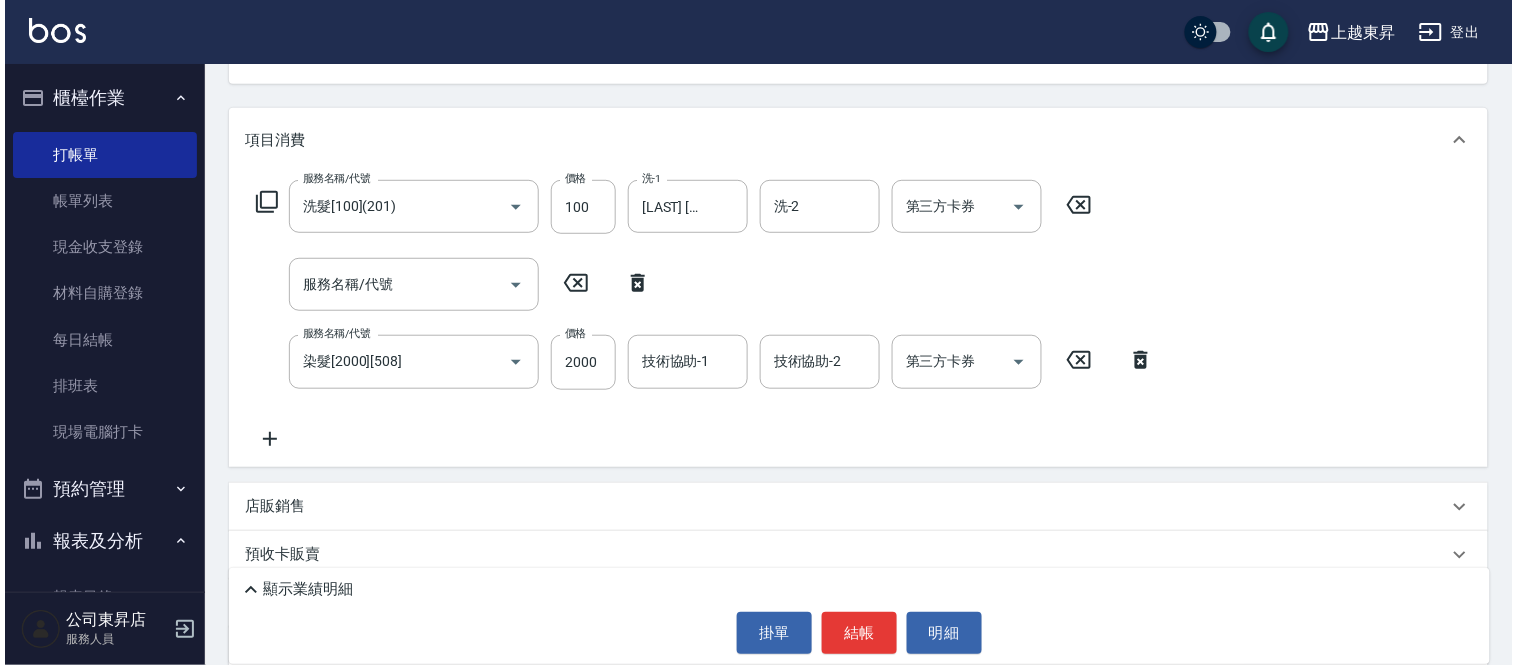 scroll, scrollTop: 222, scrollLeft: 0, axis: vertical 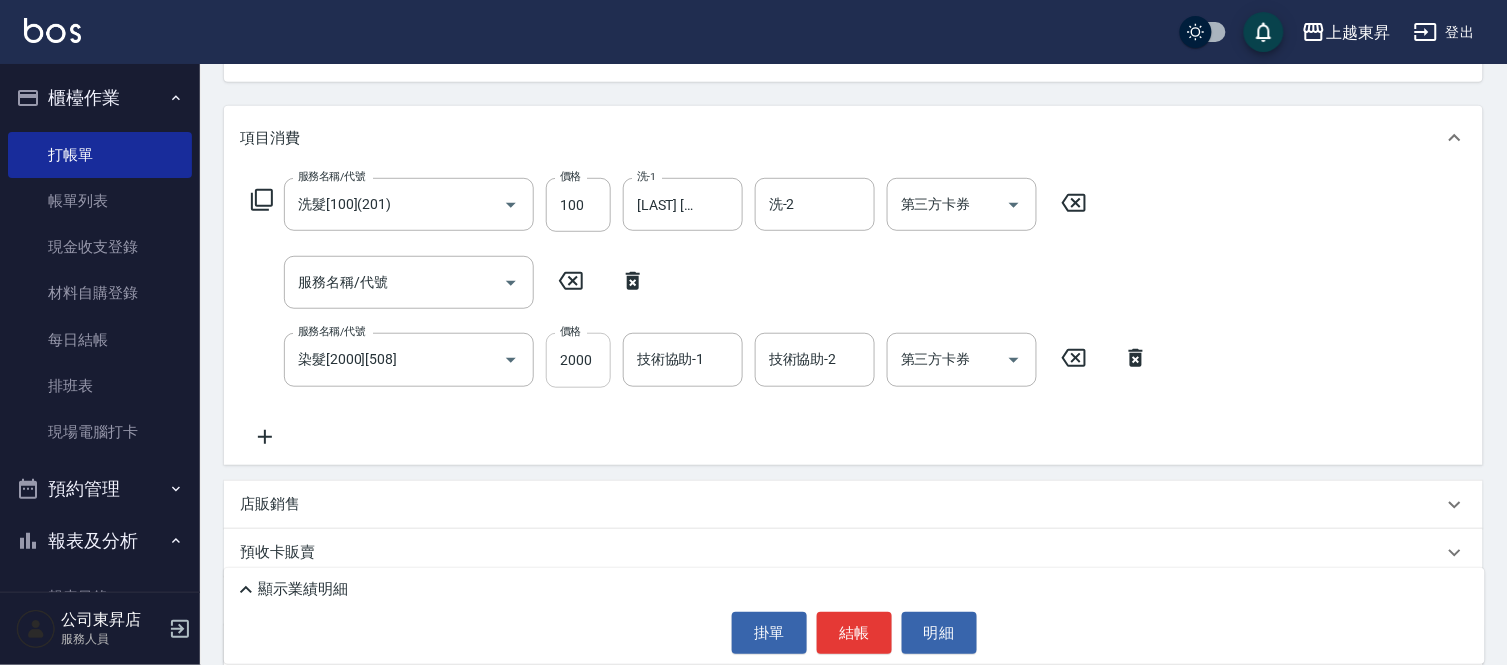 click on "2000" at bounding box center [578, 360] 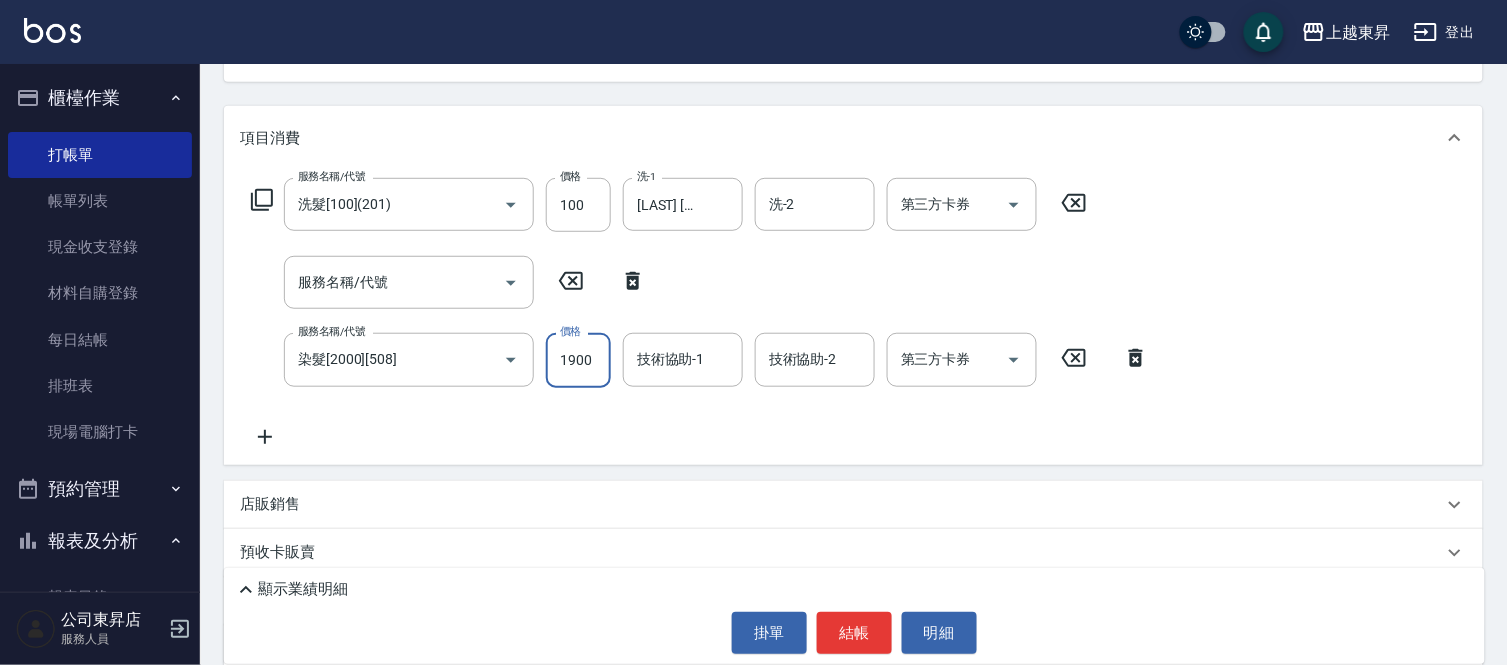 type on "1900" 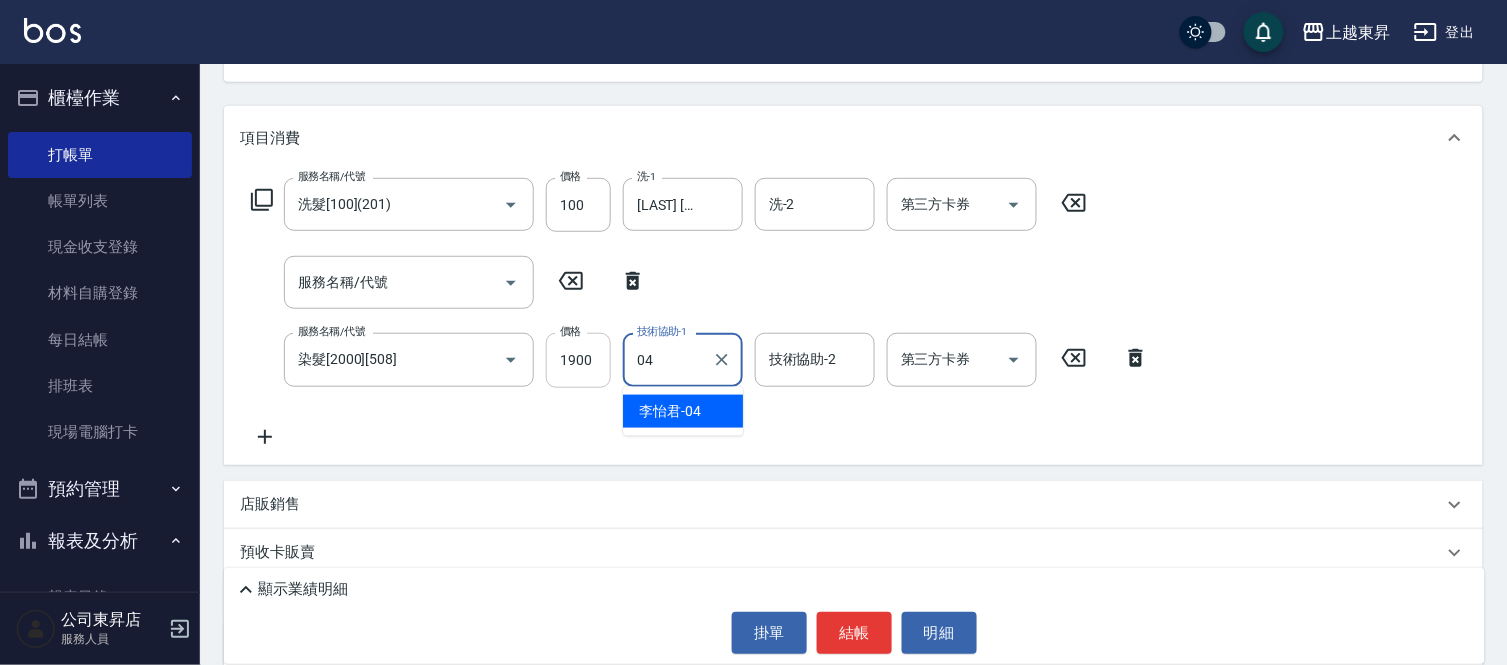 type on "[LAST] [FIRST]-[NUMBER]" 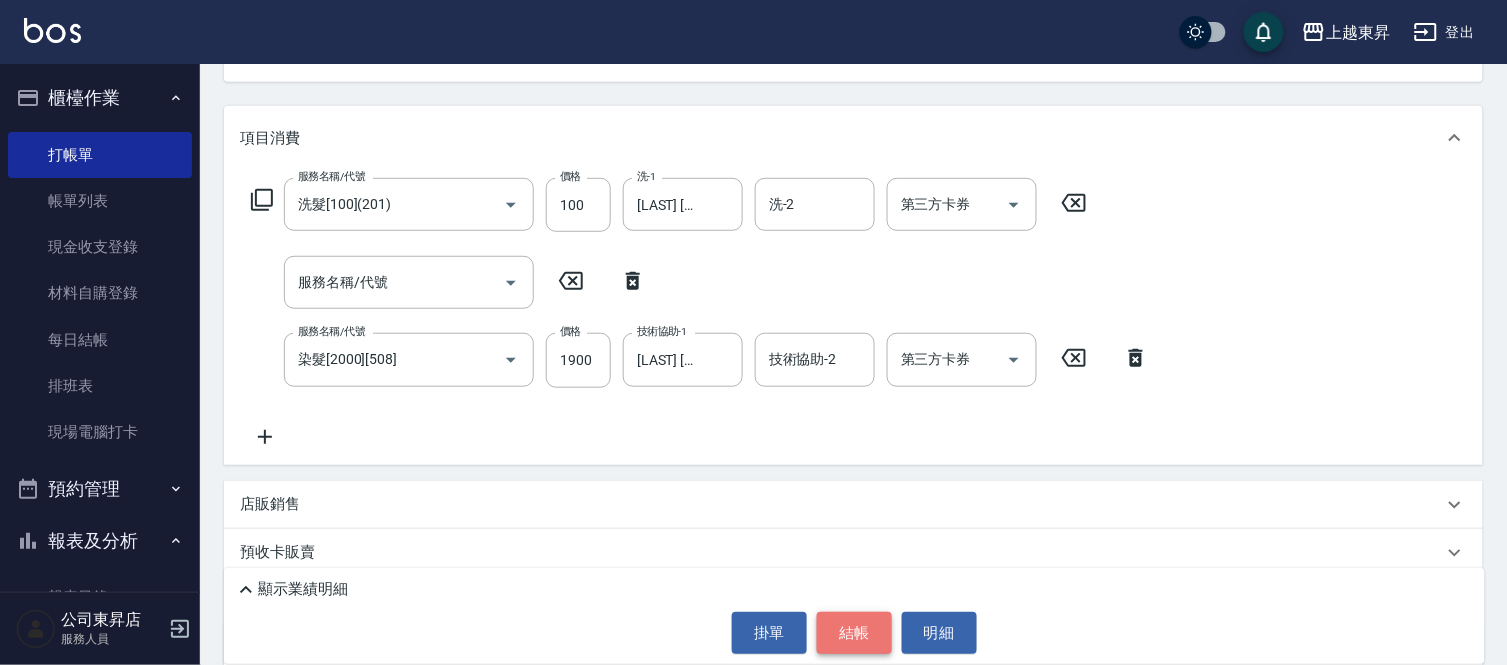 click on "結帳" at bounding box center (854, 633) 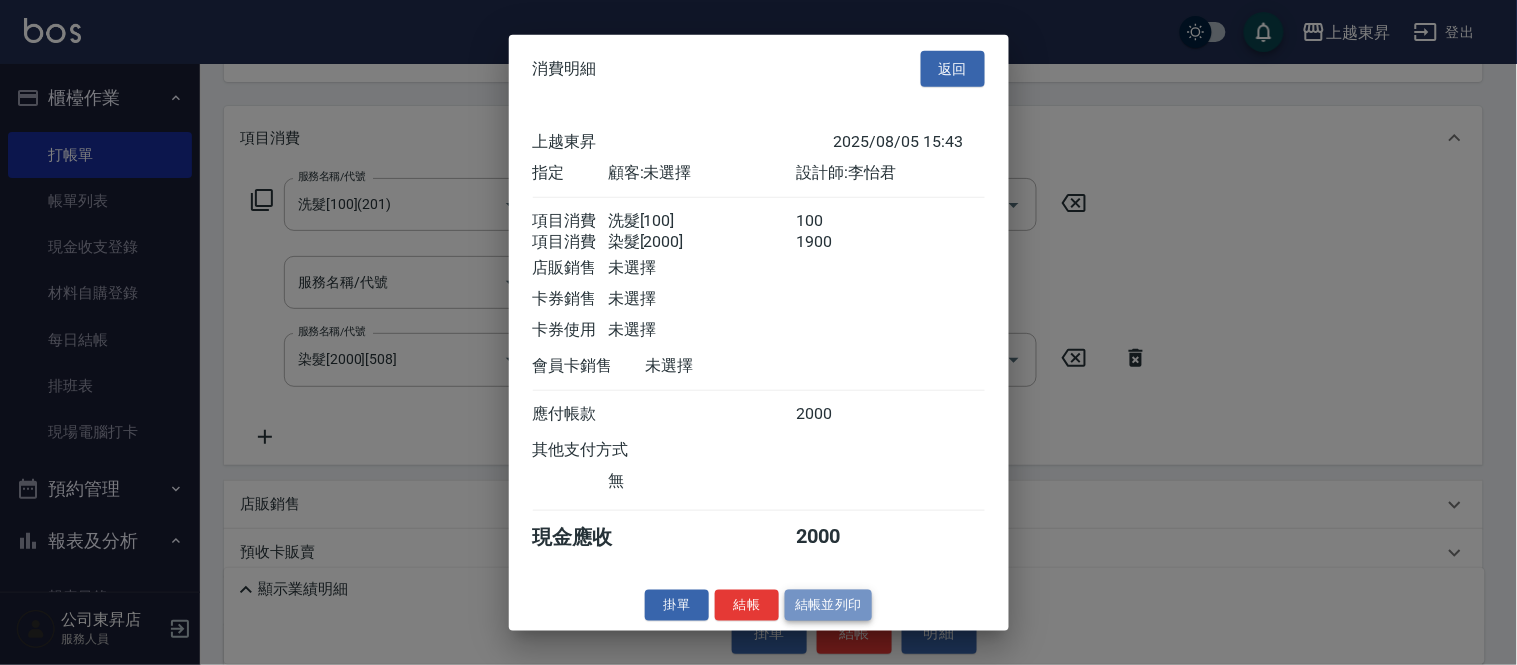 click on "結帳並列印" at bounding box center [828, 605] 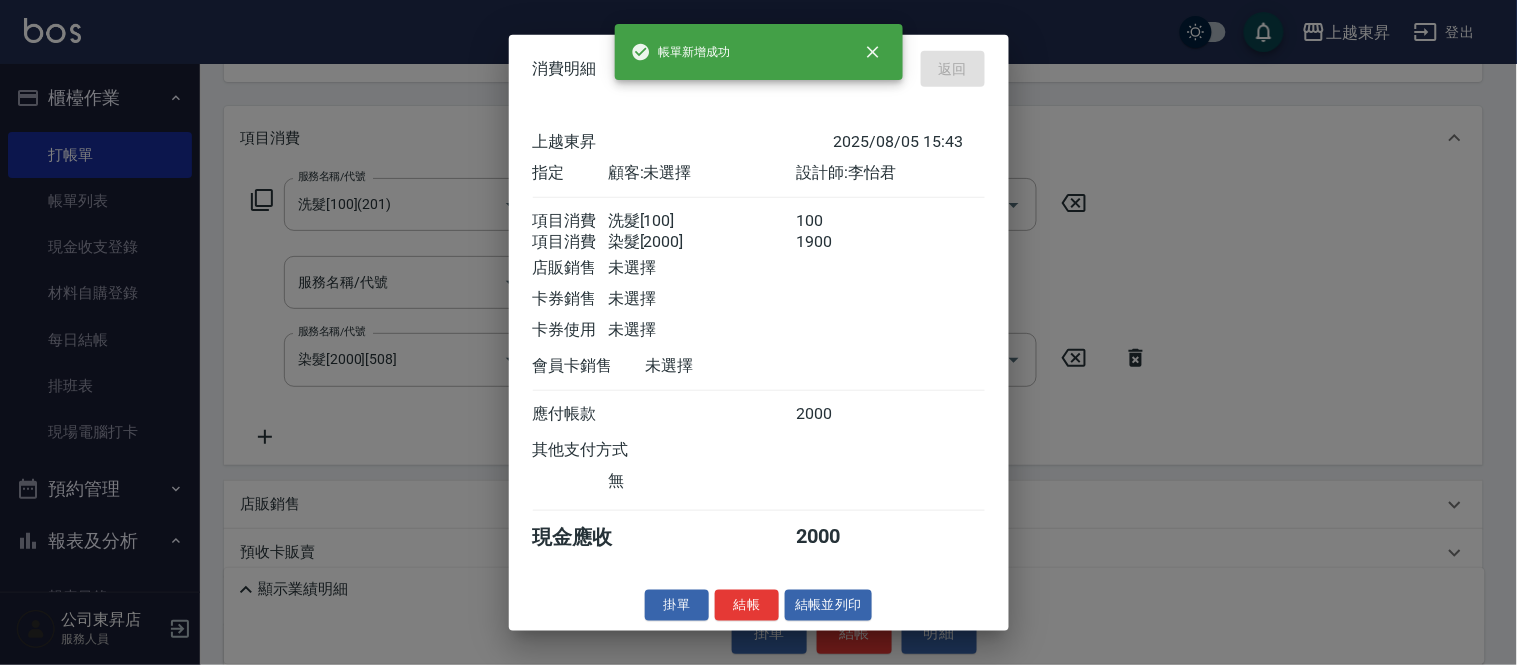 type 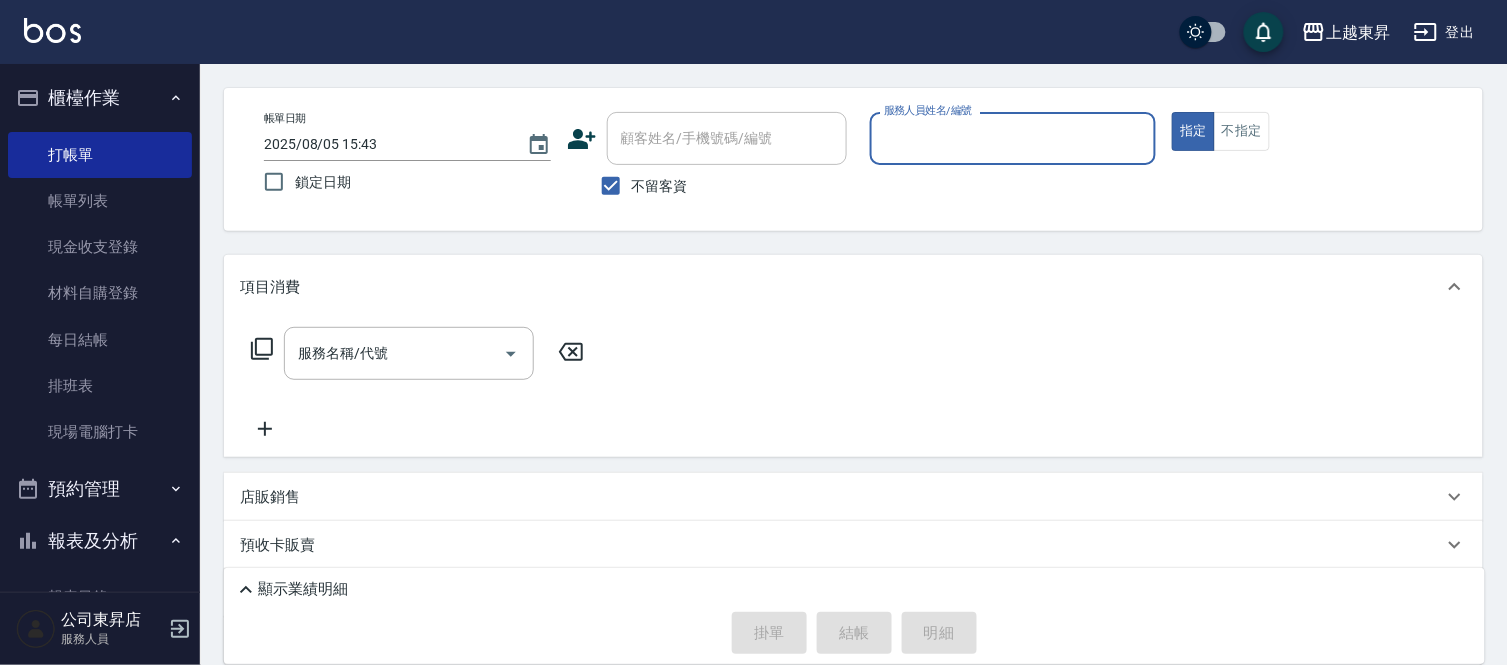scroll, scrollTop: 0, scrollLeft: 0, axis: both 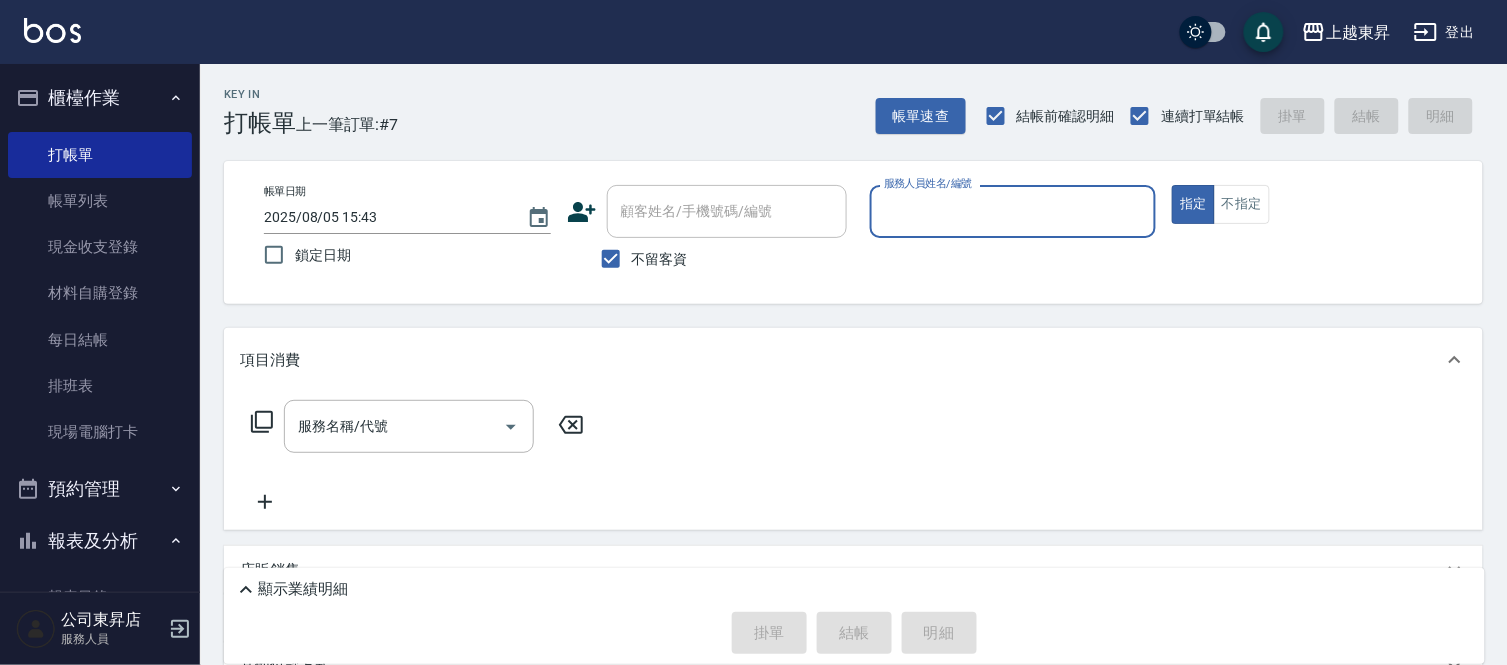 click on "不留客資" at bounding box center [660, 259] 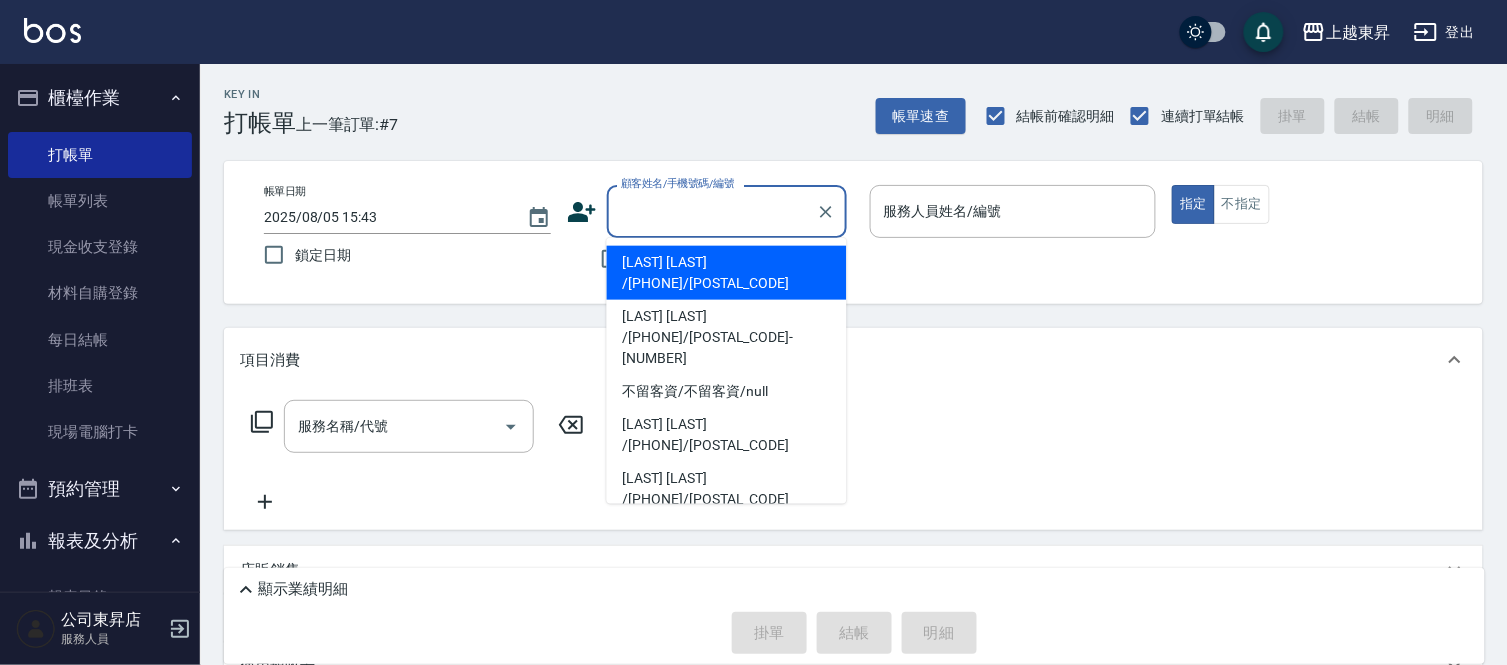click on "顧客姓名/手機號碼/編號" at bounding box center [712, 211] 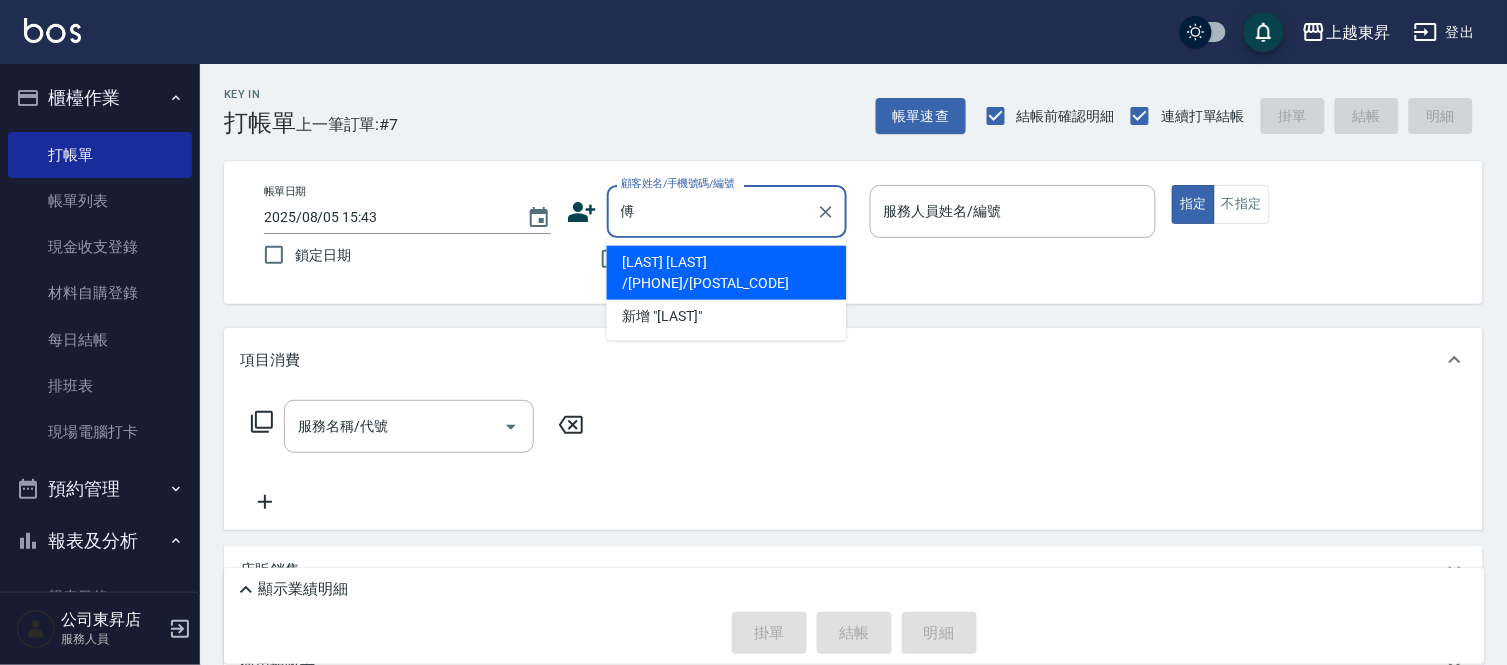 click on "新增 "[LAST]"" at bounding box center [727, 316] 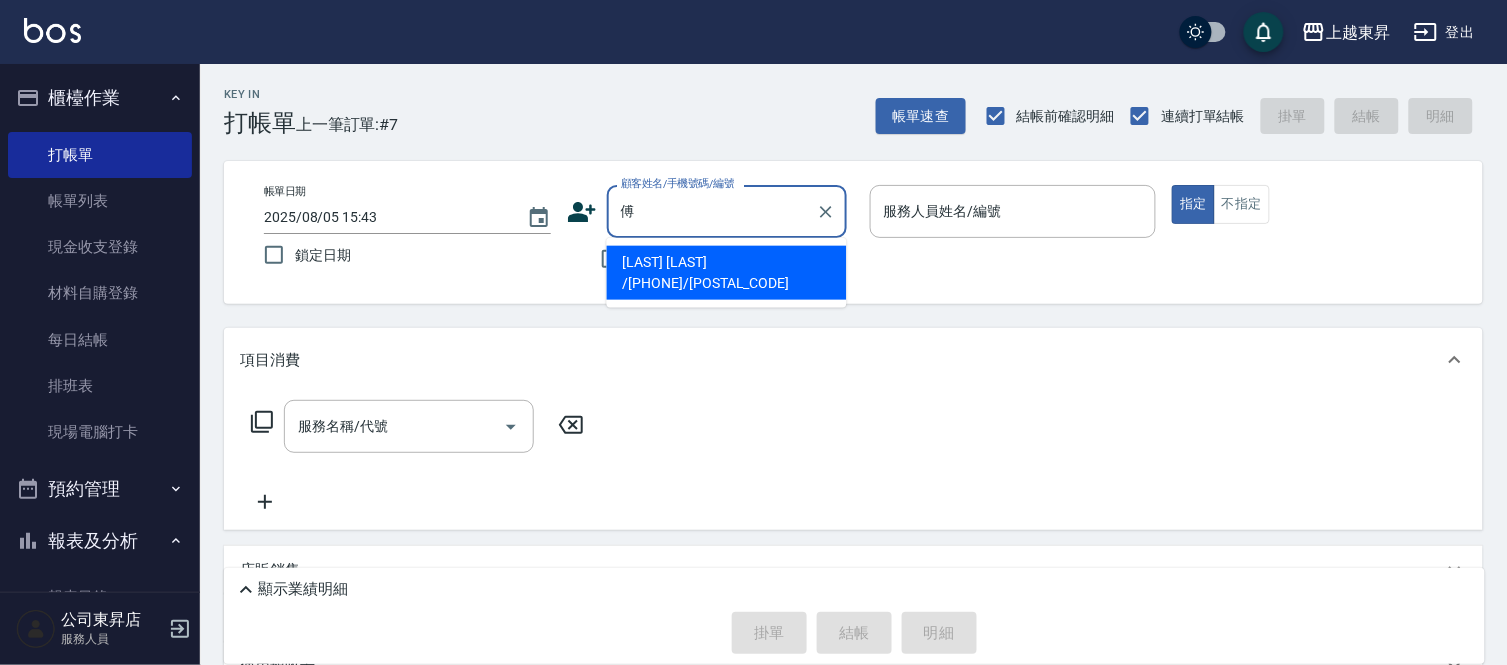click on "傅" at bounding box center [712, 211] 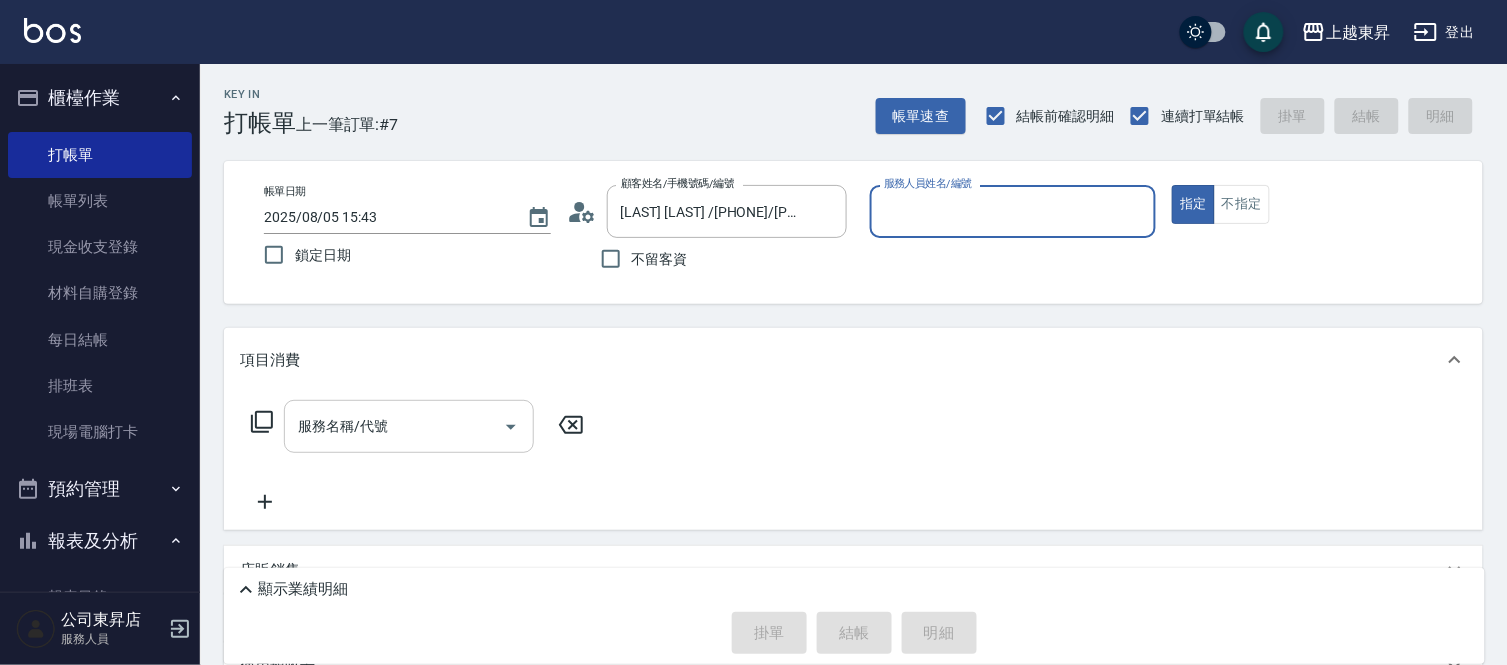 type on "[LAST] [FIRST]-[NUMBER]" 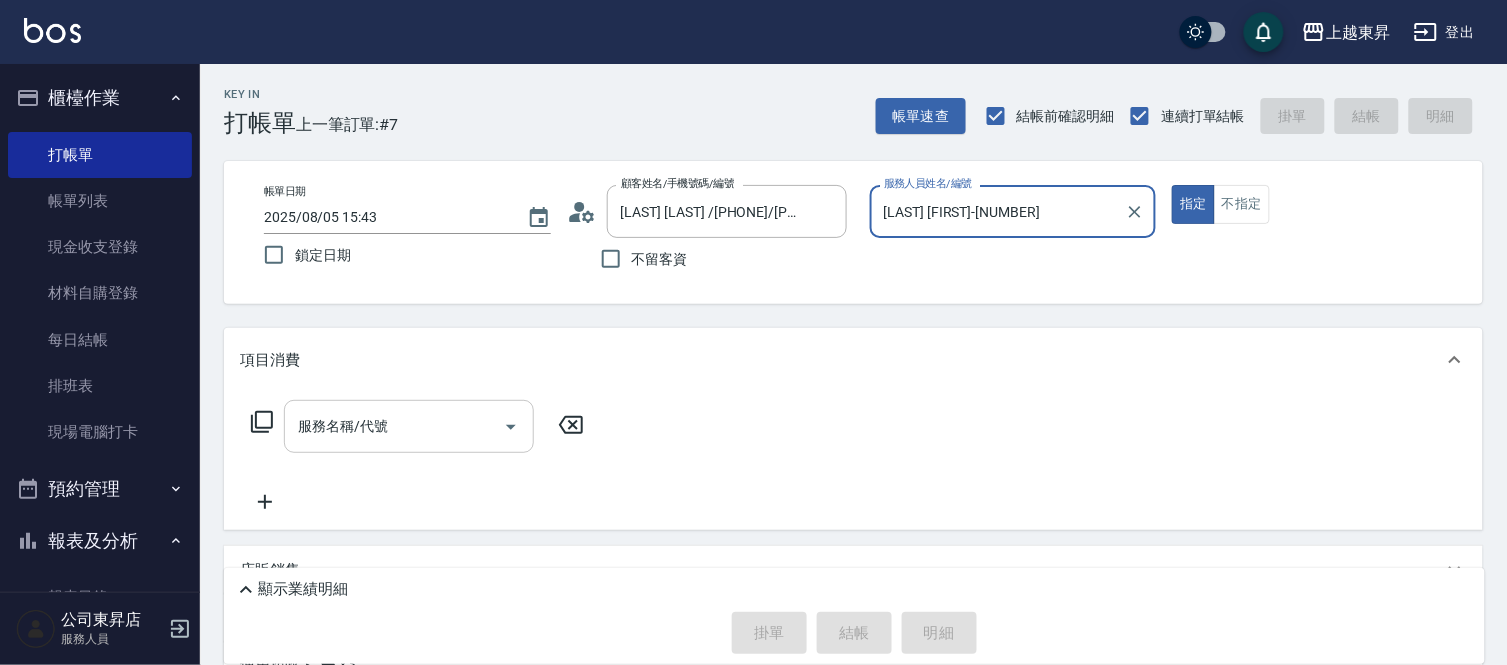click on "服務名稱/代號" at bounding box center [394, 426] 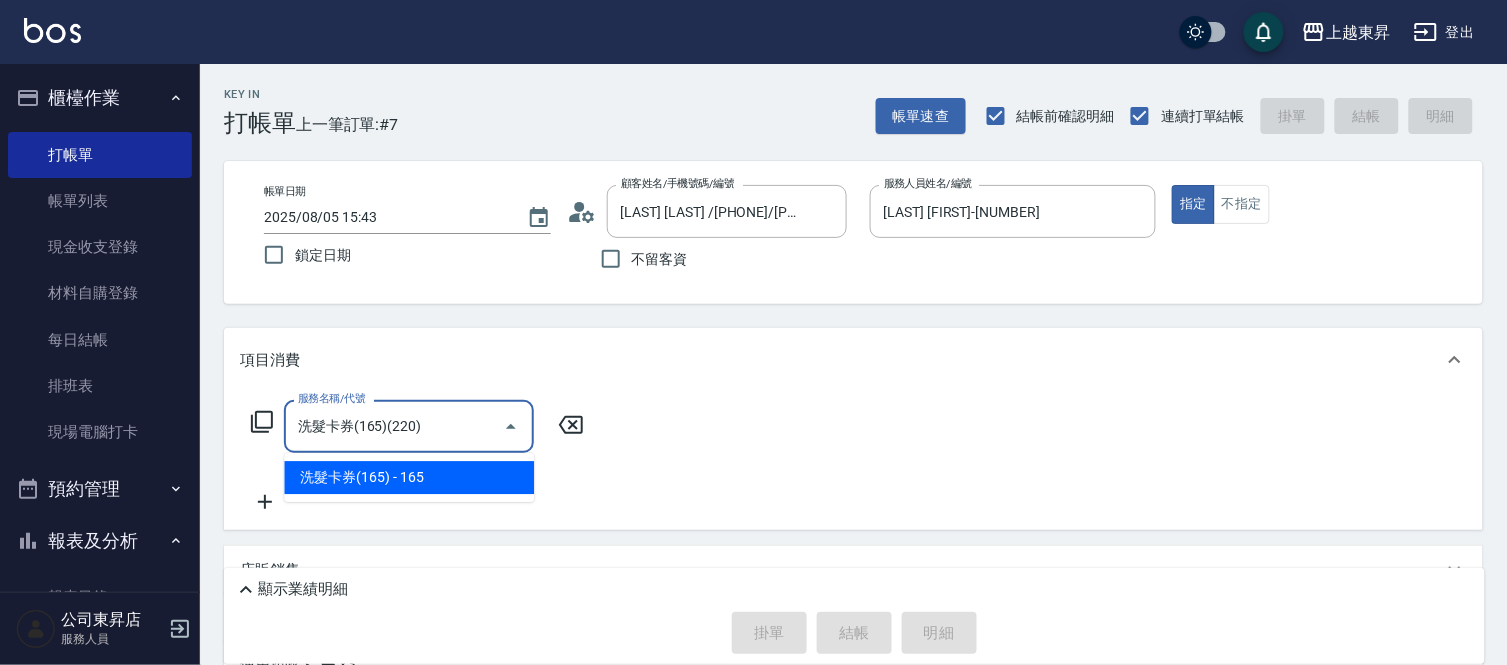 type on "洗髮卡券(165)(220)" 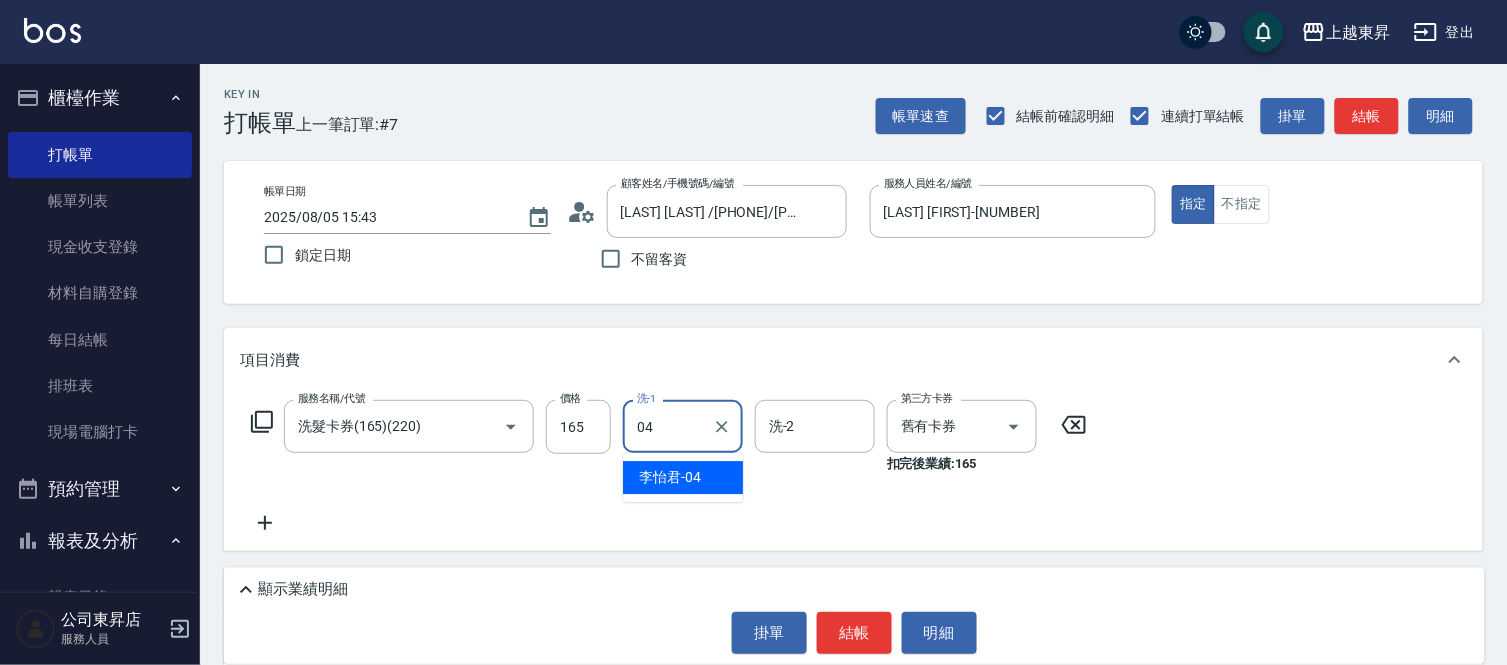 type on "[LAST] [FIRST]-[NUMBER]" 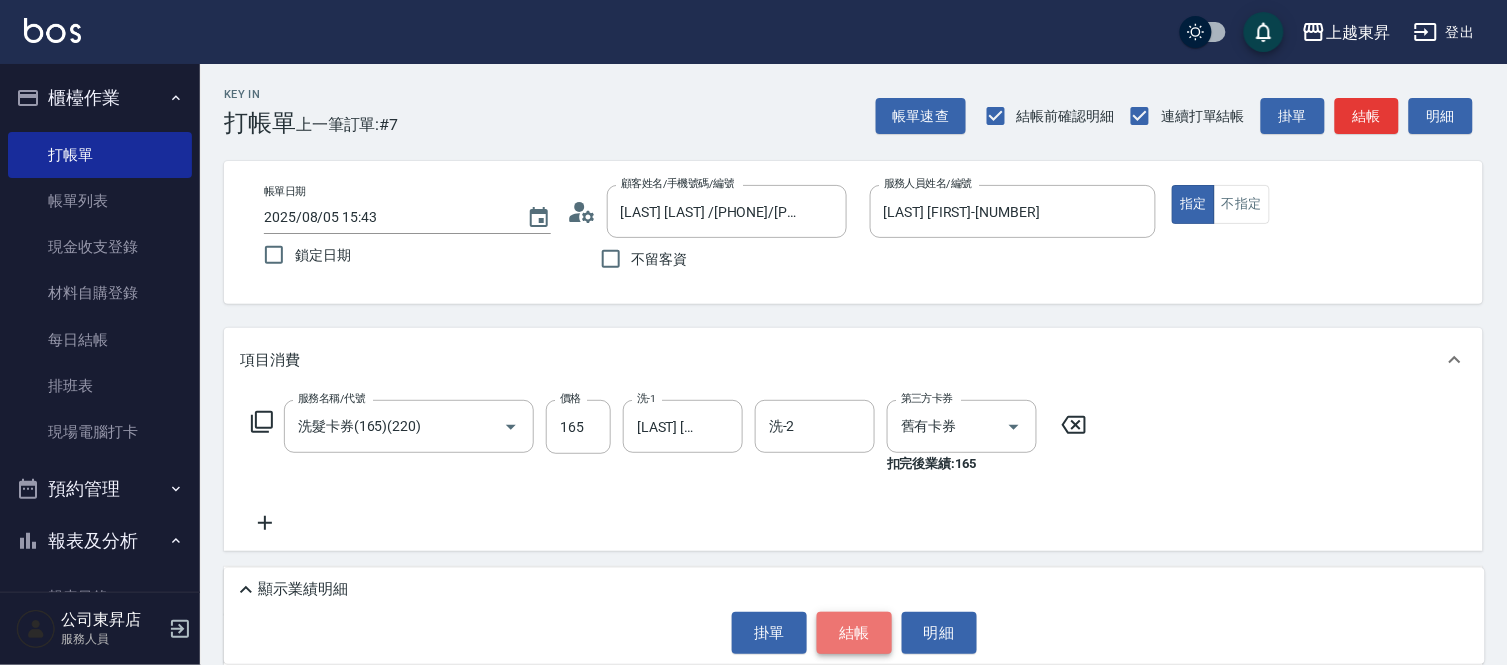 click on "結帳" at bounding box center (854, 633) 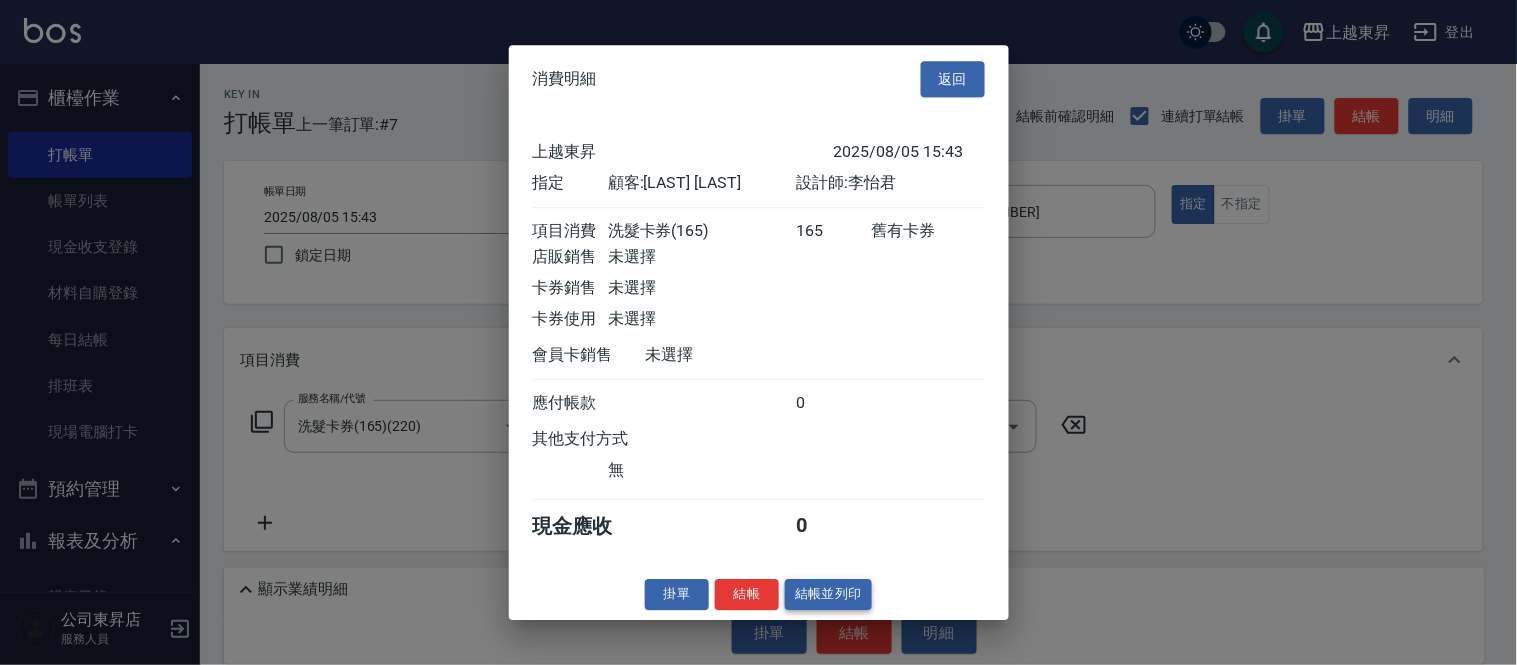 click on "結帳並列印" at bounding box center [828, 594] 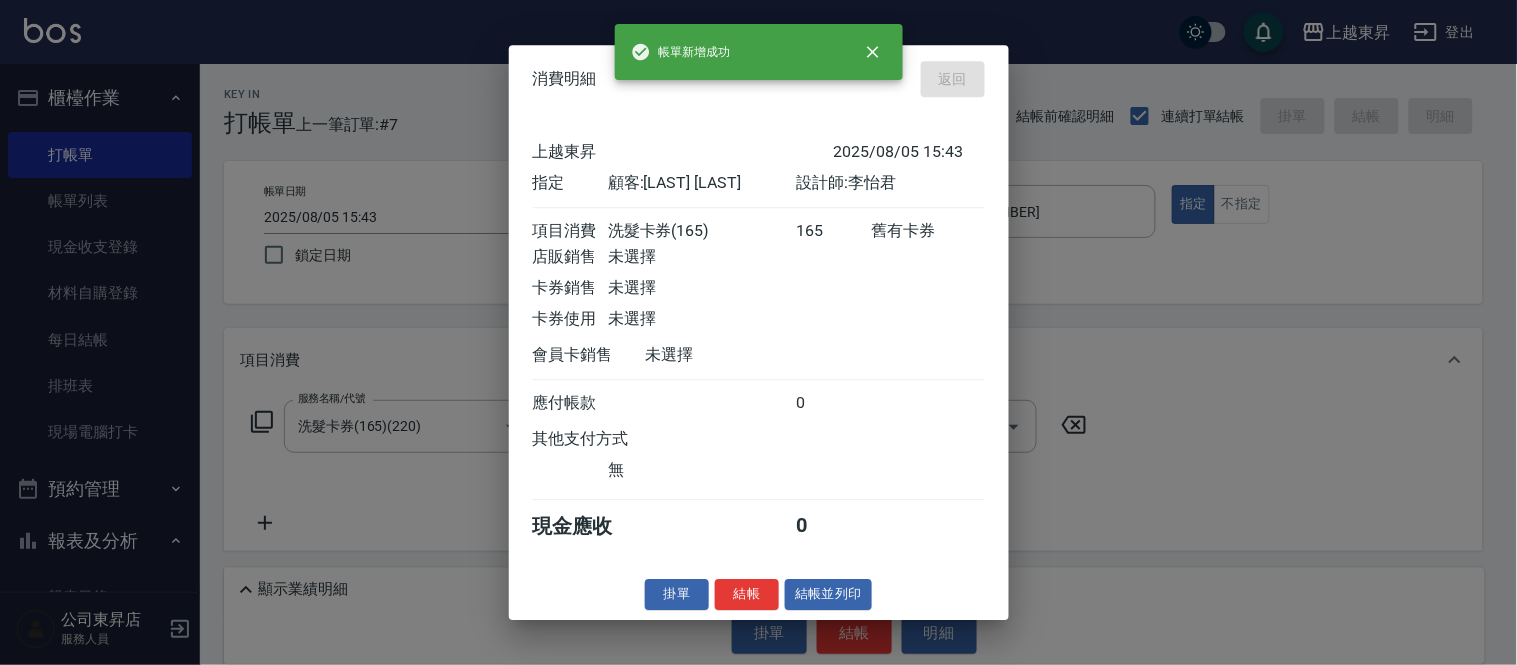 type on "2025/08/05 15:44" 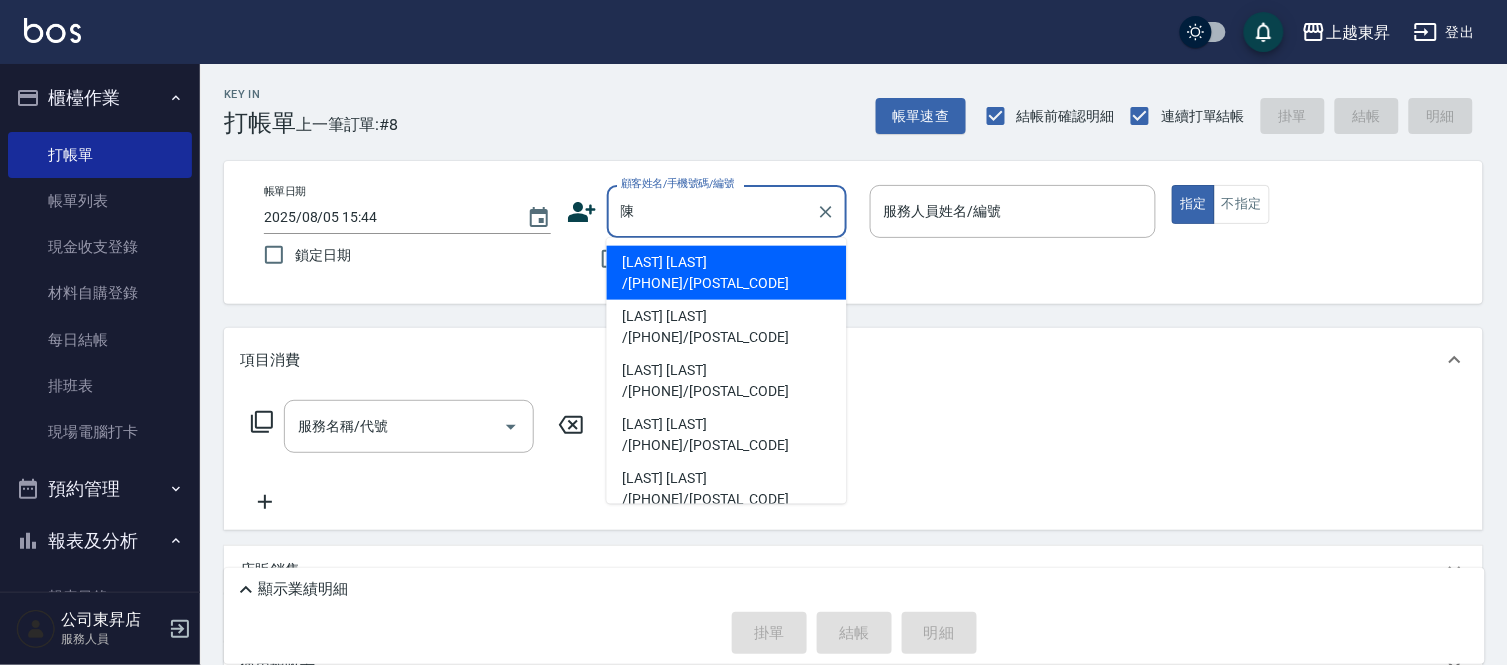 click on "[LAST] [LAST] /[PHONE]/[POSTAL_CODE]" at bounding box center [727, 651] 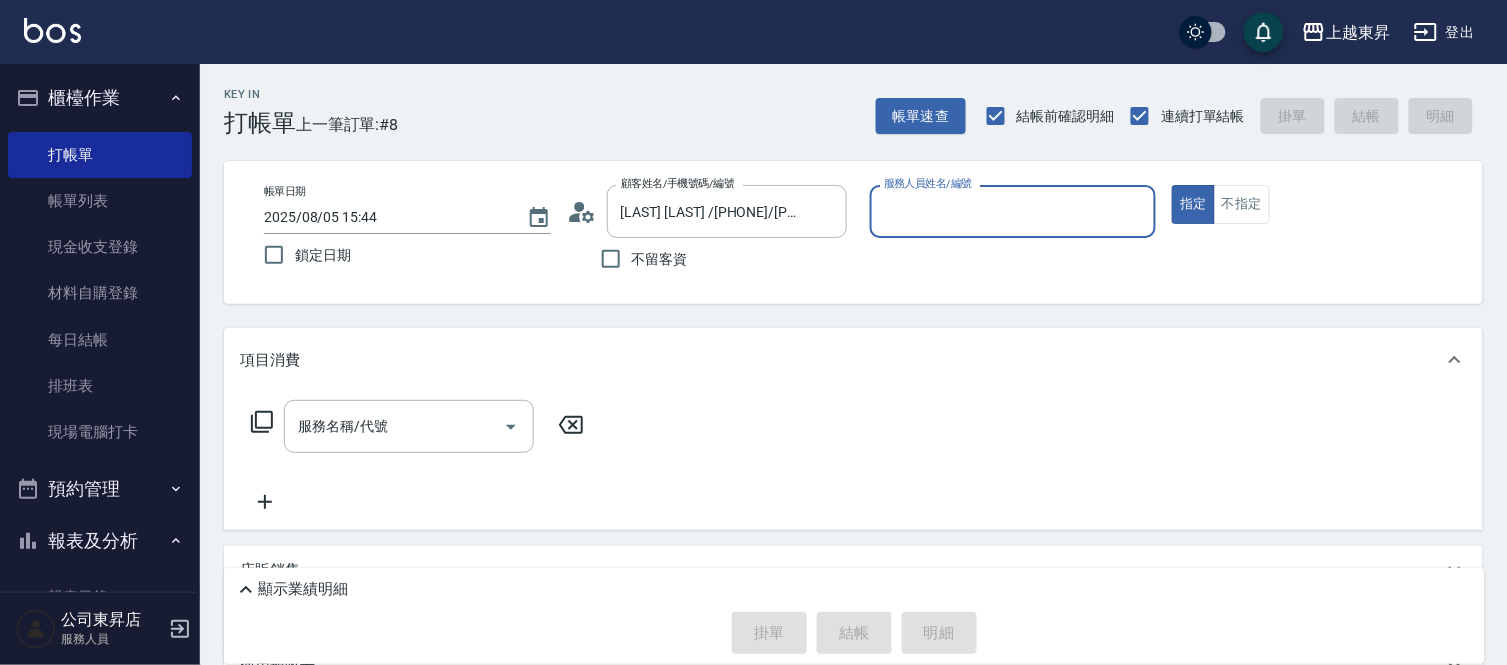 type on "[LAST] [FIRST]-[NUMBER]" 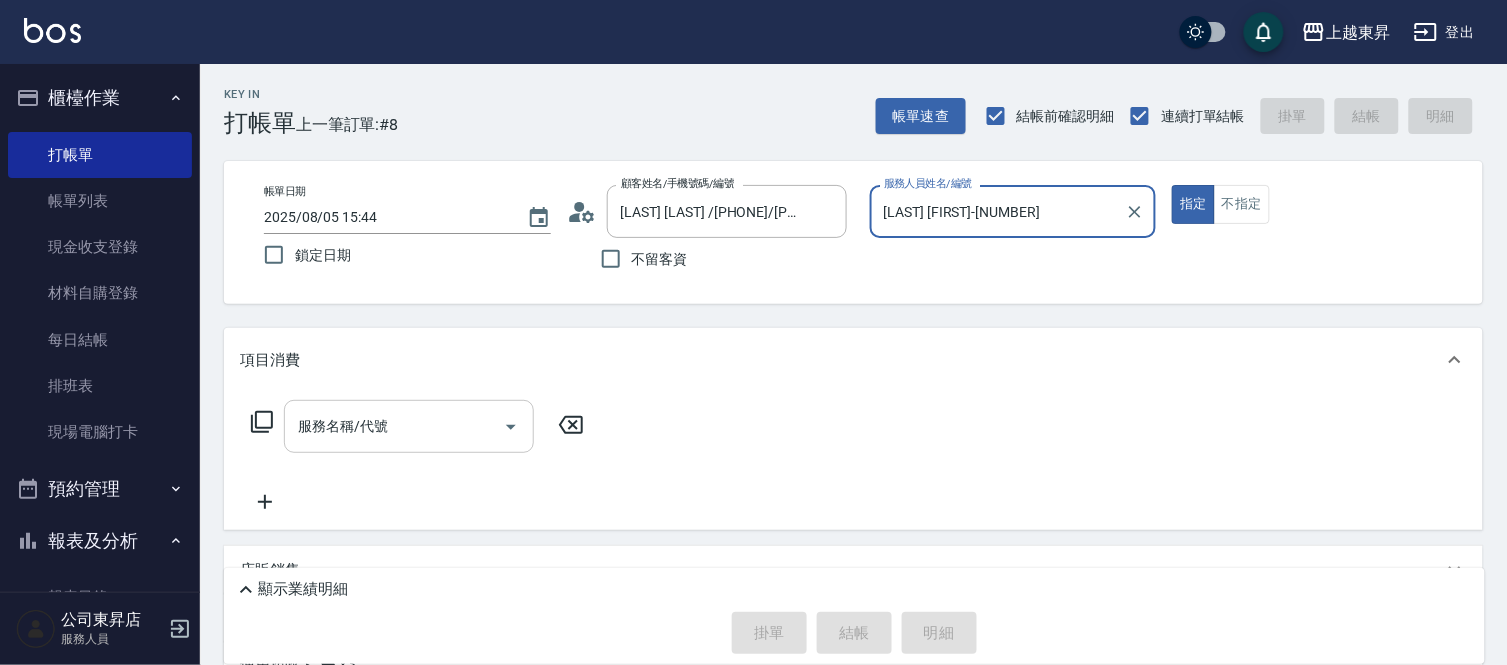 drag, startPoint x: 334, startPoint y: 457, endPoint x: 343, endPoint y: 444, distance: 15.811388 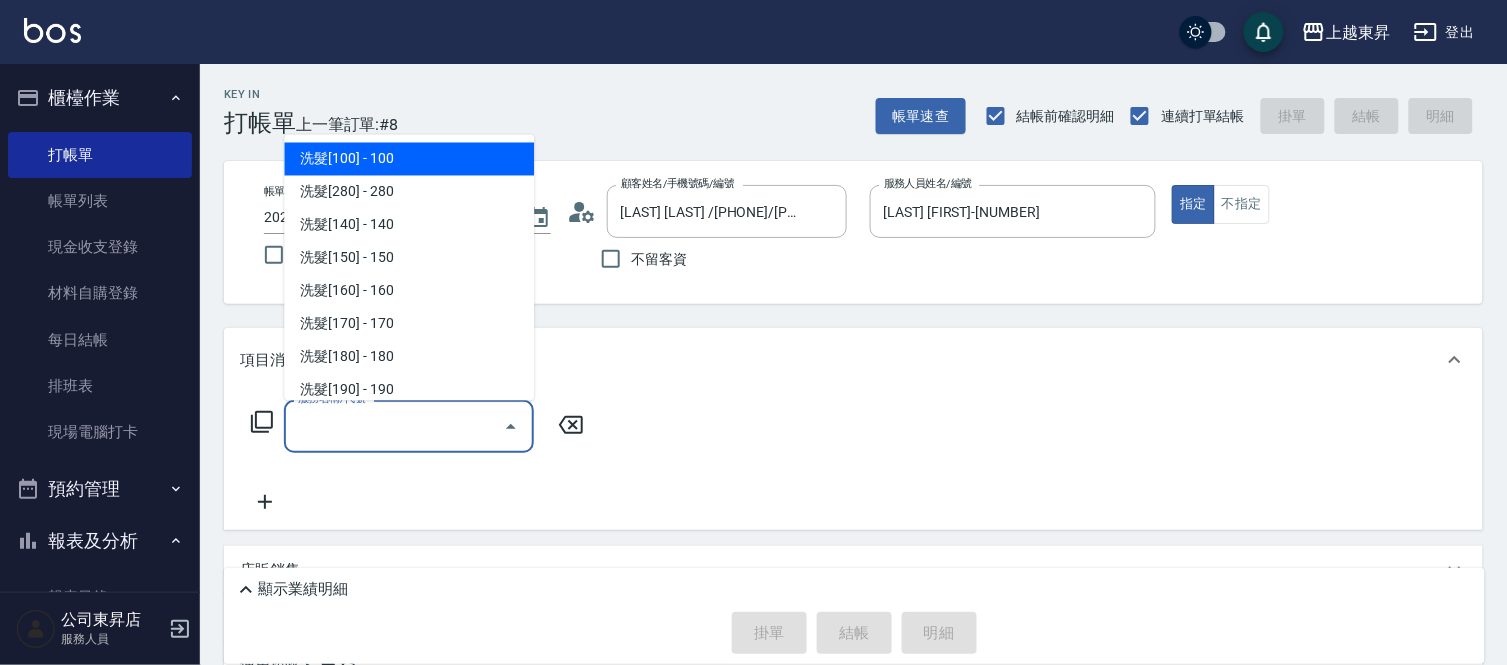 click on "服務名稱/代號" at bounding box center [394, 426] 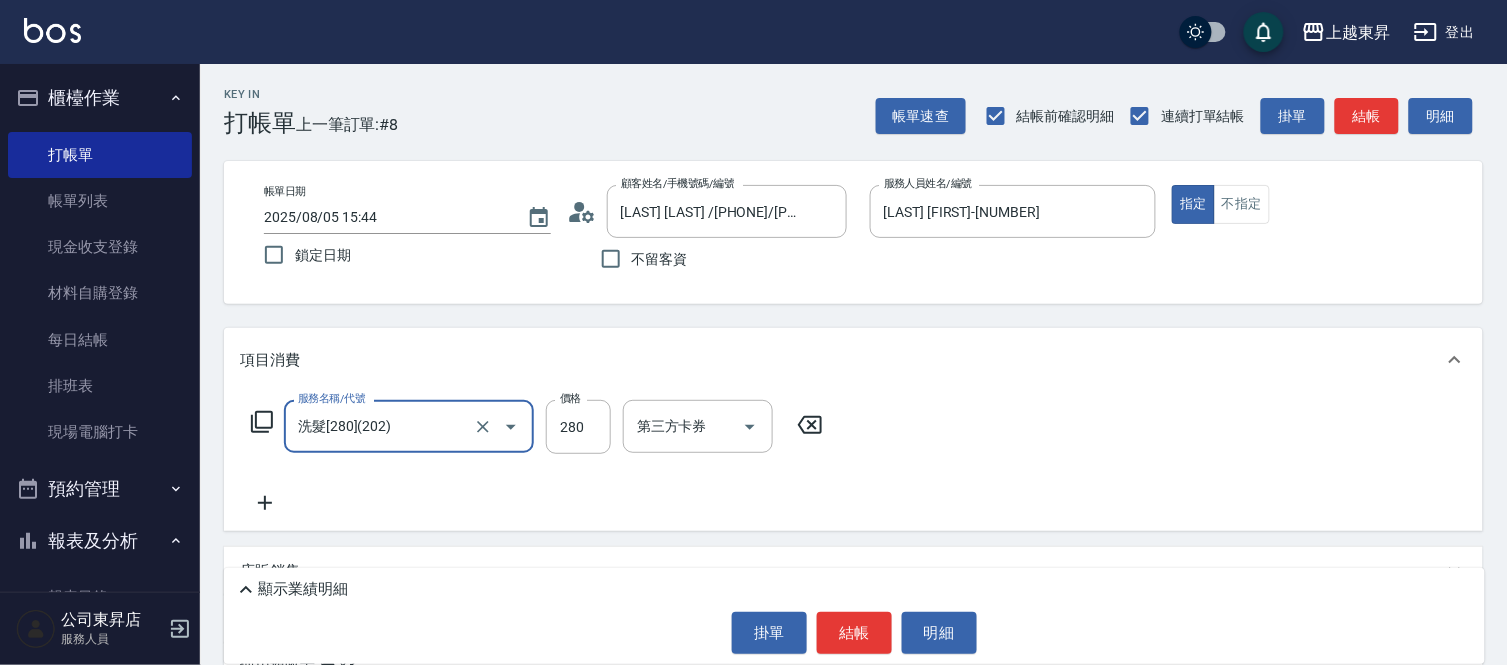 type on "洗髮[280](202)" 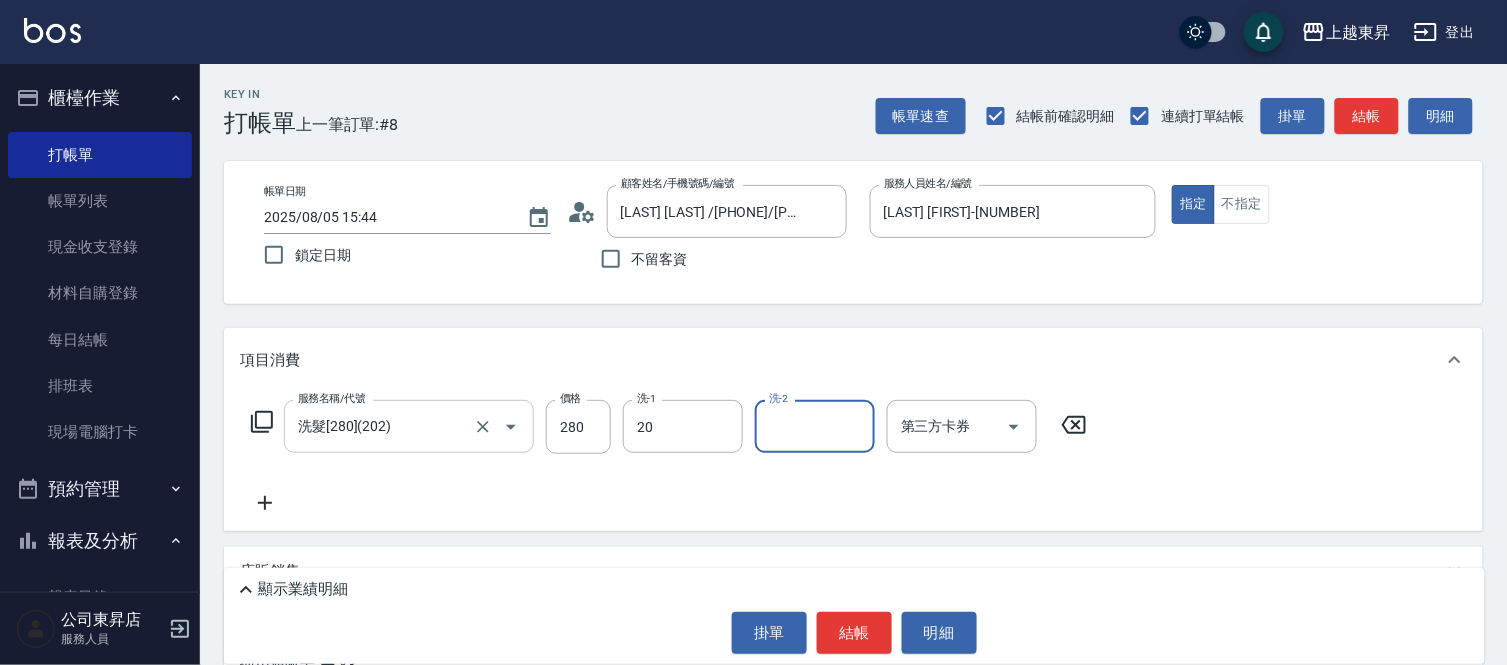 type on "[LAST] [LAST]-[NUMBER]" 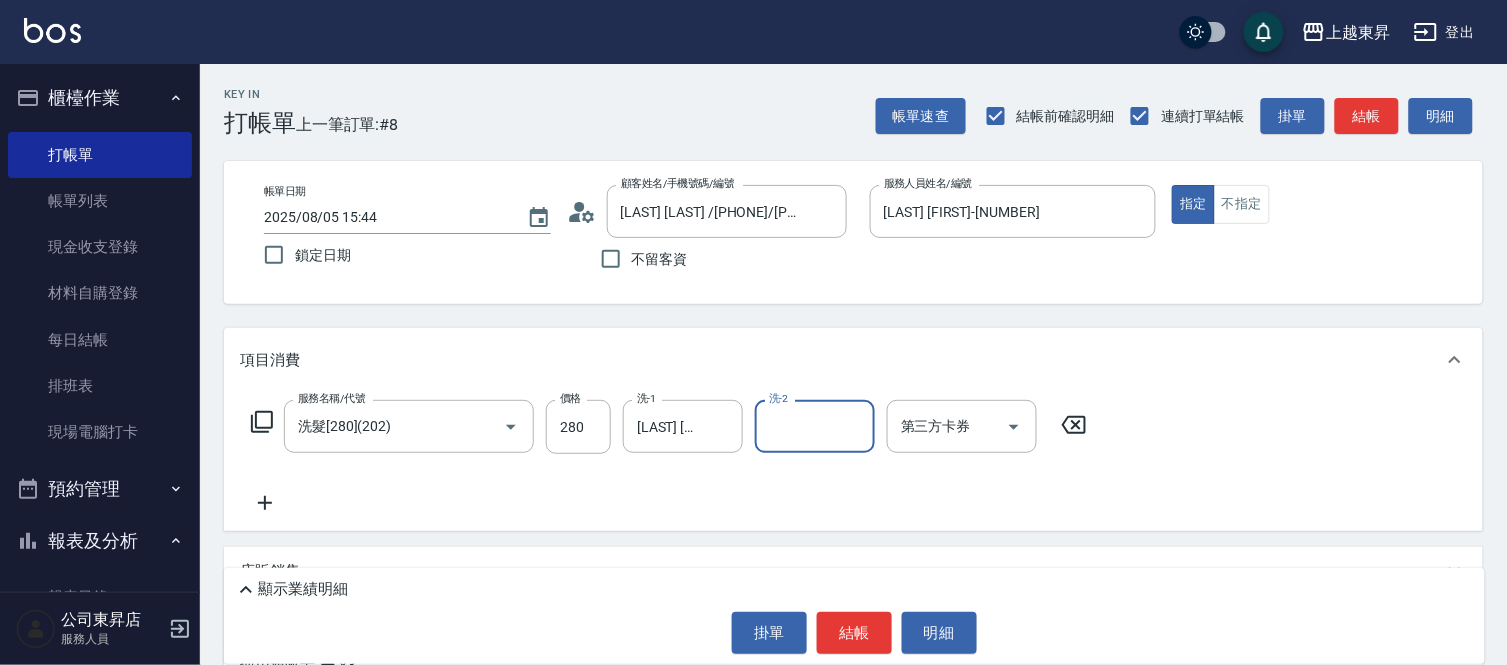 scroll, scrollTop: 111, scrollLeft: 0, axis: vertical 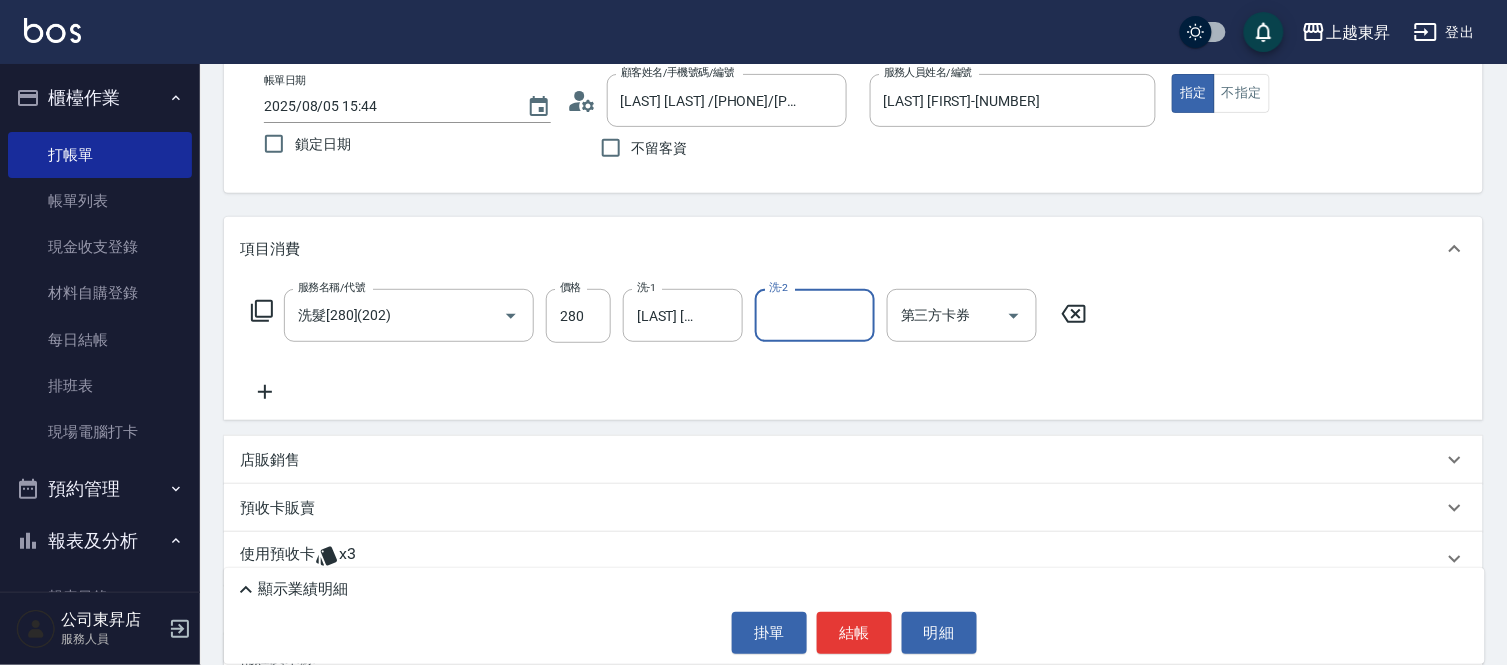 click 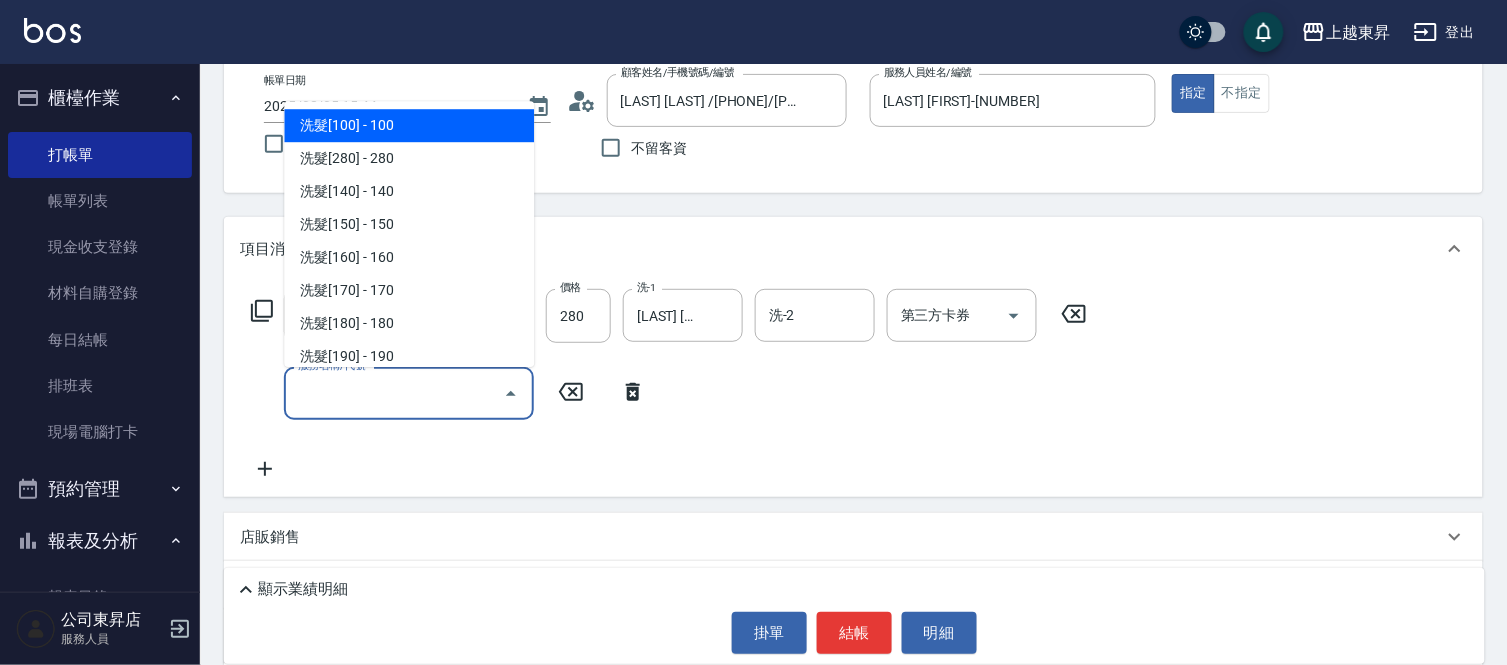 click on "服務名稱/代號" at bounding box center [394, 393] 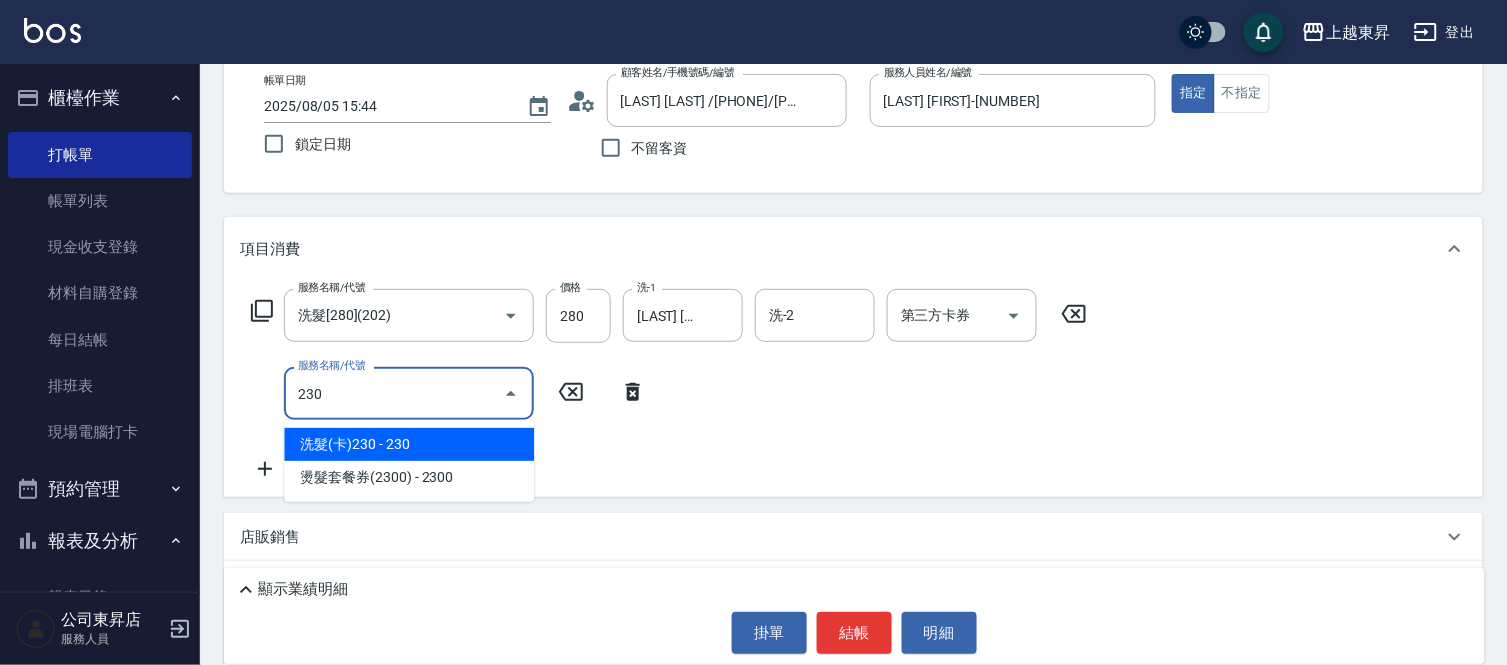 click on "洗髮(卡)230 - 230" at bounding box center (409, 444) 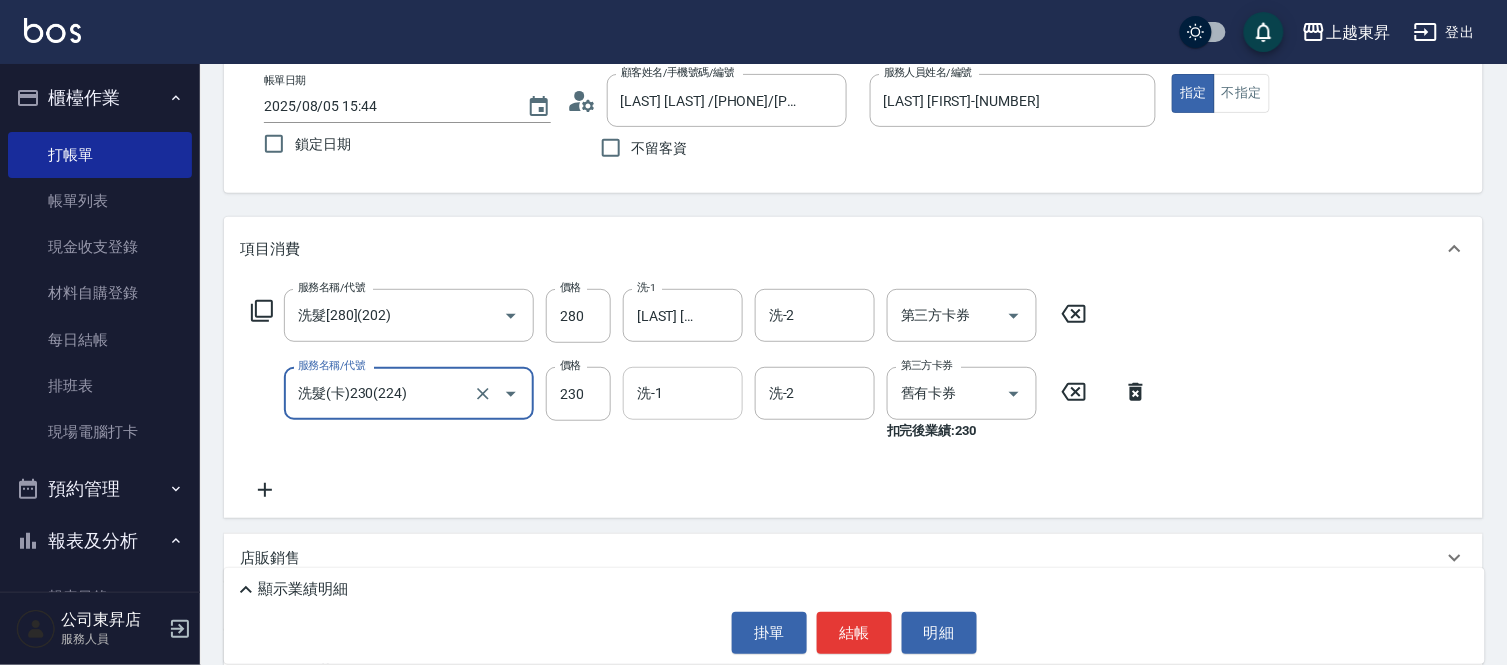 type on "洗髮(卡)230(224)" 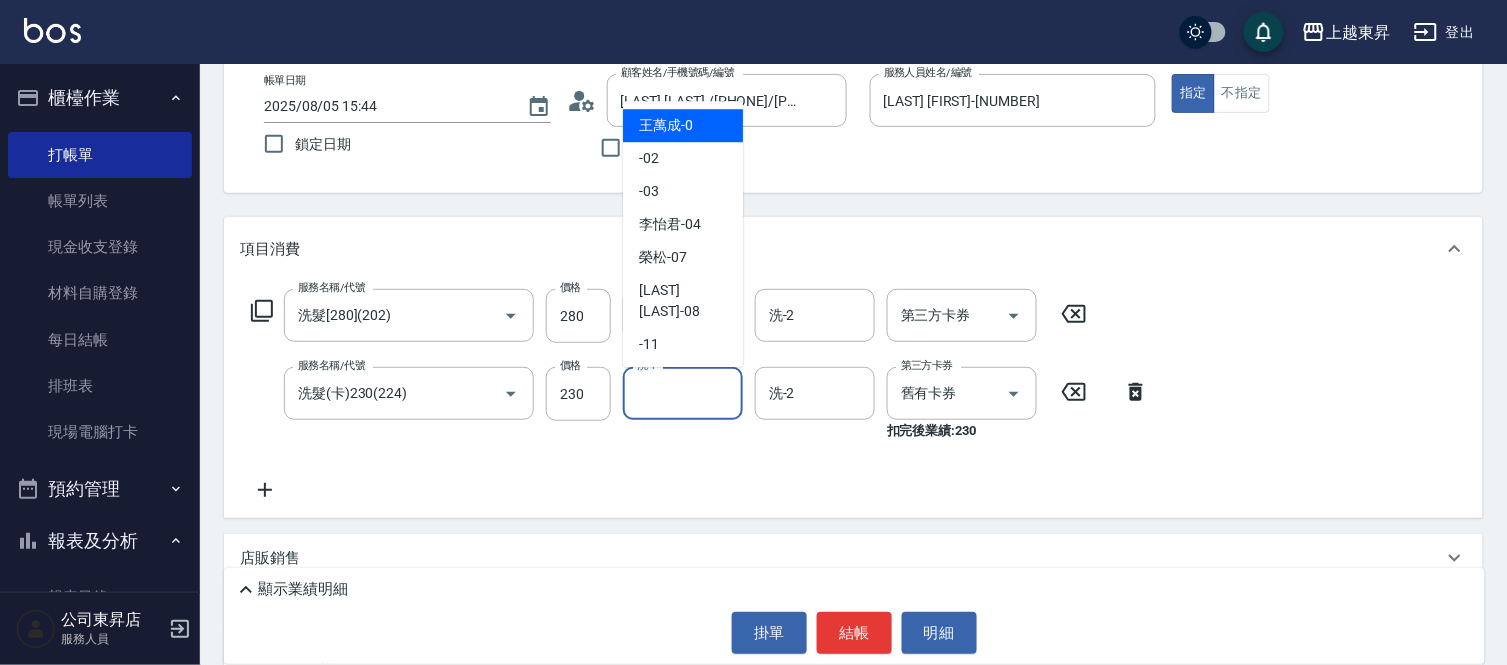 click on "洗-1" at bounding box center (683, 393) 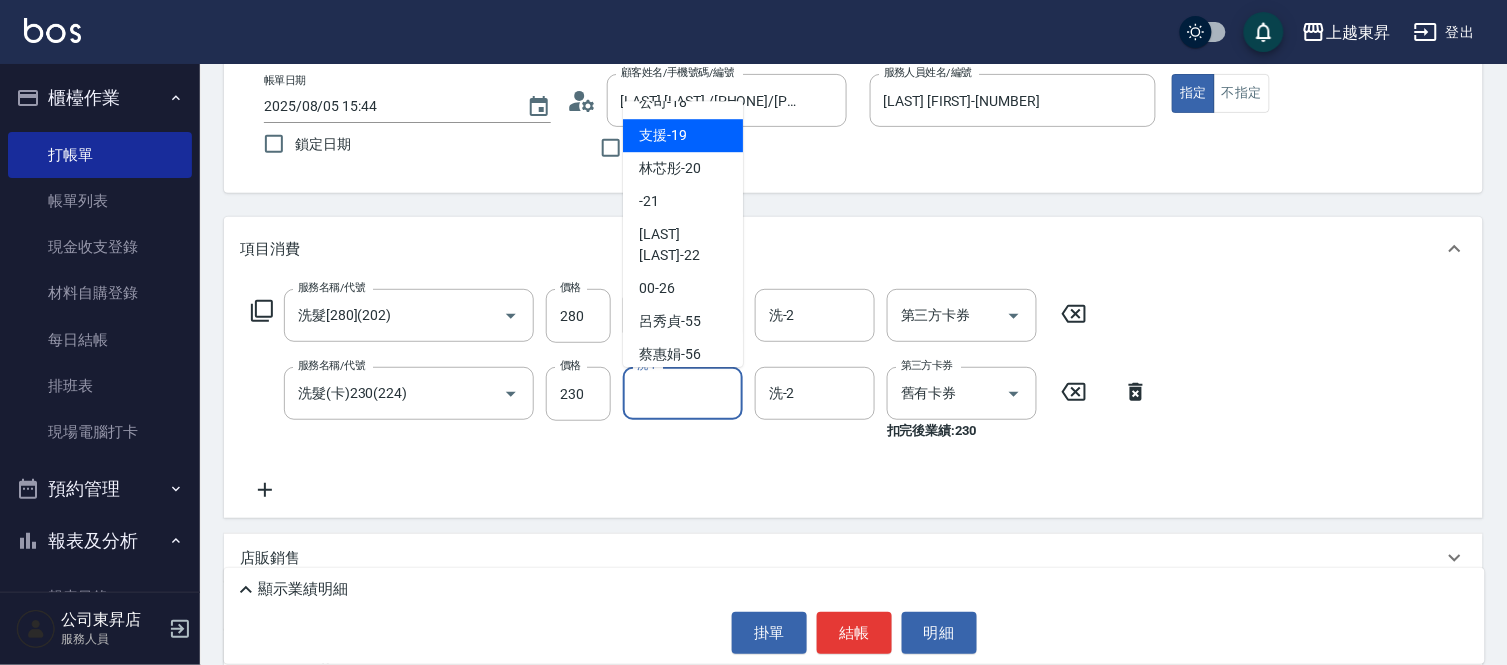 scroll, scrollTop: 310, scrollLeft: 0, axis: vertical 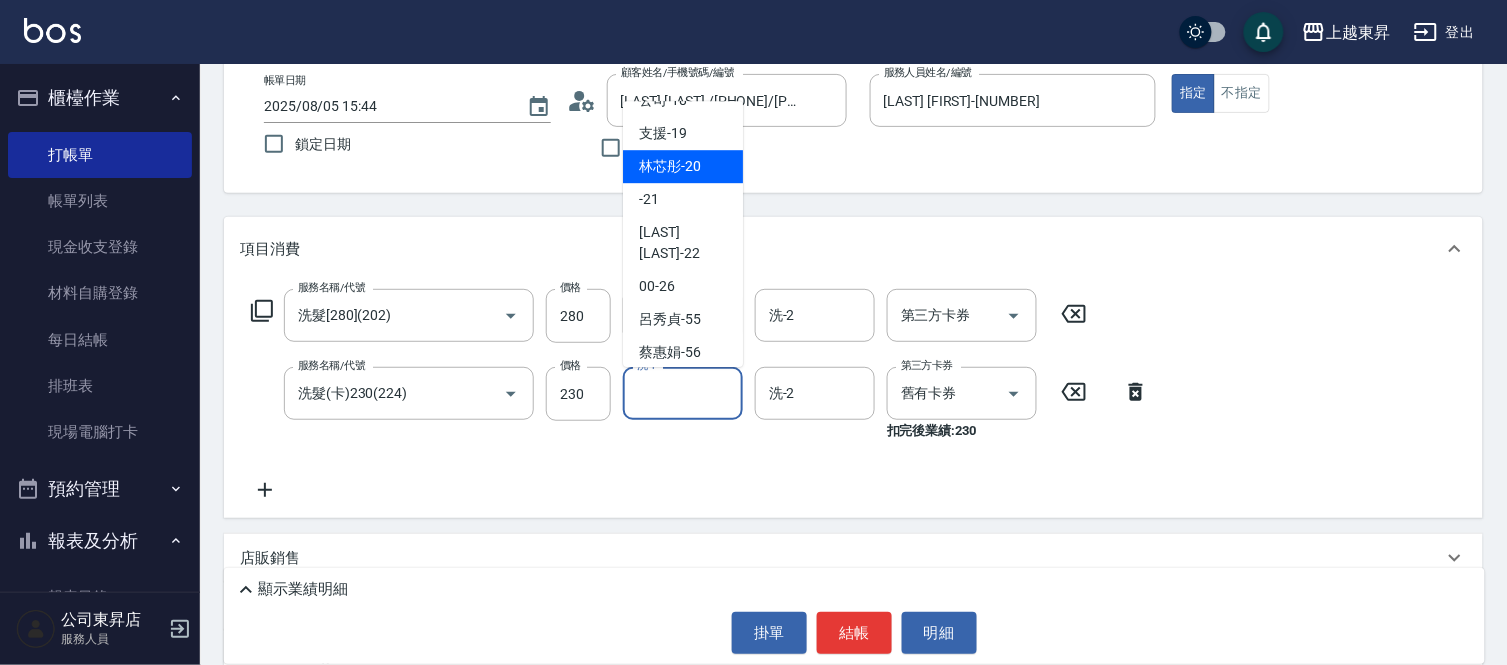 drag, startPoint x: 666, startPoint y: 134, endPoint x: 576, endPoint y: 213, distance: 119.753914 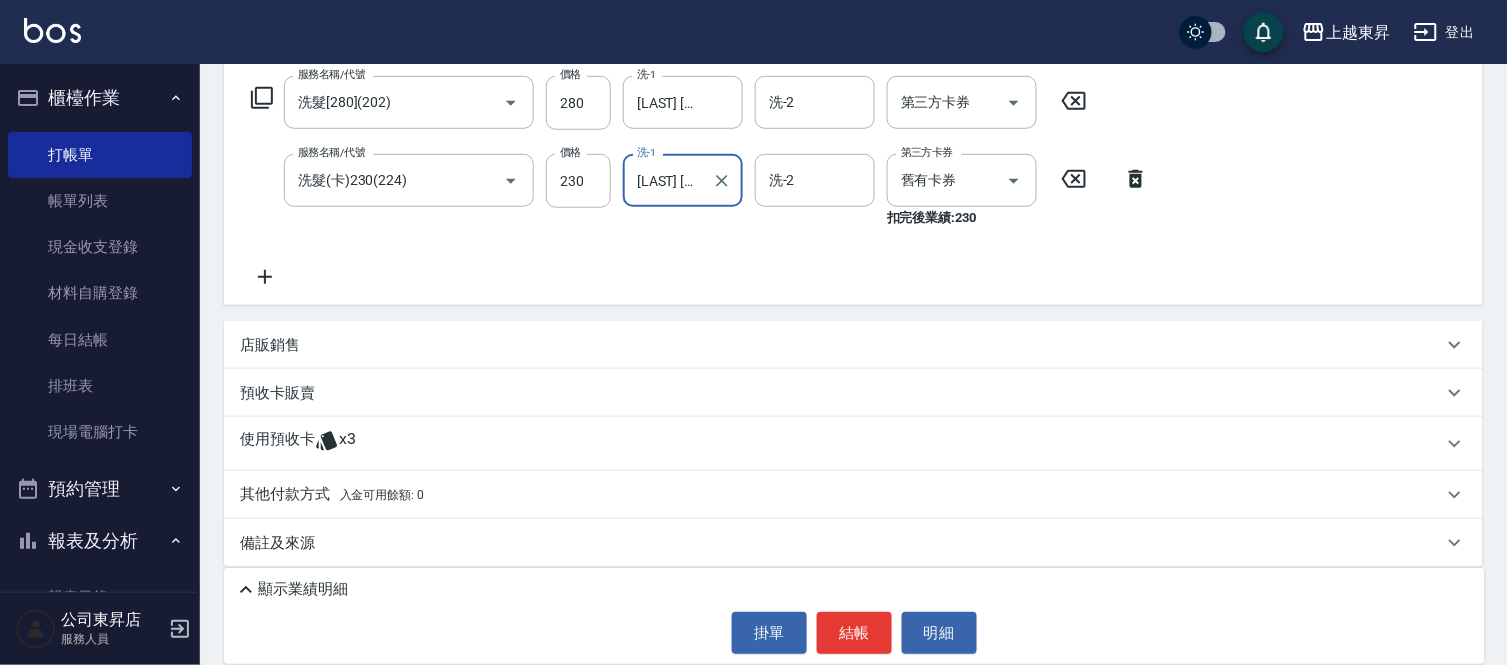 scroll, scrollTop: 333, scrollLeft: 0, axis: vertical 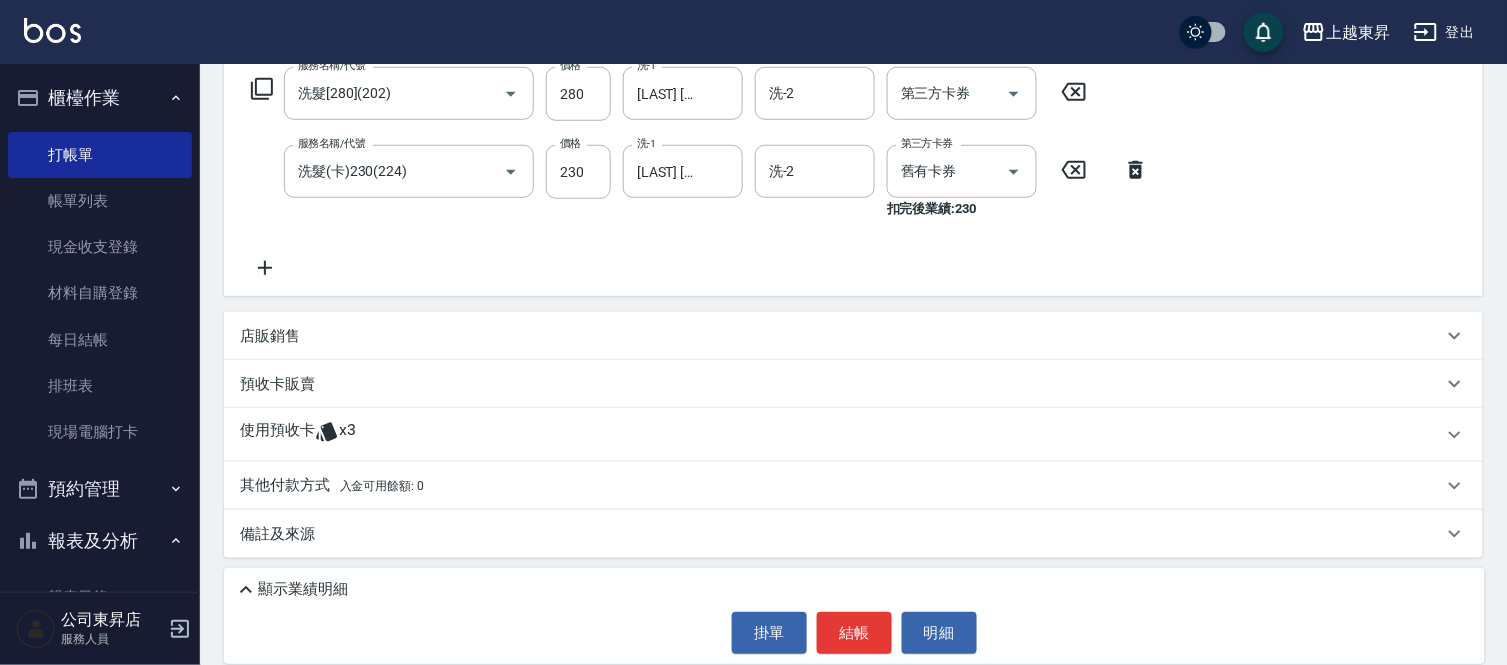 click 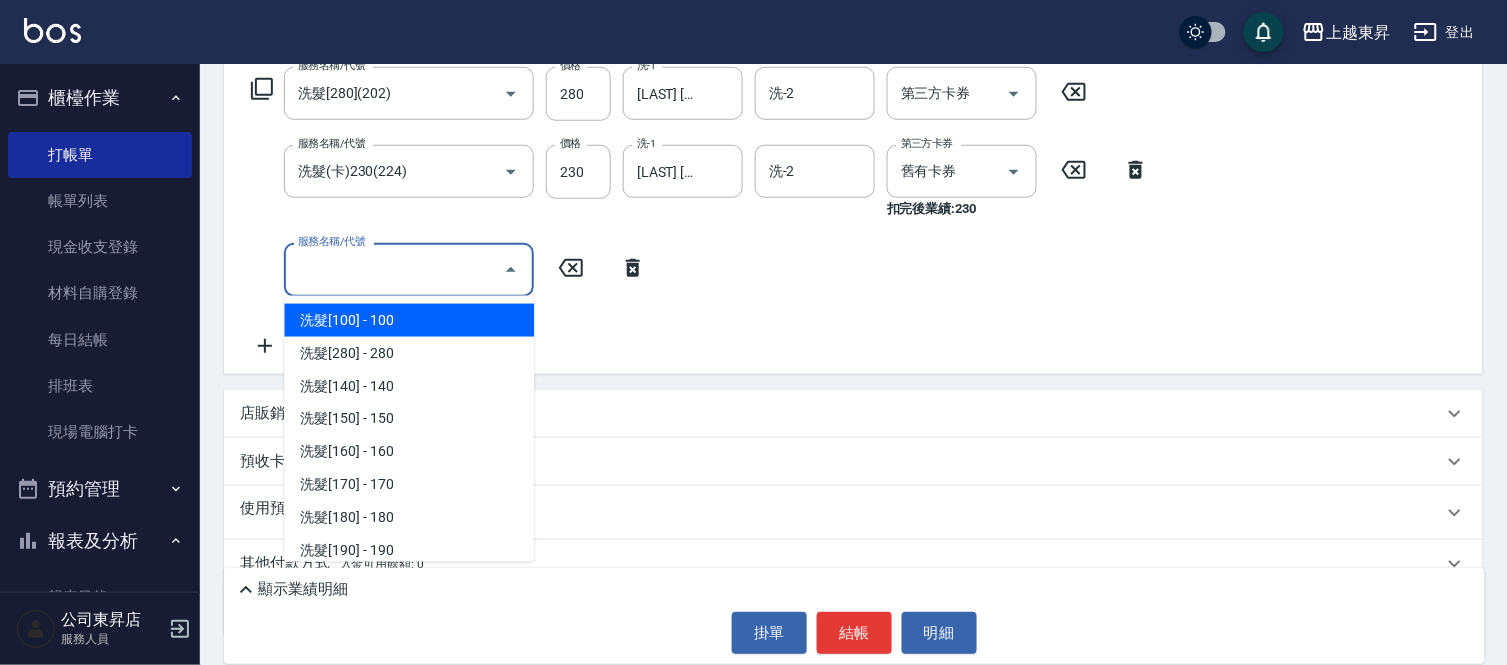 click on "服務名稱/代號" at bounding box center [394, 269] 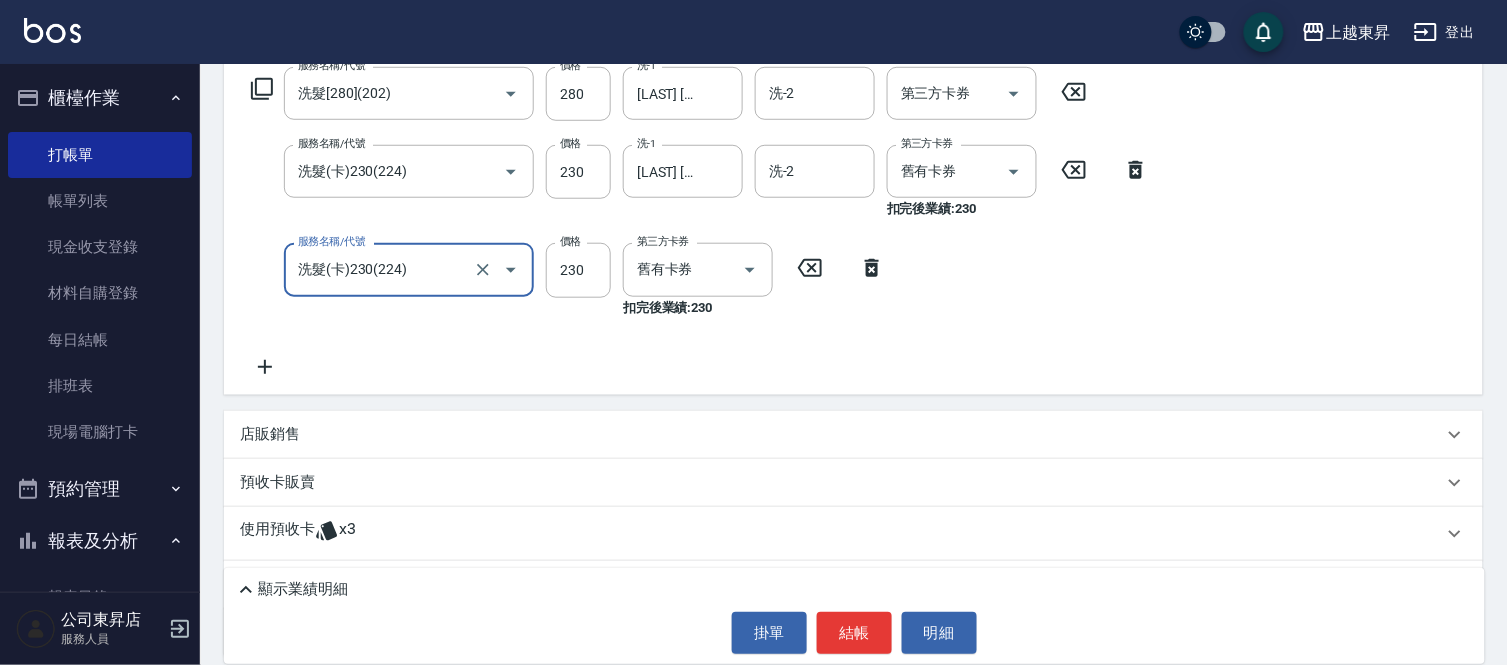 type on "洗髮(卡)230(224)" 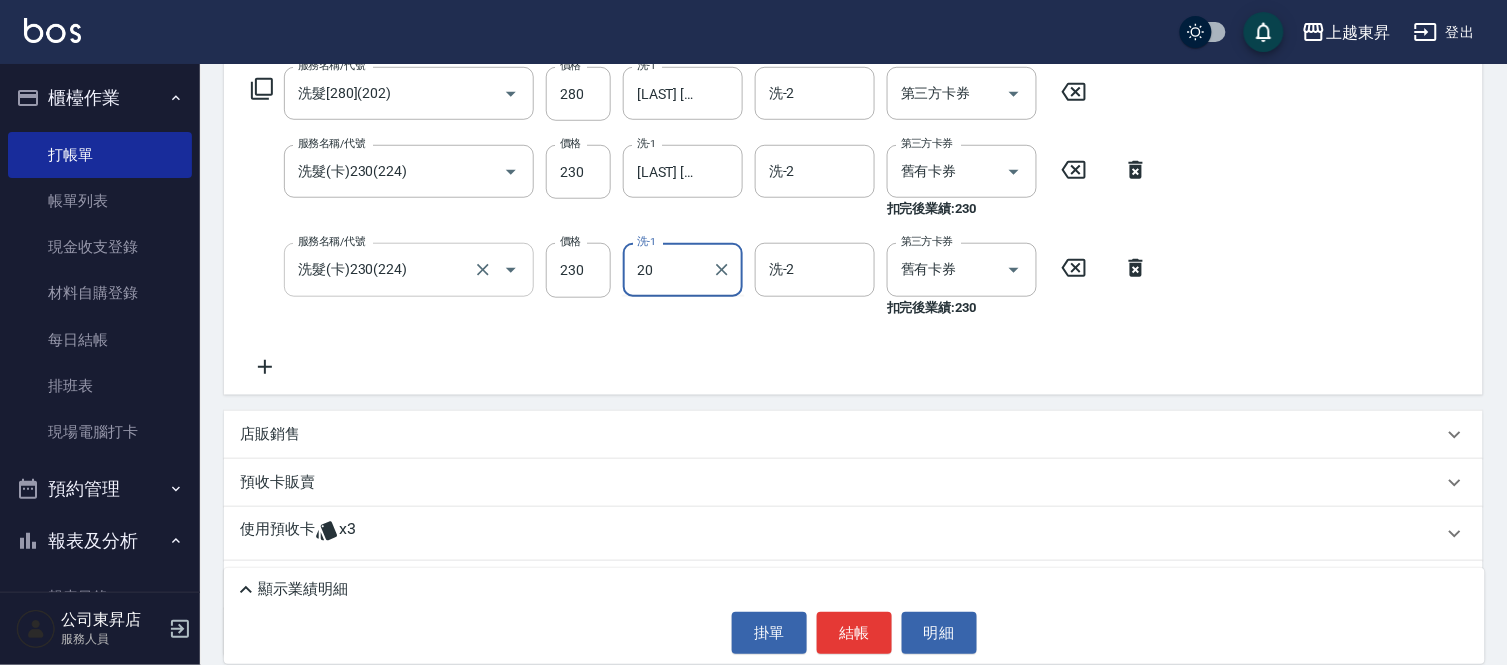 type on "[LAST] [LAST]-[NUMBER]" 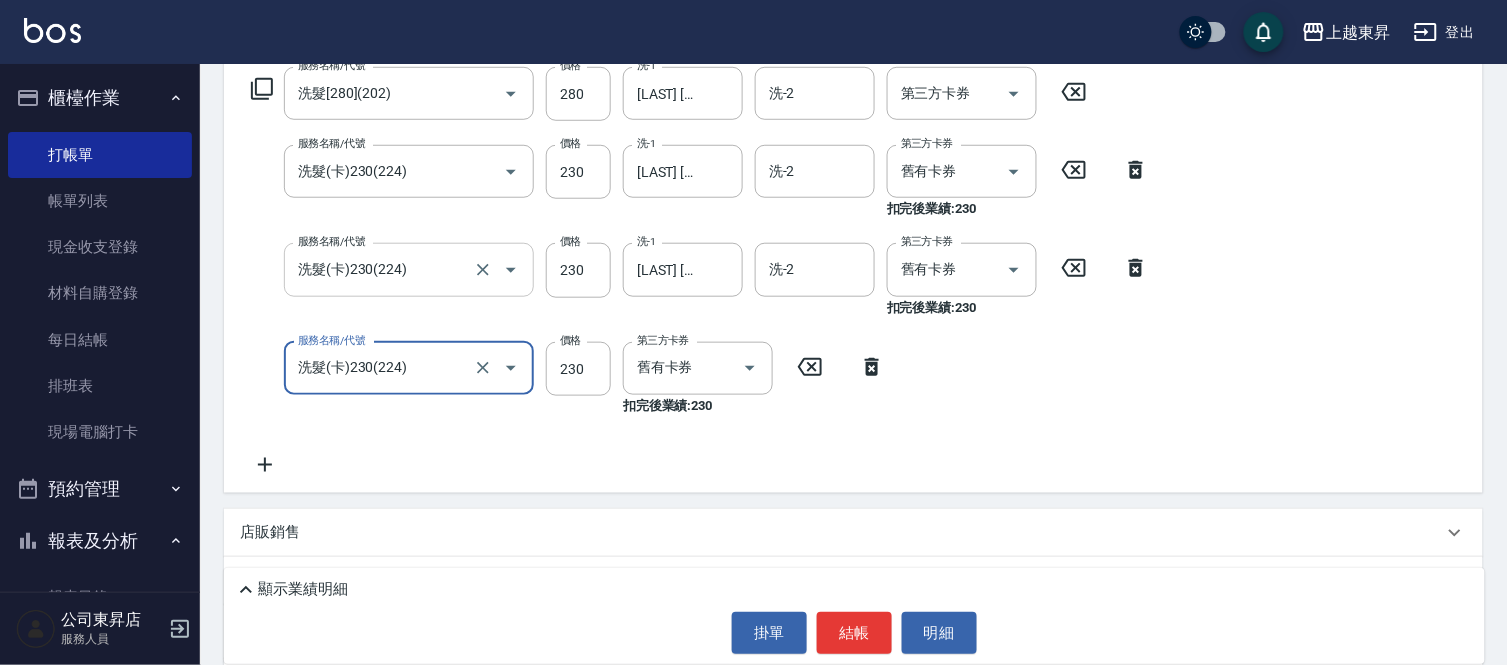 type on "洗髮(卡)230(224)" 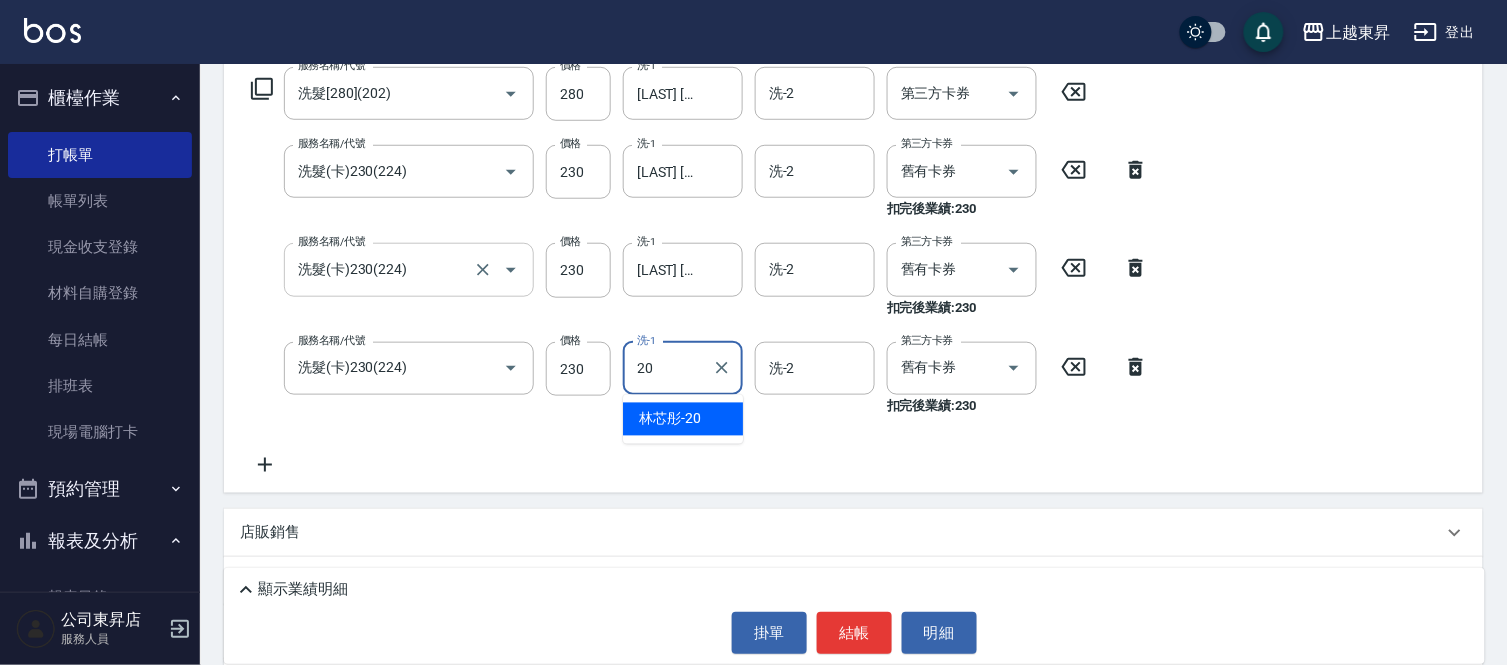 type on "[LAST] [LAST]-[NUMBER]" 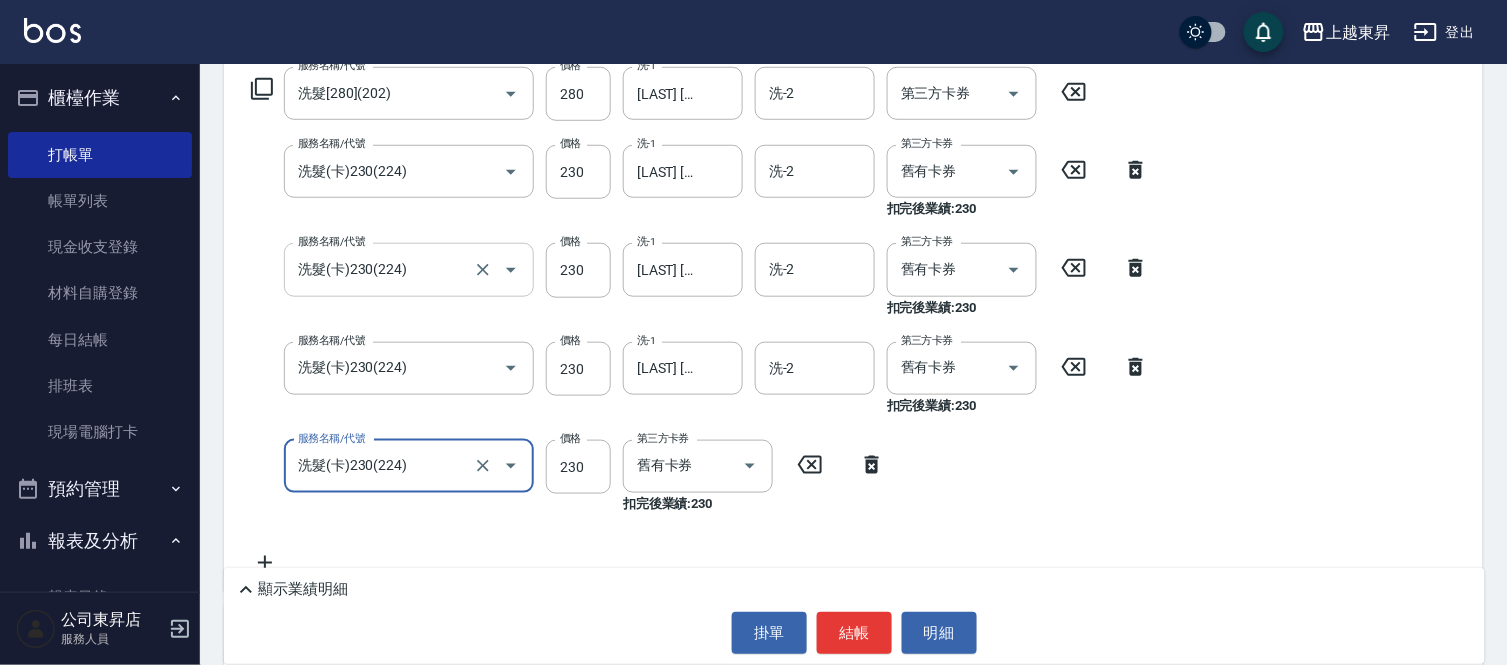 type on "洗髮(卡)230(224)" 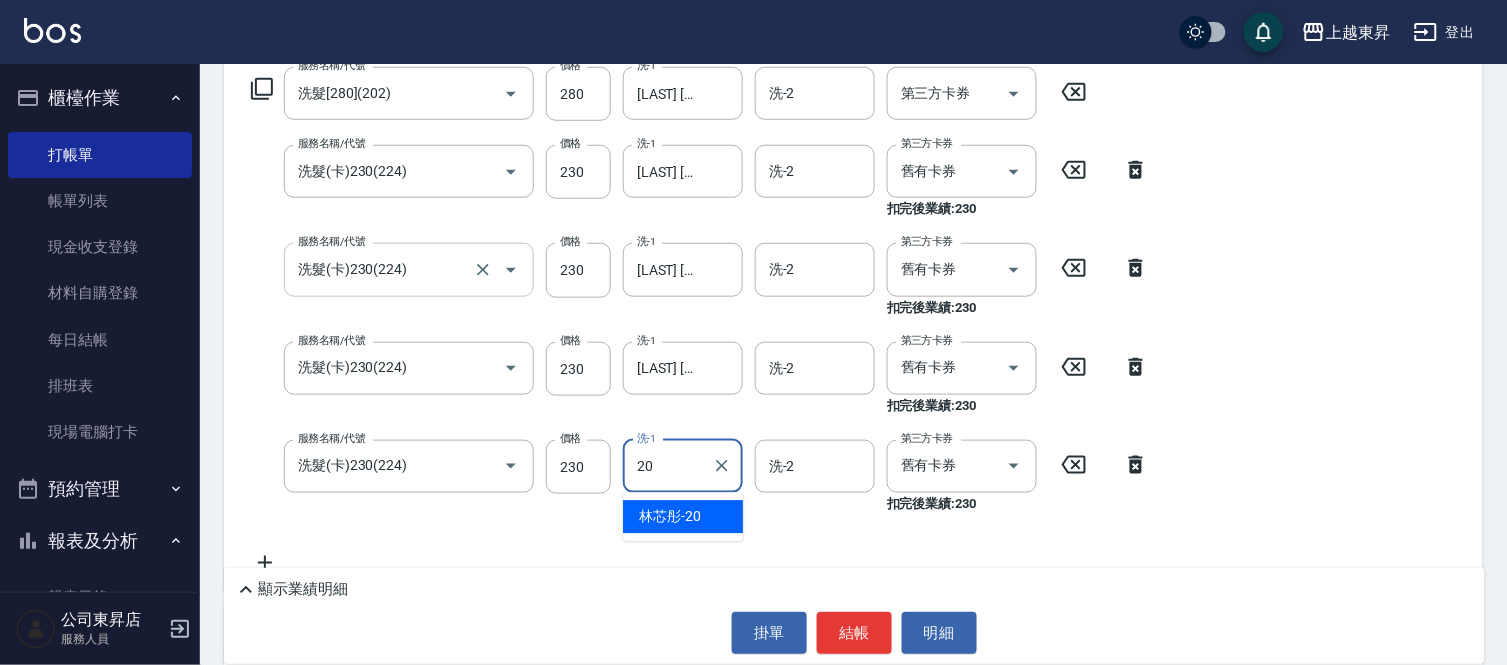 type on "[LAST] [LAST]-[NUMBER]" 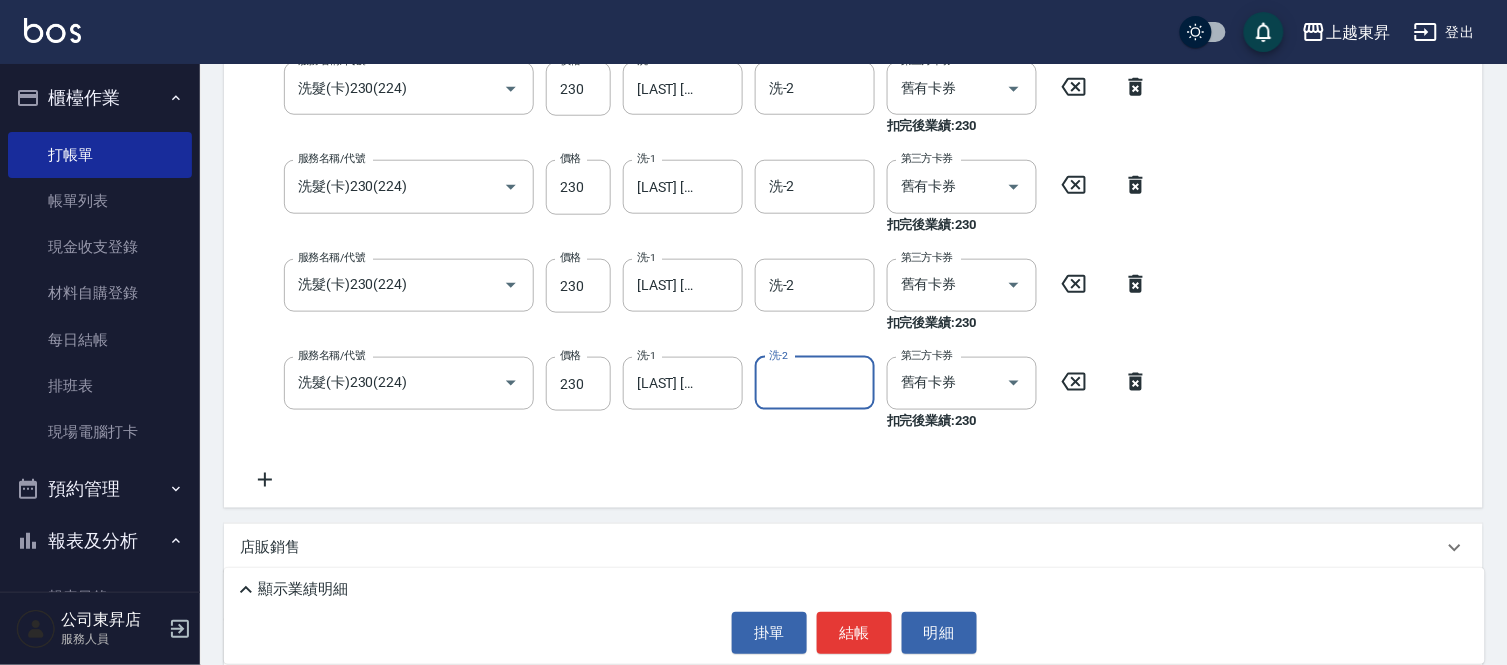 scroll, scrollTop: 555, scrollLeft: 0, axis: vertical 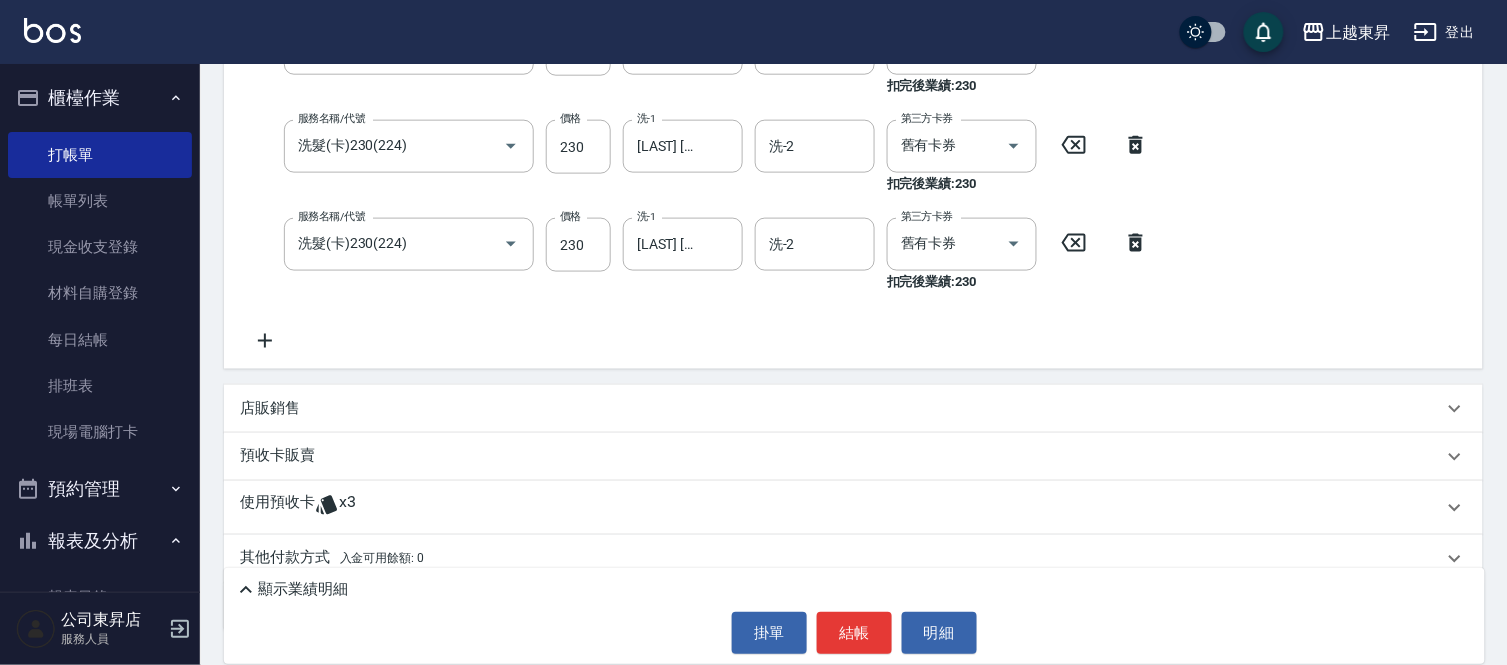 click 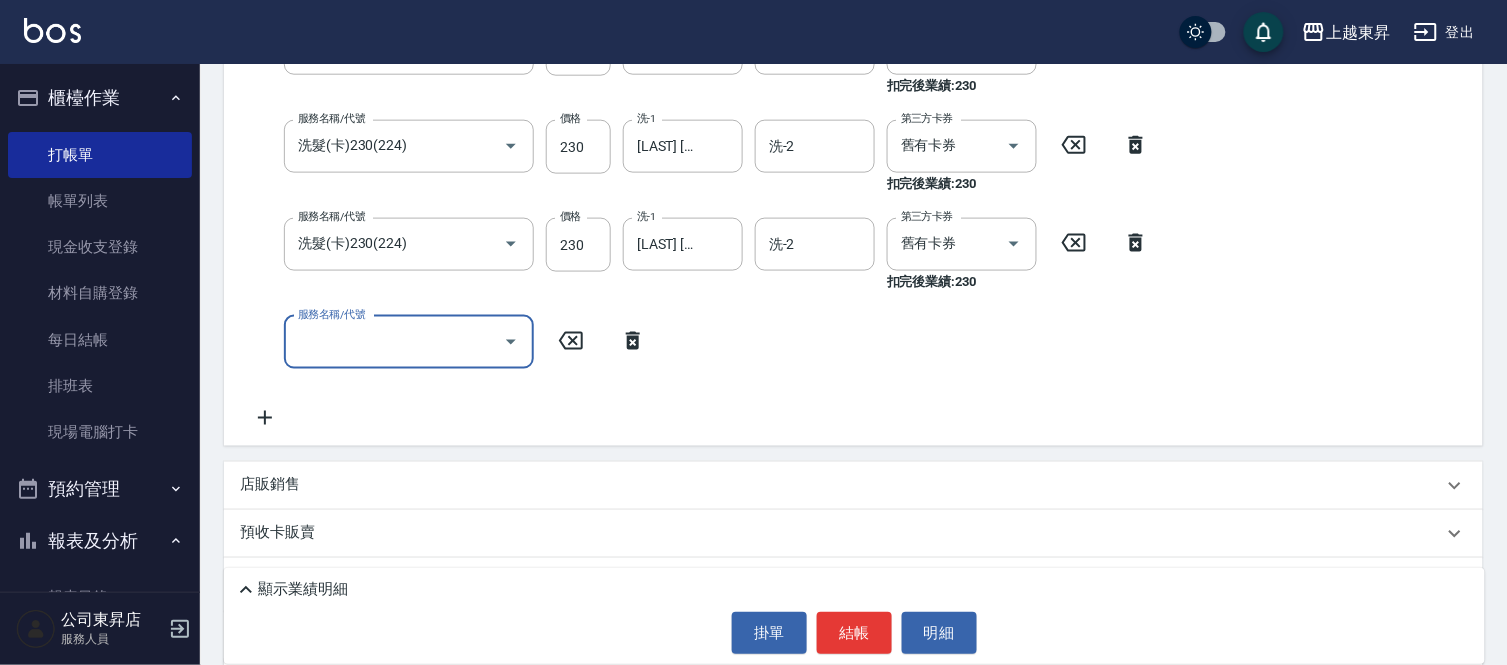 scroll, scrollTop: 466, scrollLeft: 0, axis: vertical 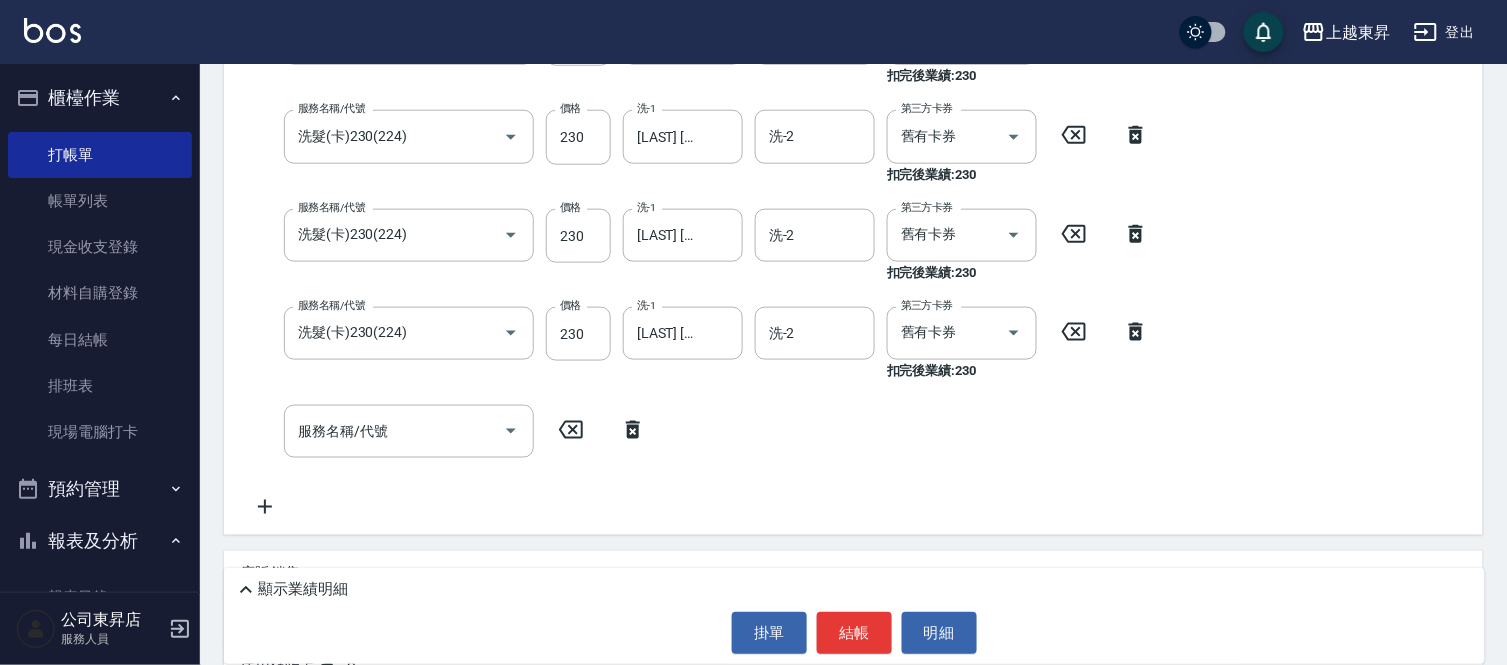 click 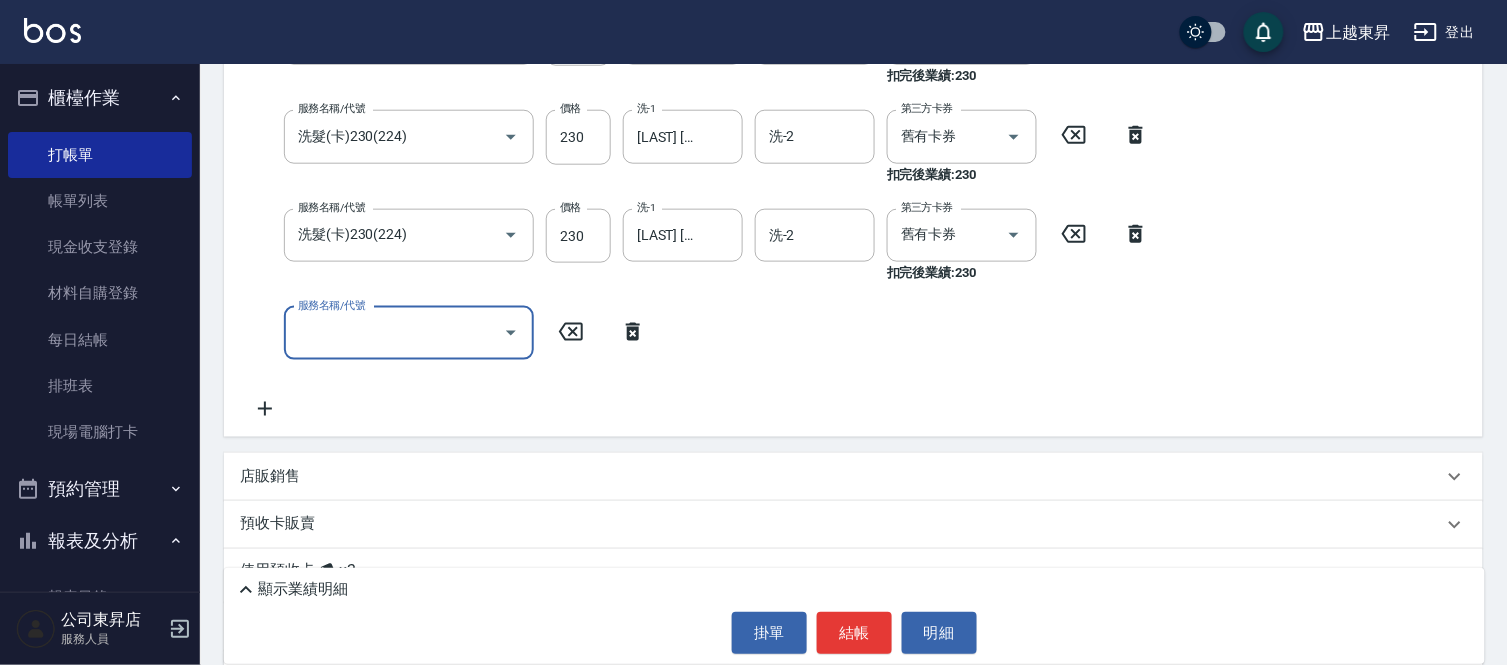 click 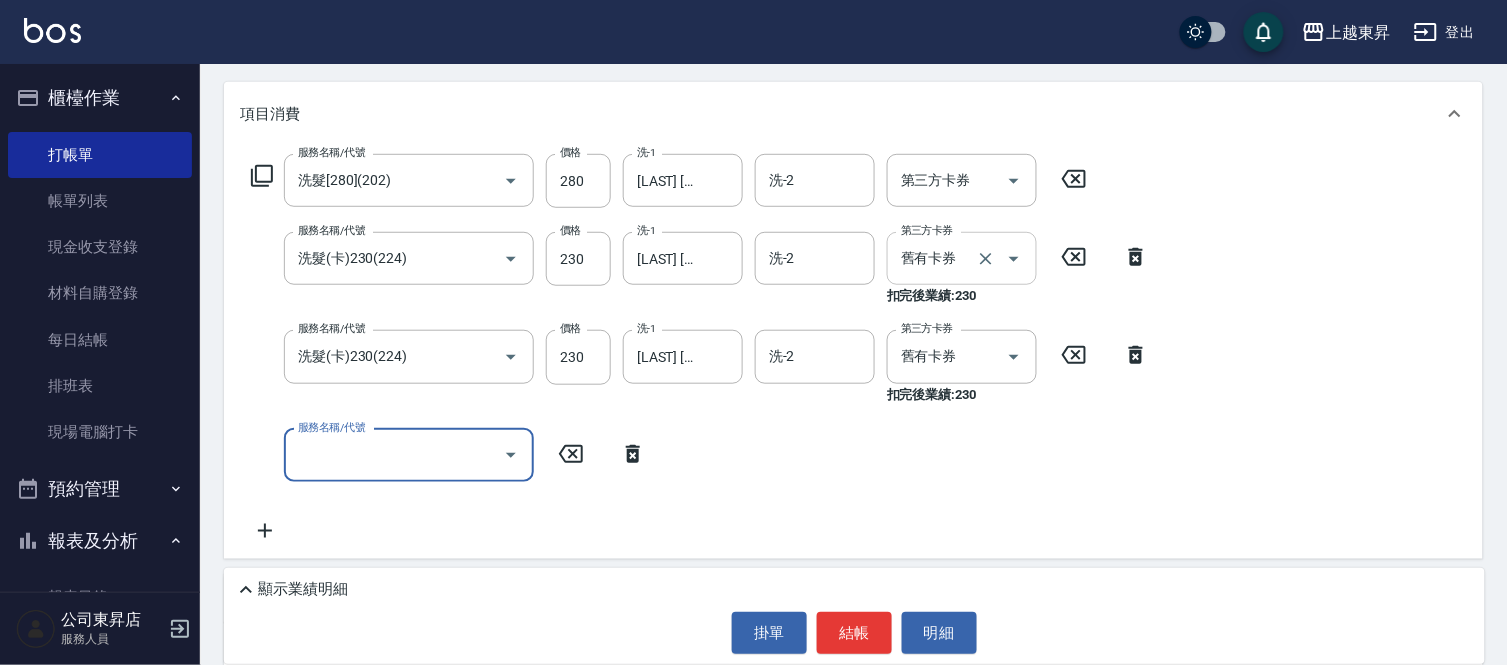 scroll, scrollTop: 244, scrollLeft: 0, axis: vertical 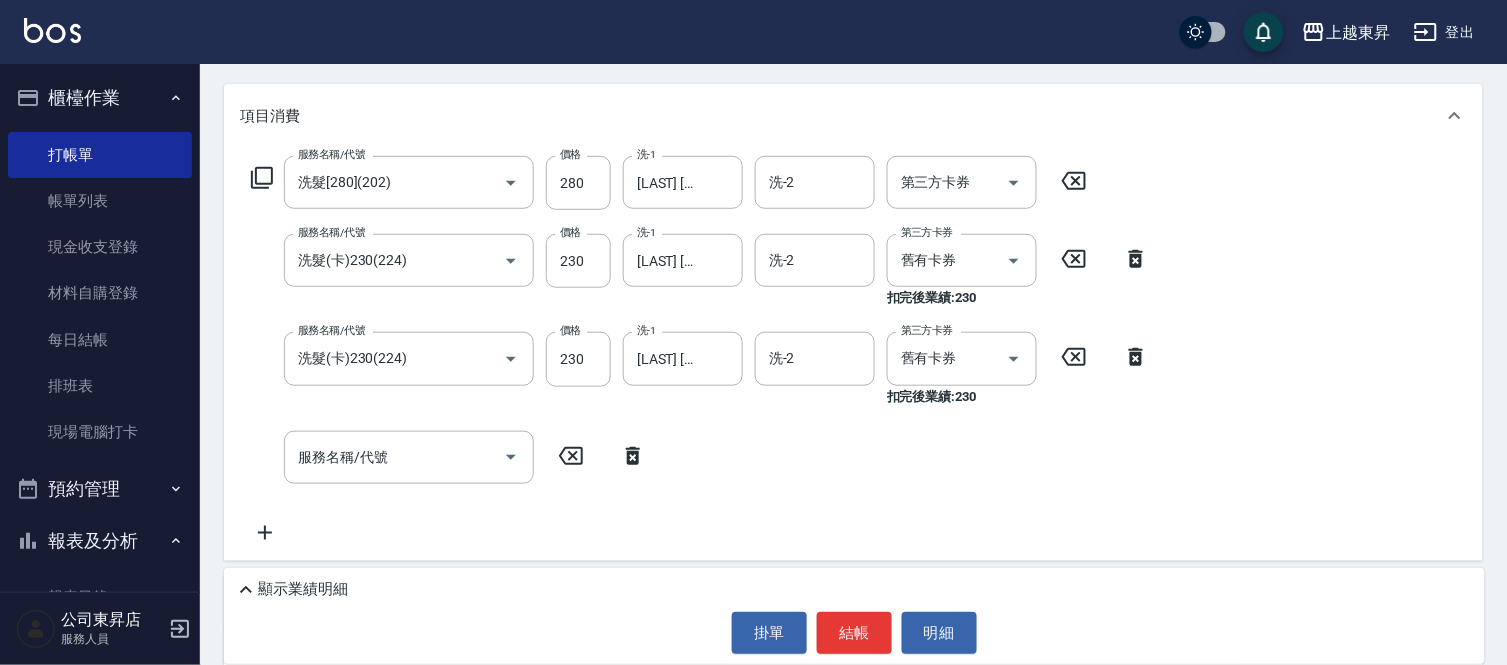 click 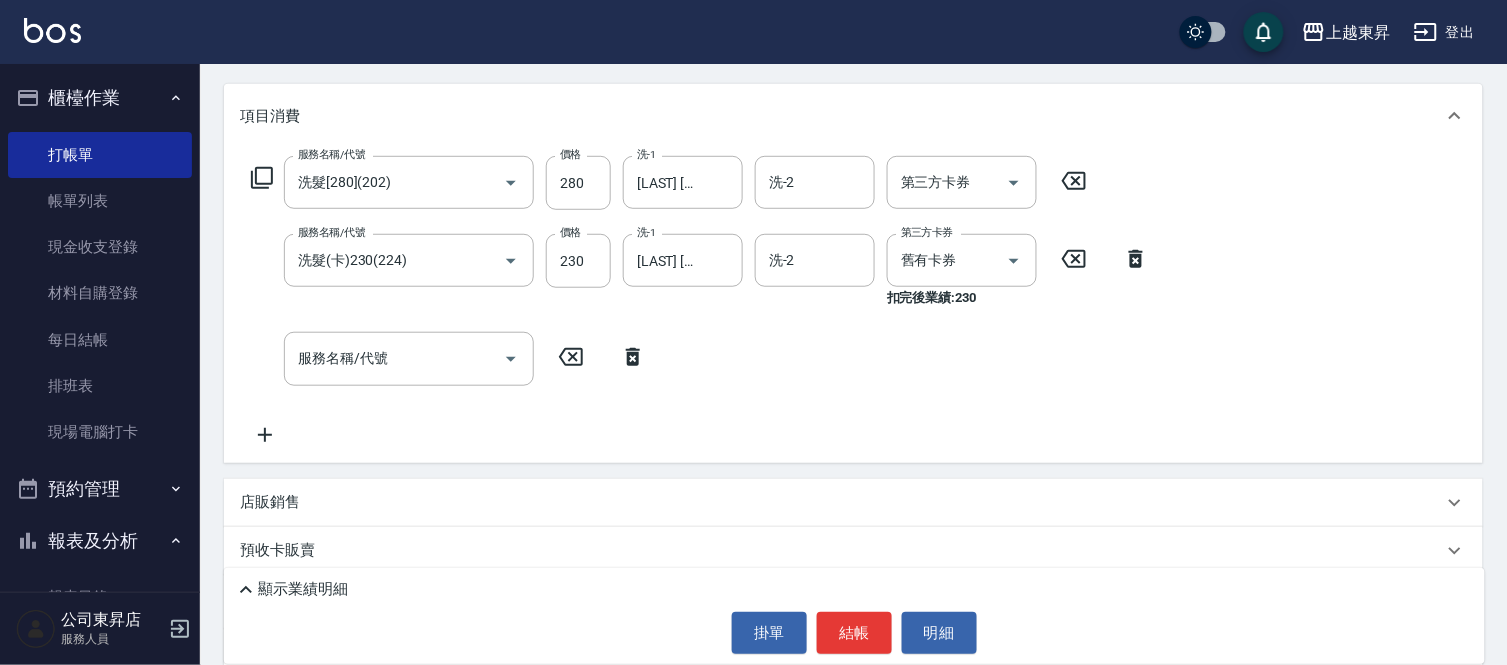 click 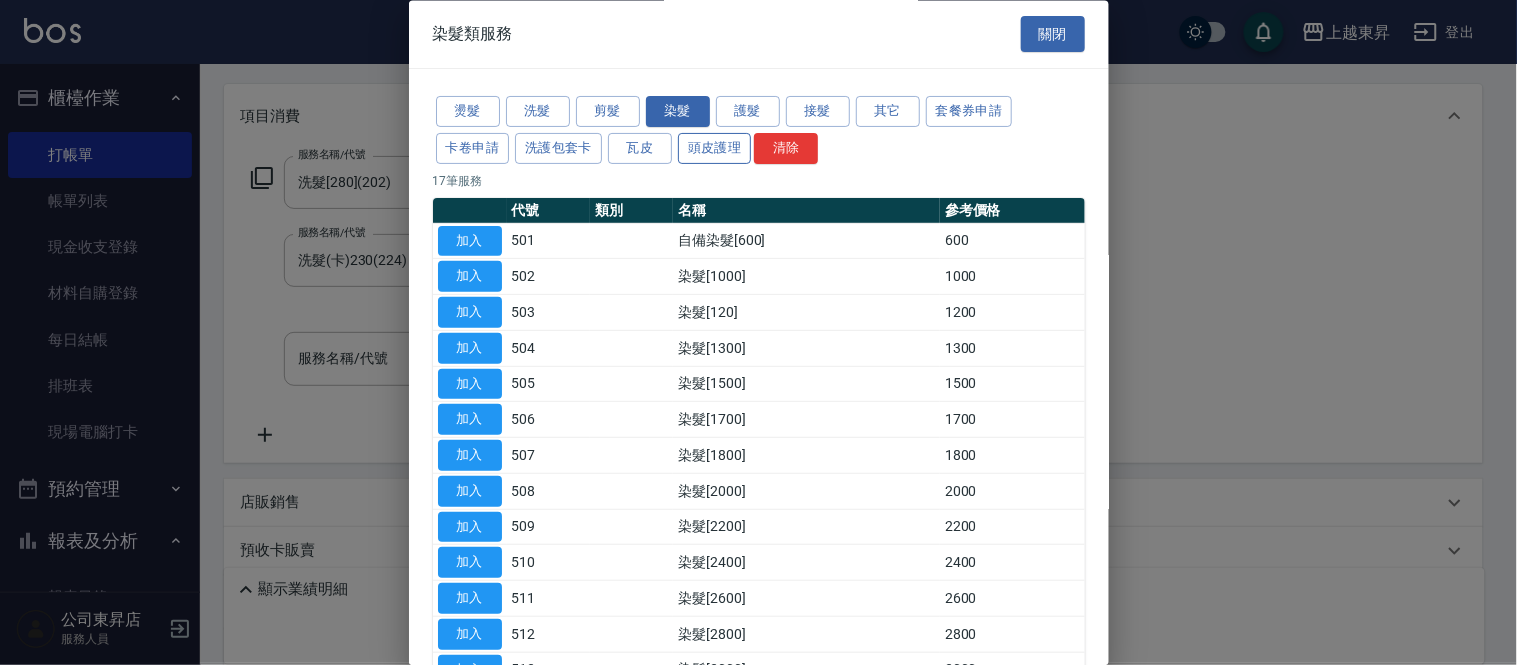 click on "頭皮護理" at bounding box center (715, 148) 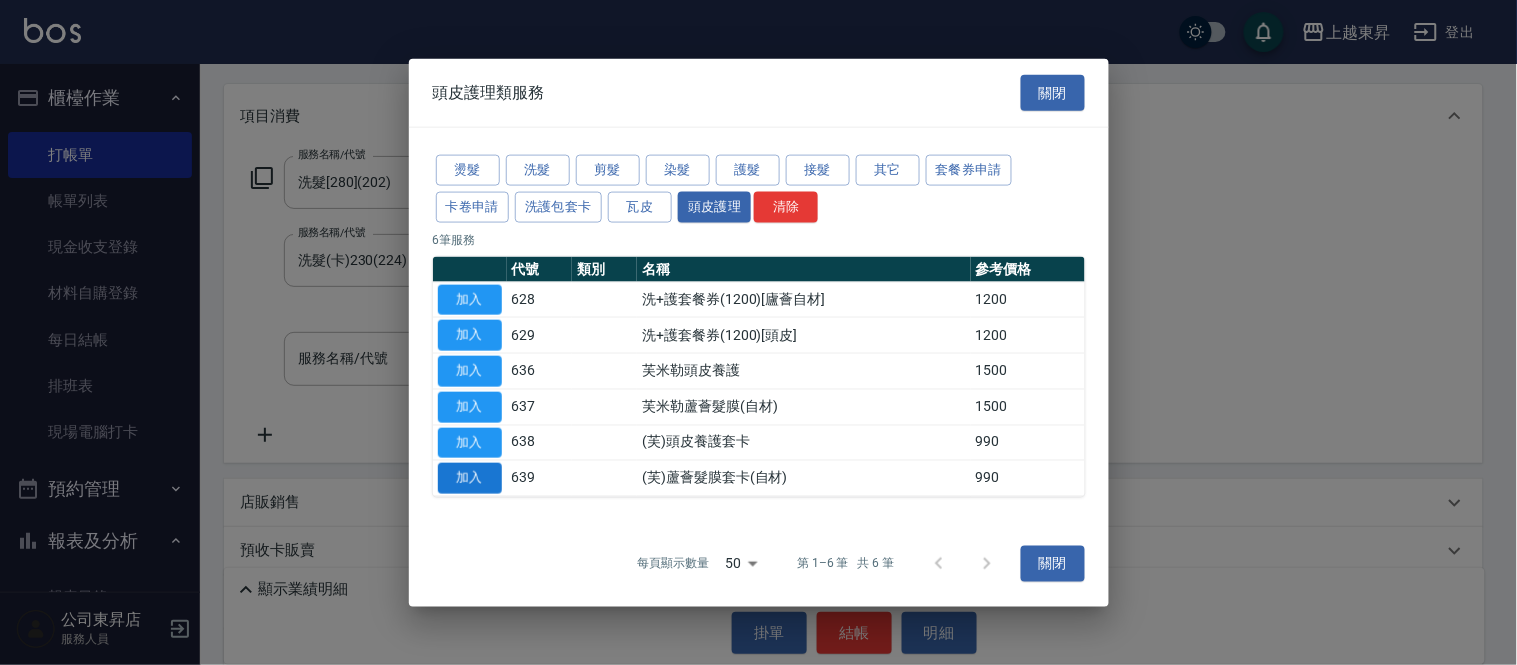 click on "加入" at bounding box center (470, 478) 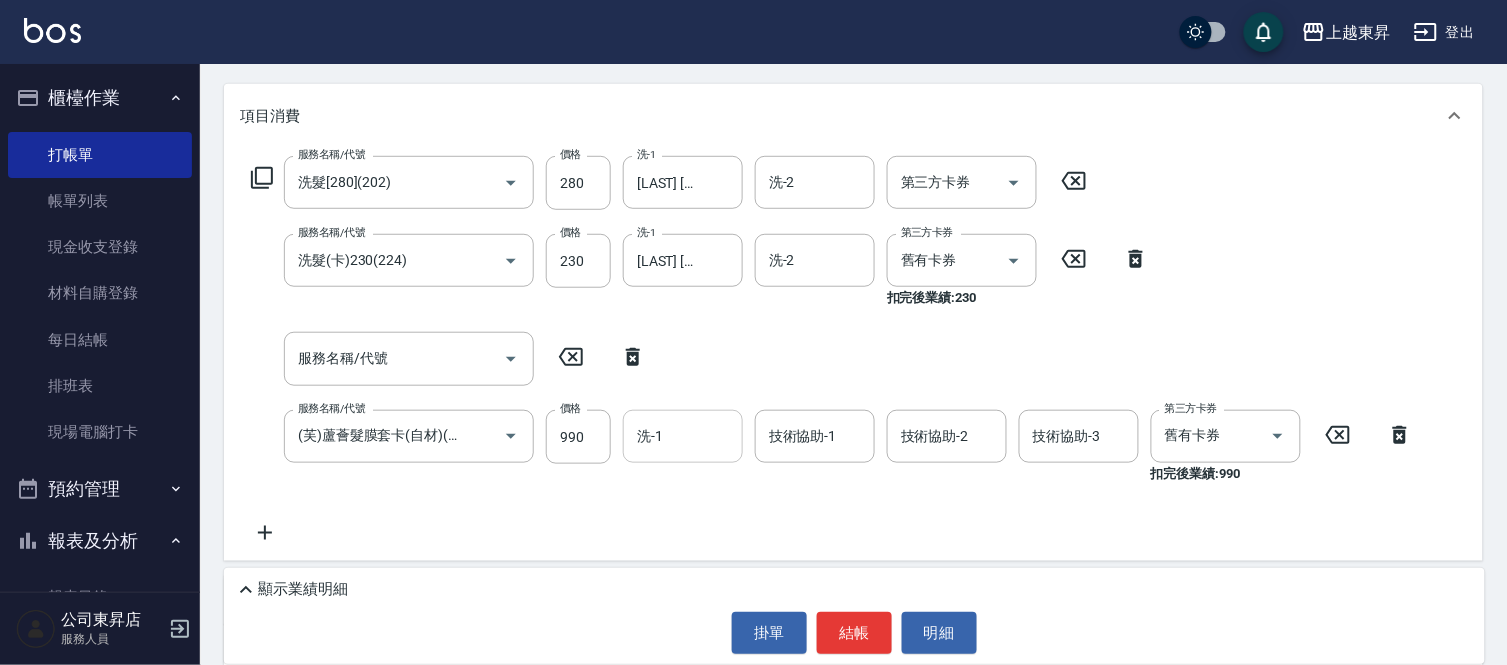 click on "洗-1" at bounding box center [683, 436] 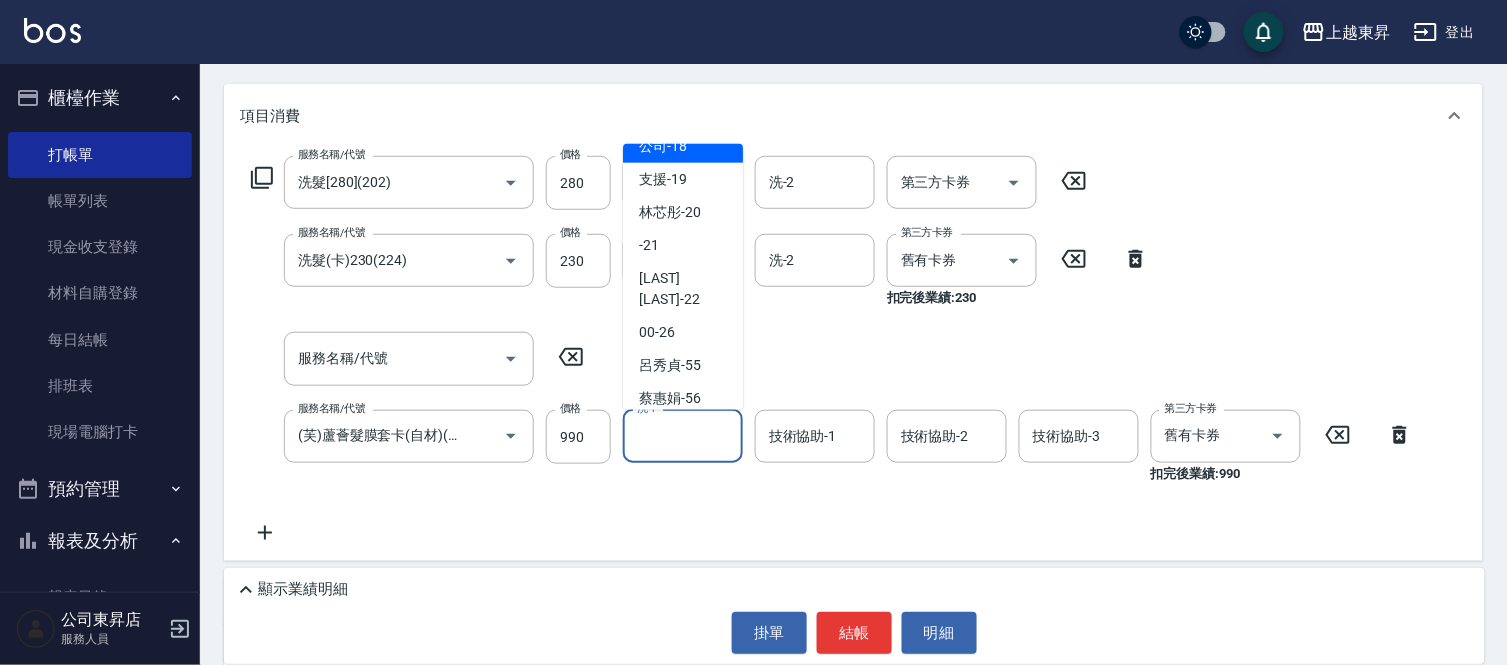 scroll, scrollTop: 310, scrollLeft: 0, axis: vertical 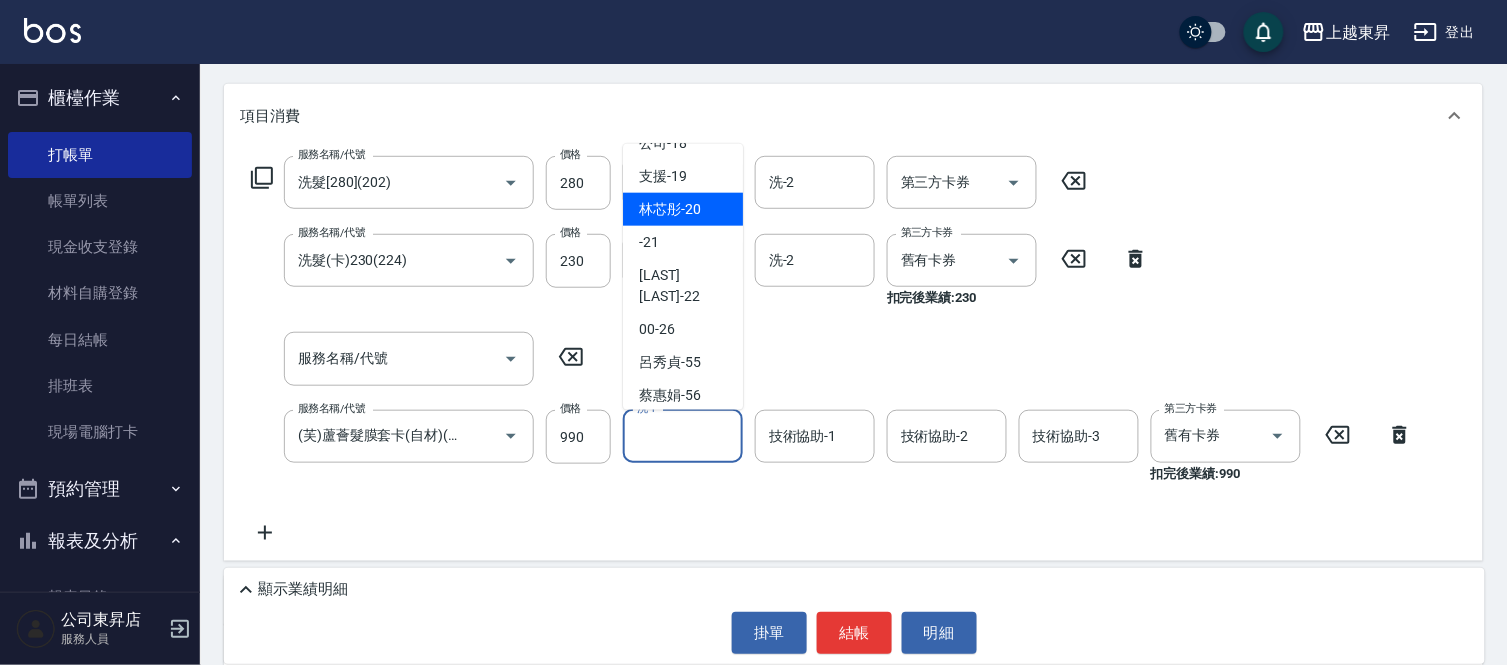 click on "[LAST] [LAST] -[NUMBER]" at bounding box center (670, 209) 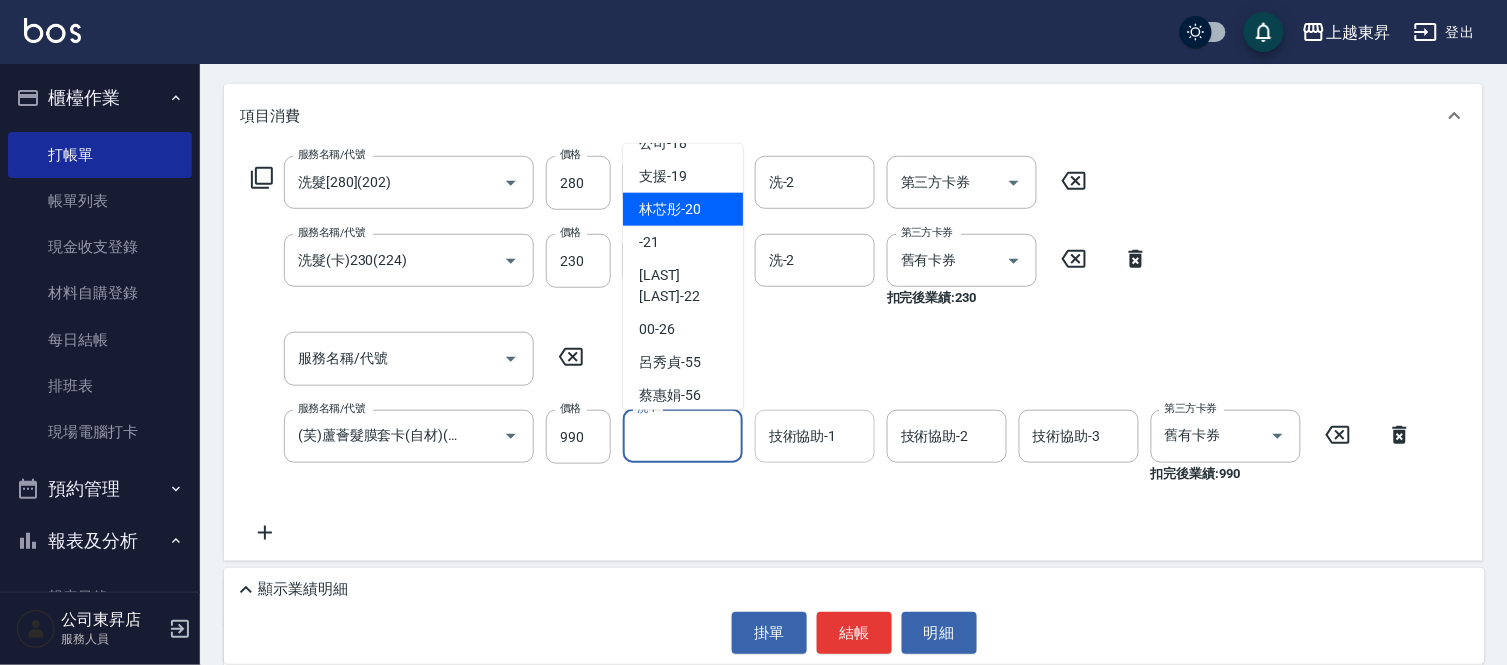 type on "[LAST] [LAST]-[NUMBER]" 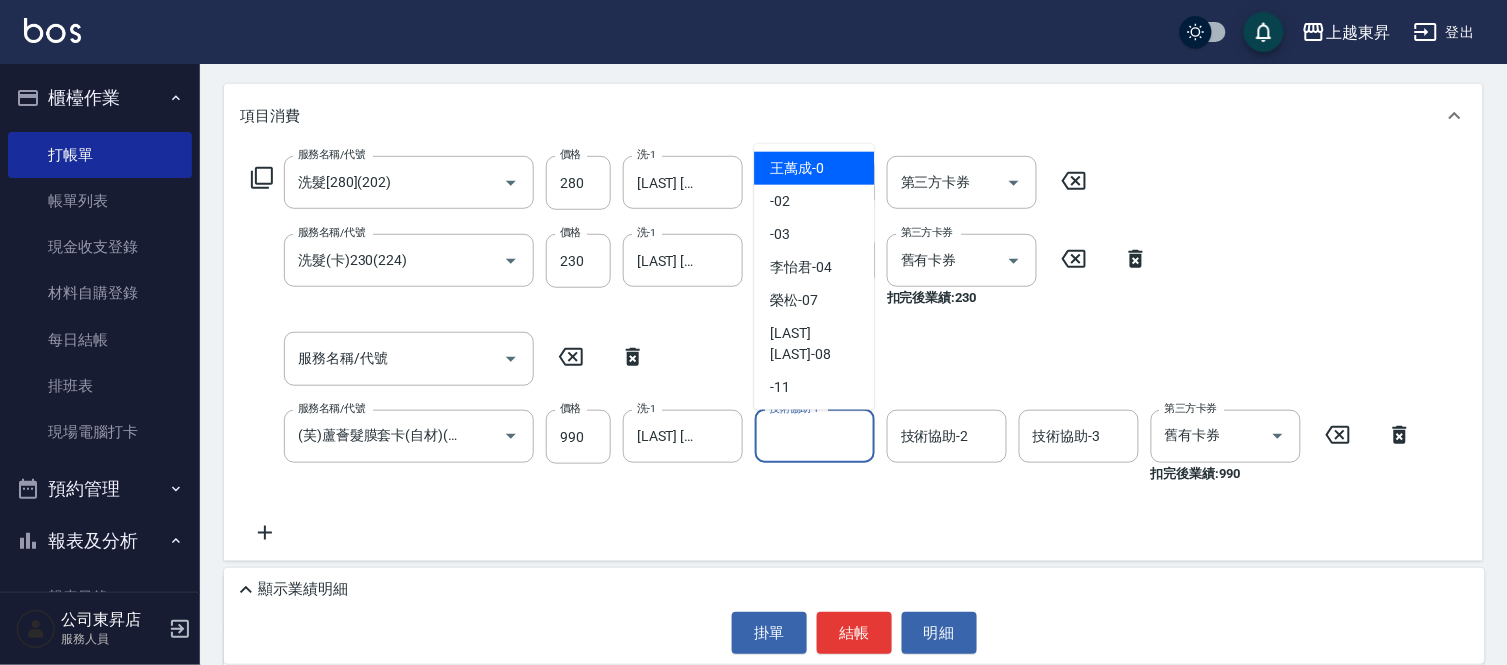 drag, startPoint x: 823, startPoint y: 442, endPoint x: 827, endPoint y: 426, distance: 16.492422 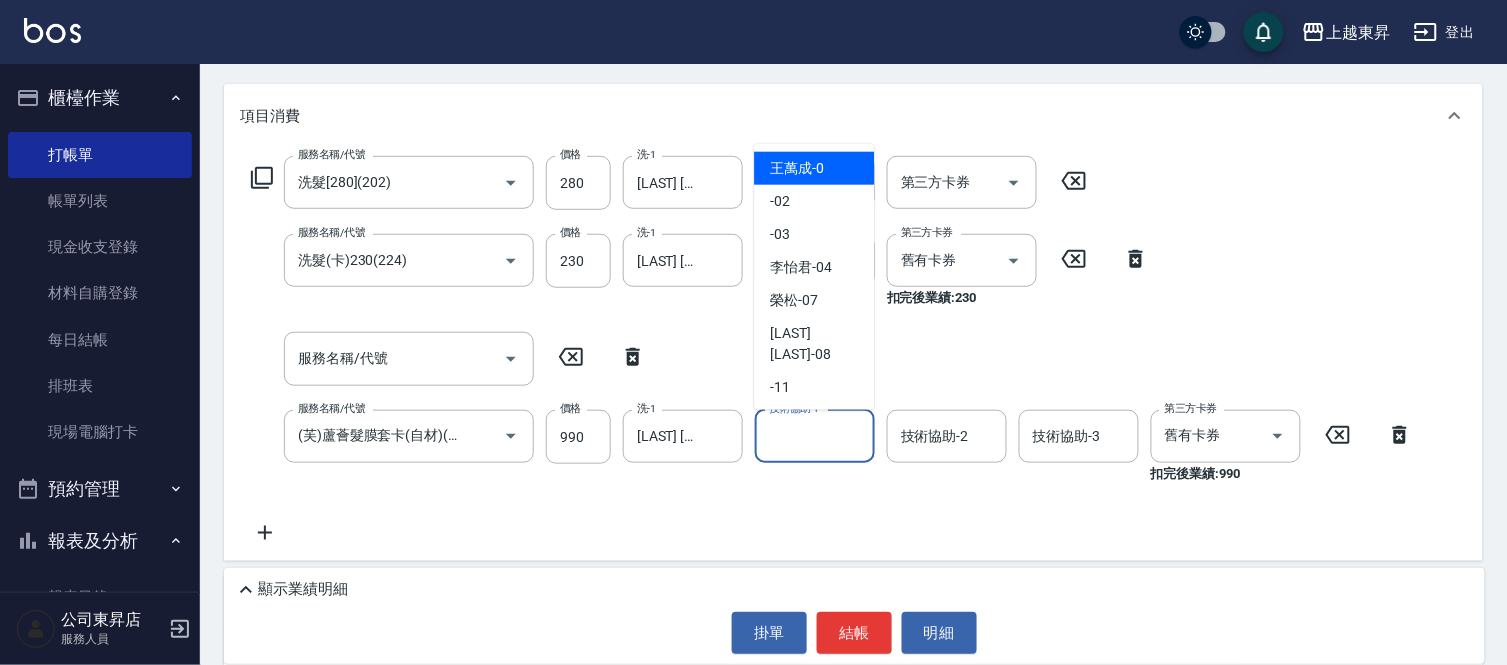click on "技術協助-1" at bounding box center (815, 436) 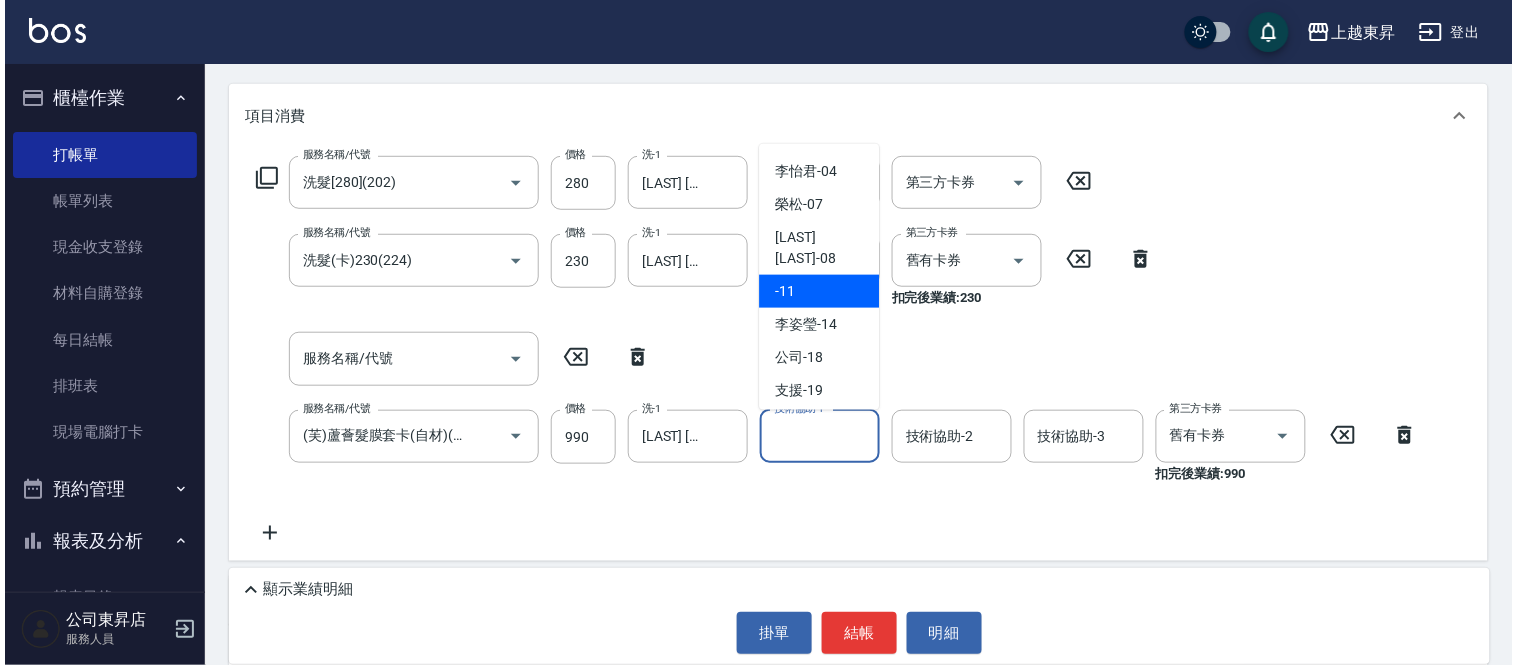 scroll, scrollTop: 222, scrollLeft: 0, axis: vertical 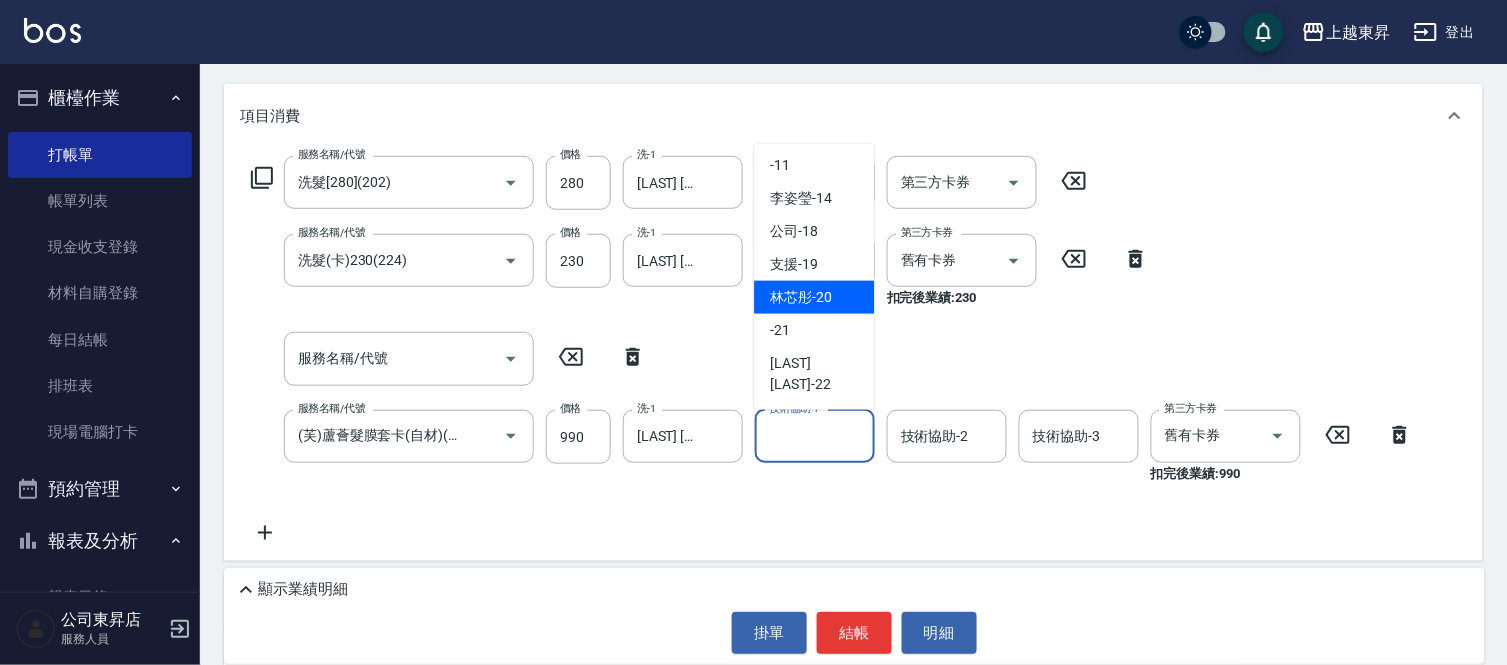 click on "[LAST] [LAST] -[NUMBER]" at bounding box center [801, 297] 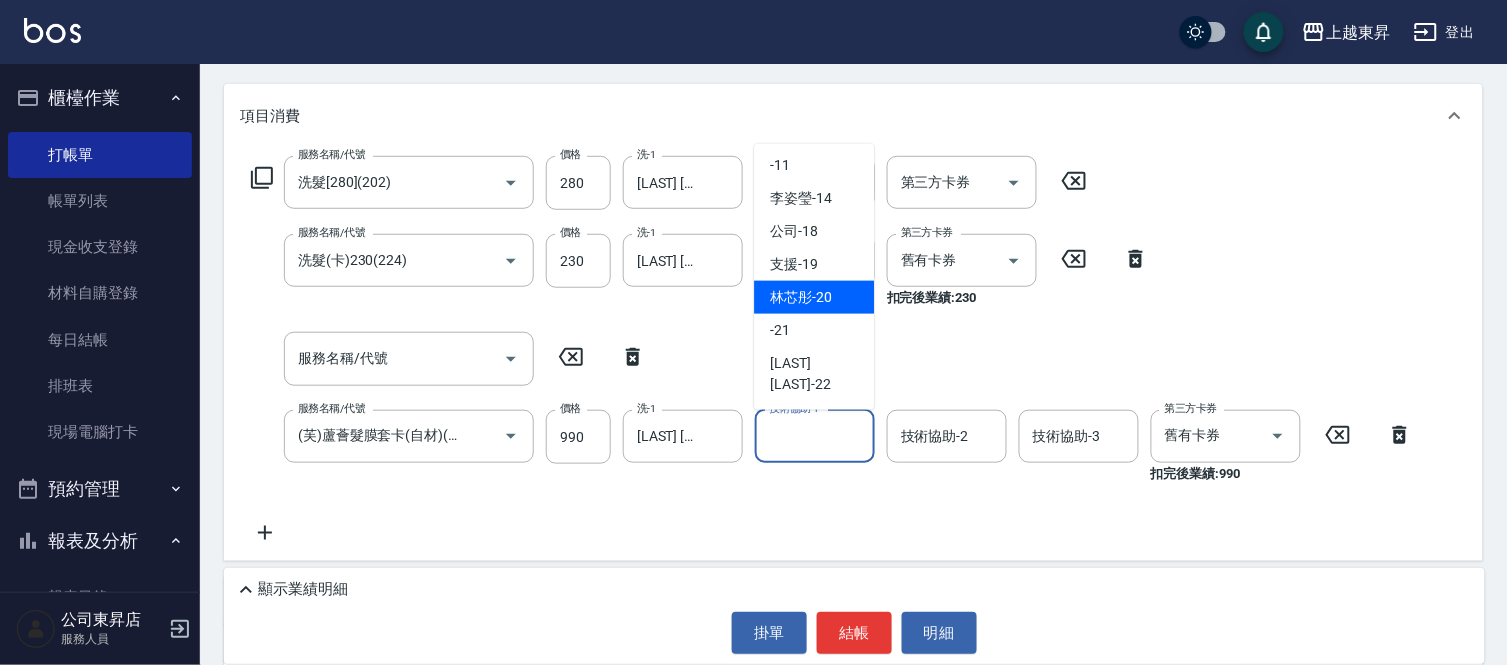 type on "[LAST] [LAST]-[NUMBER]" 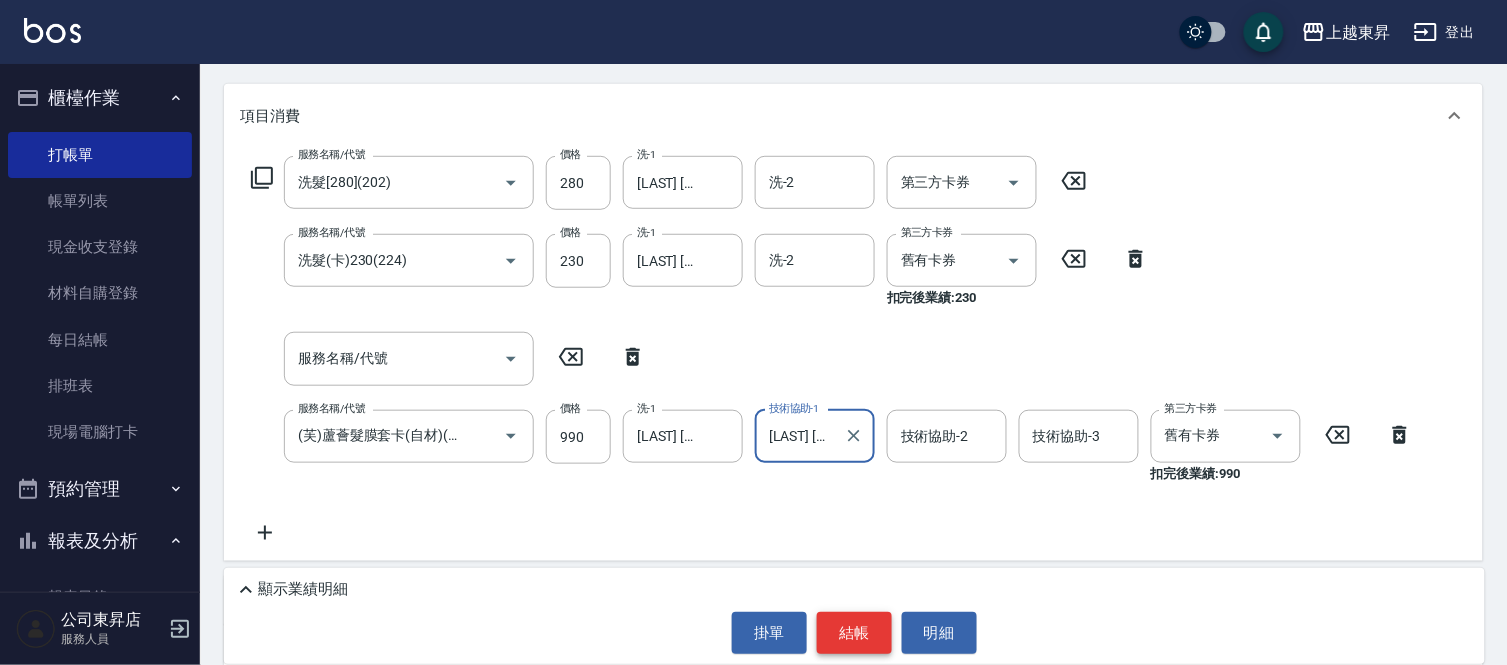 click on "結帳" at bounding box center (854, 633) 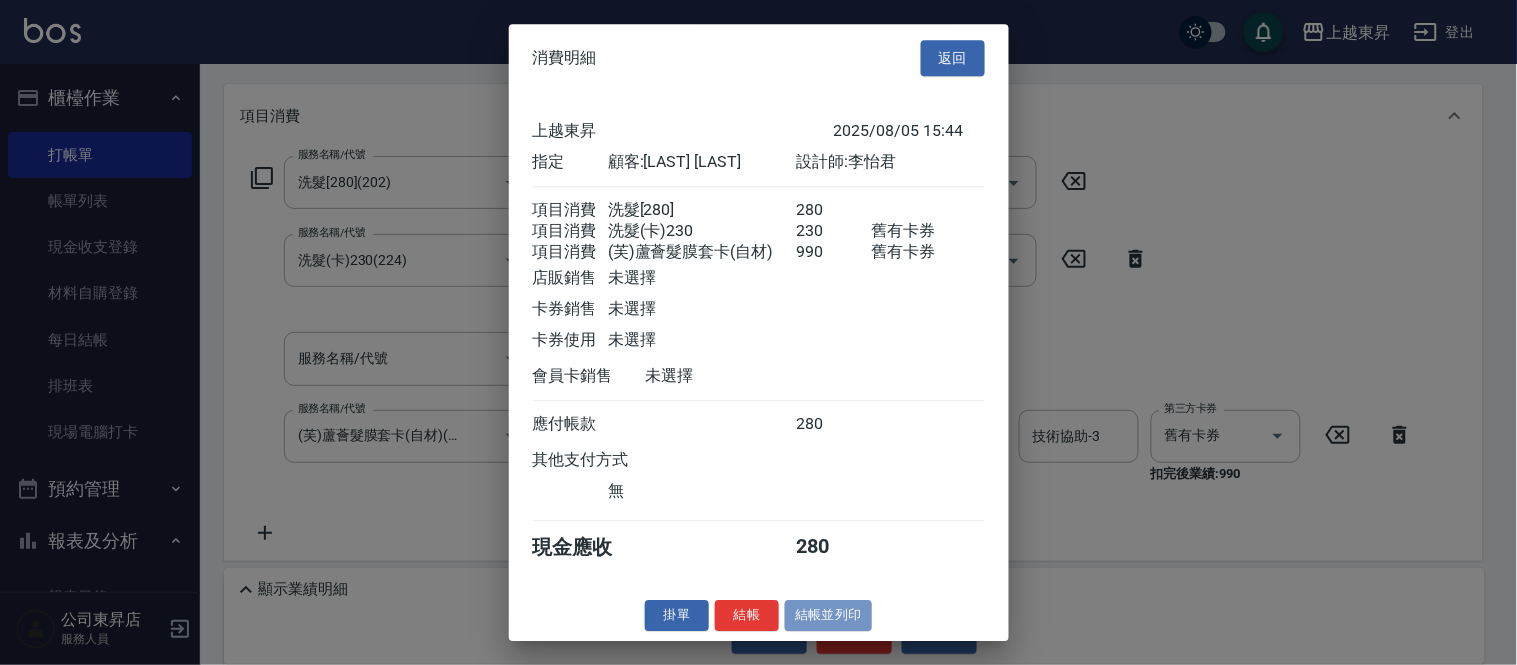 click on "結帳並列印" at bounding box center [828, 615] 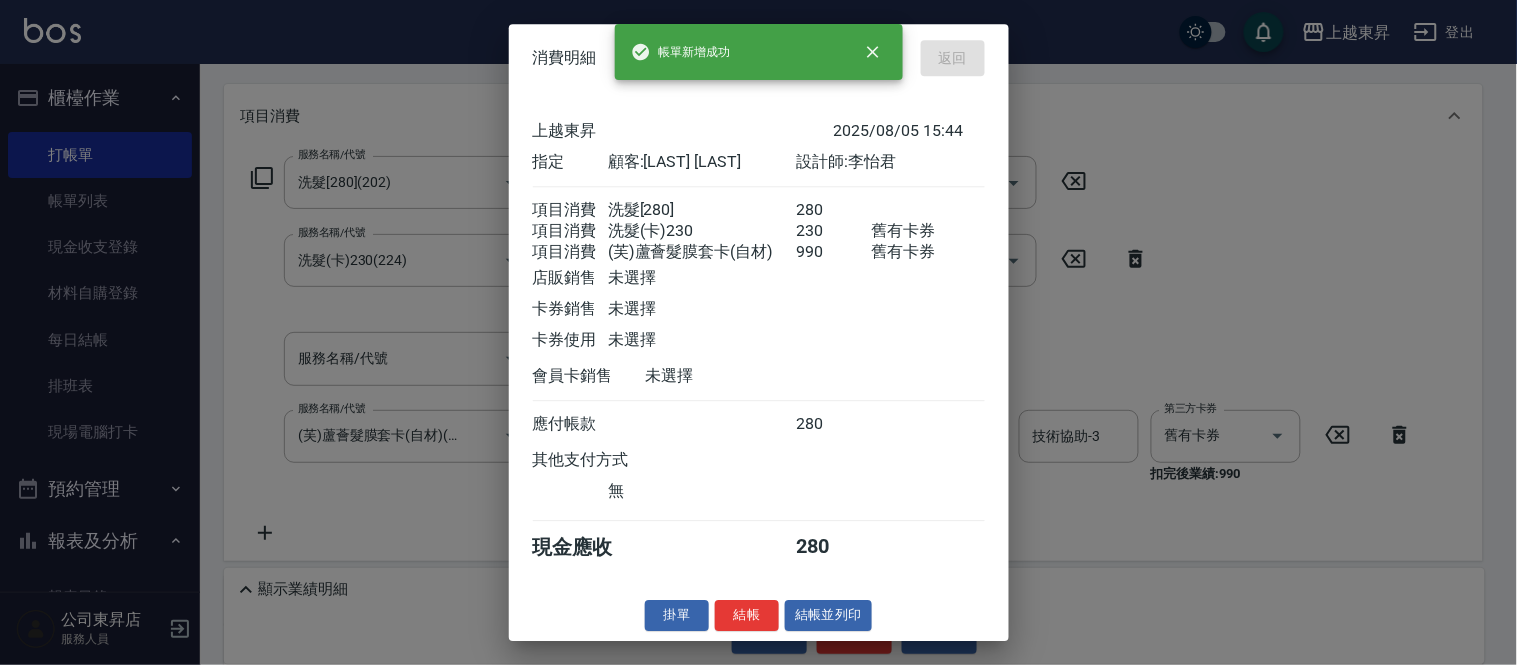 type on "2025/08/05 15:45" 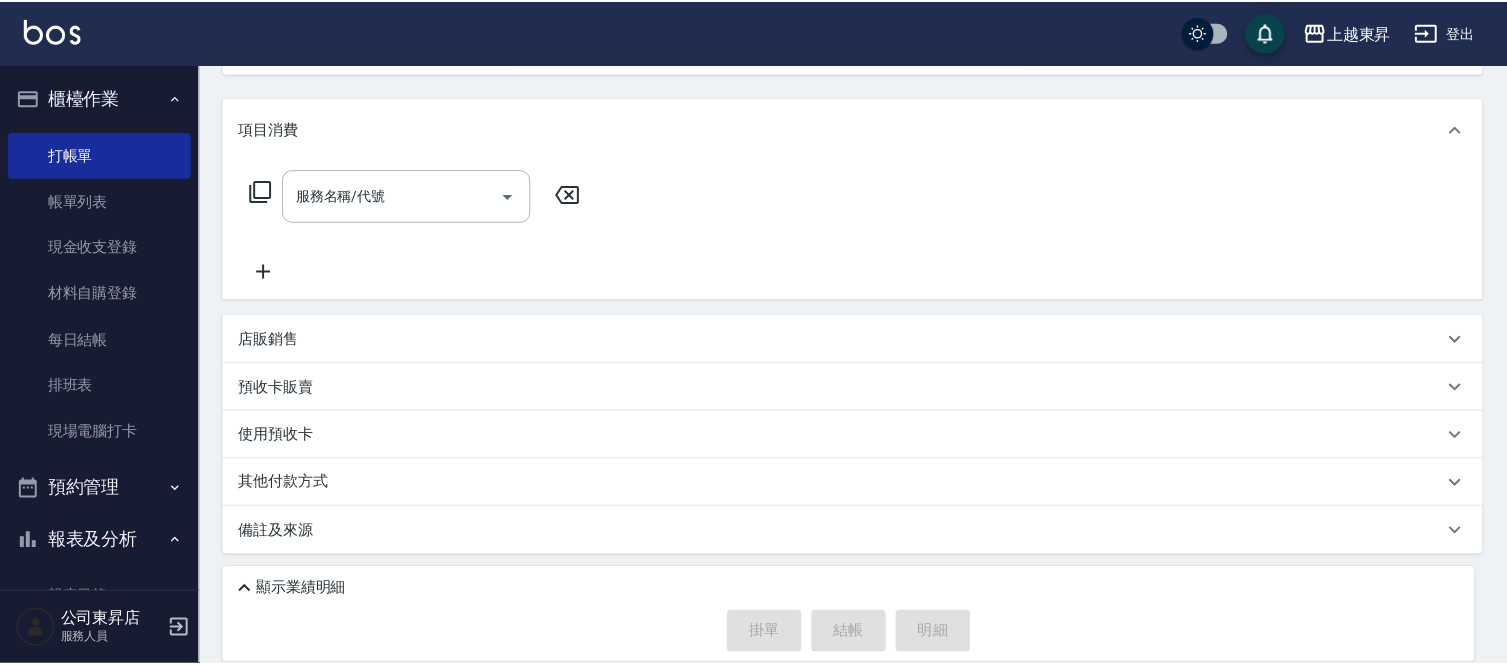 scroll, scrollTop: 0, scrollLeft: 0, axis: both 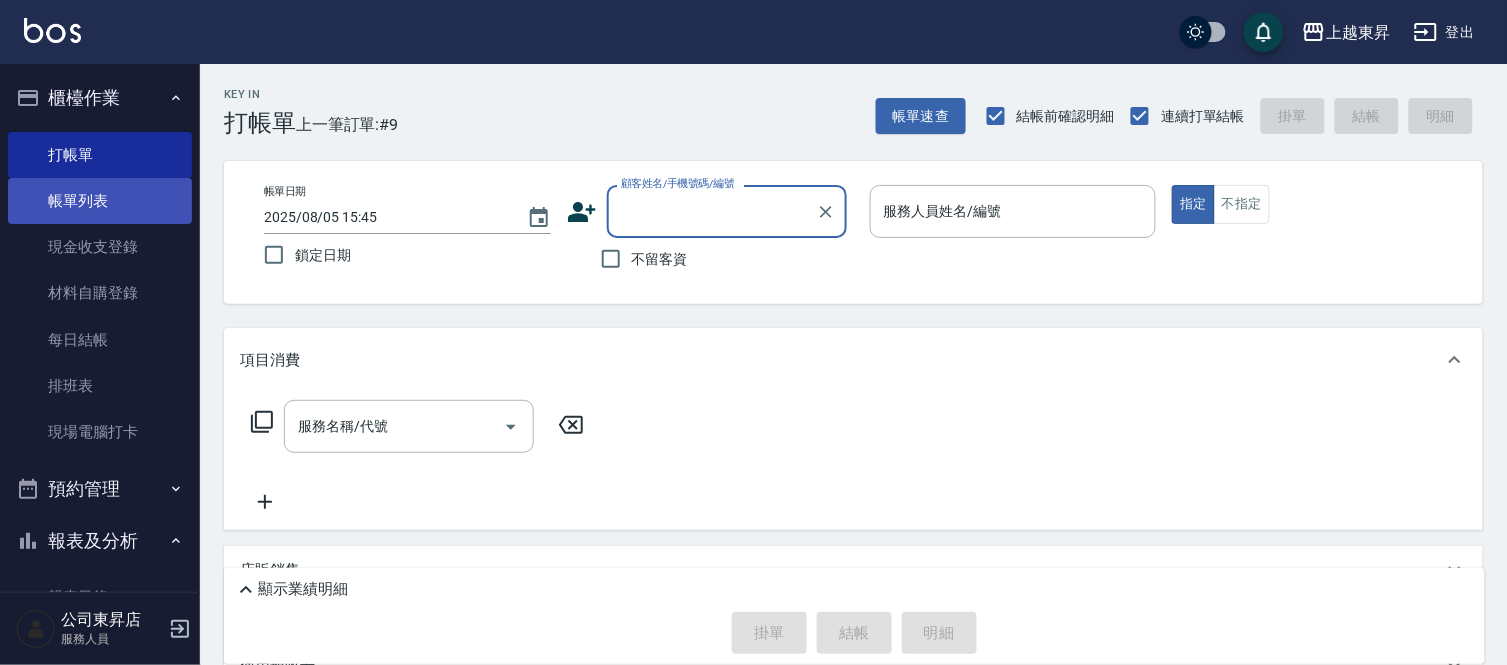 click on "帳單列表" at bounding box center (100, 201) 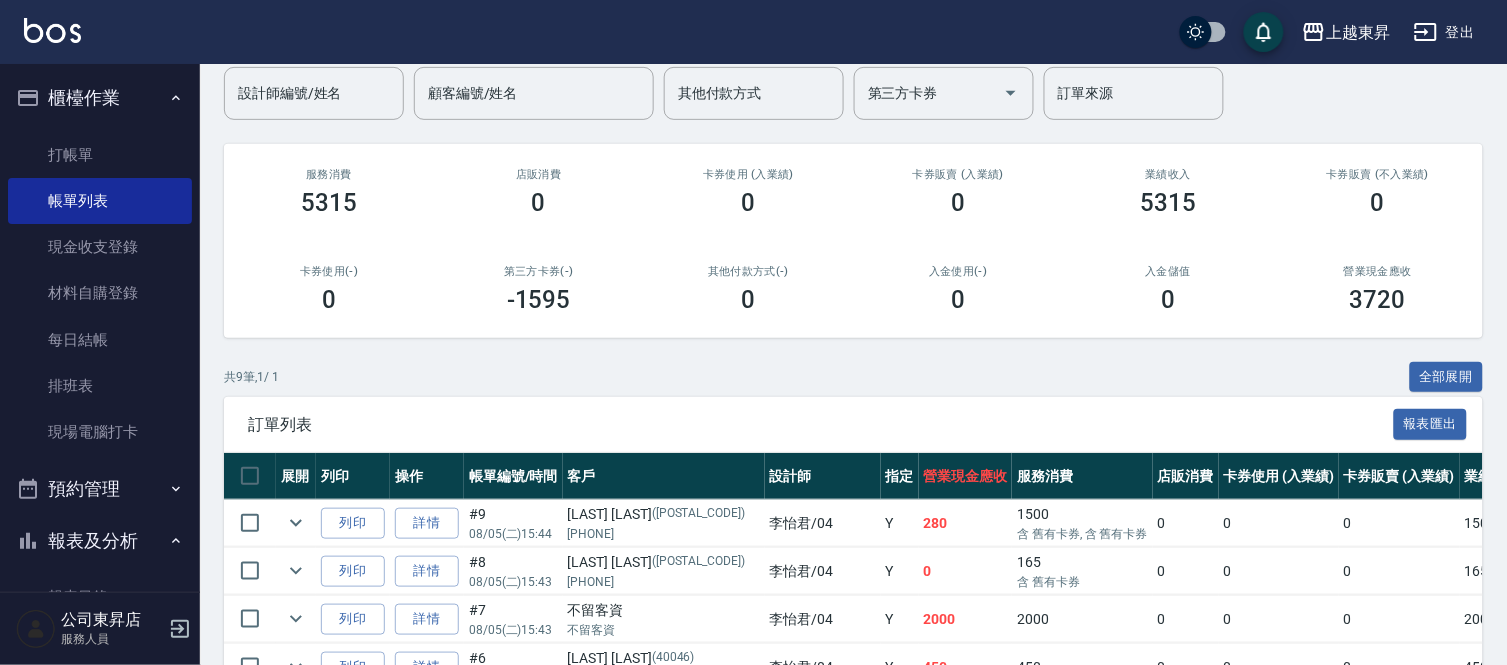 scroll, scrollTop: 333, scrollLeft: 0, axis: vertical 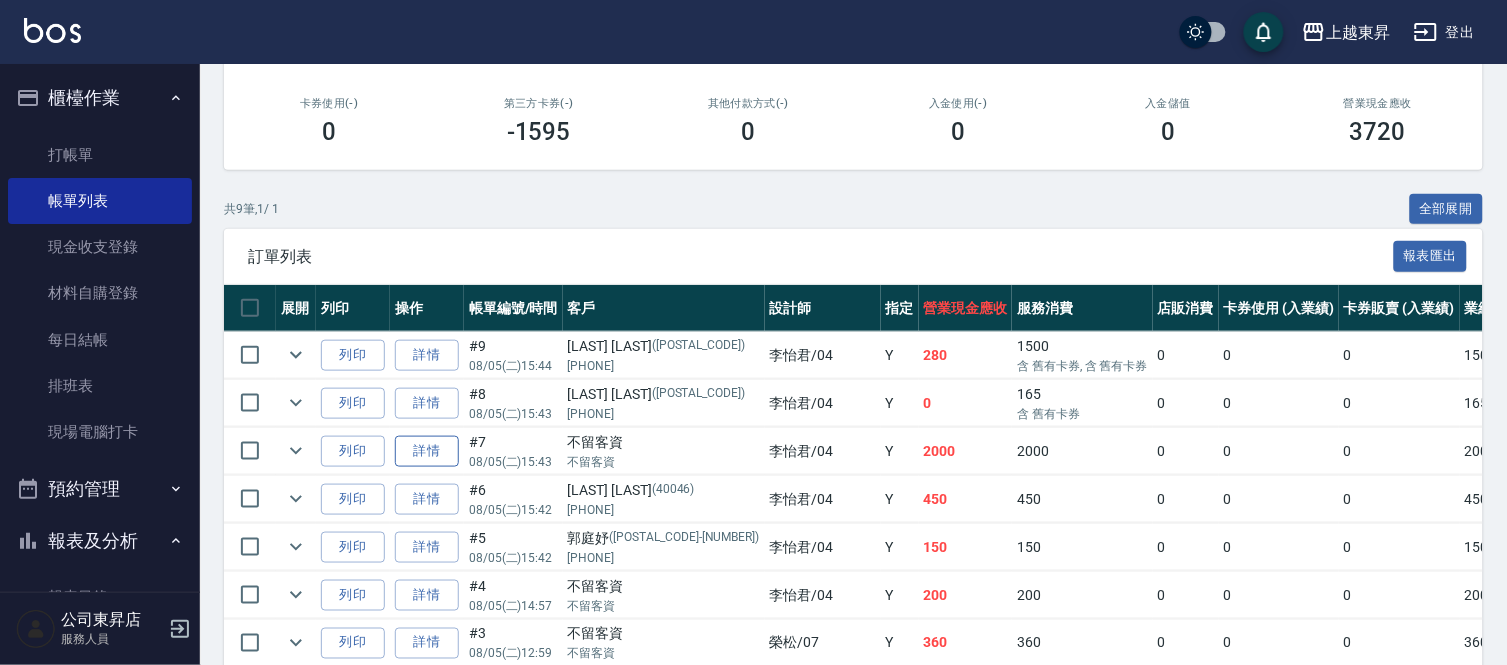 click on "詳情" at bounding box center [427, 451] 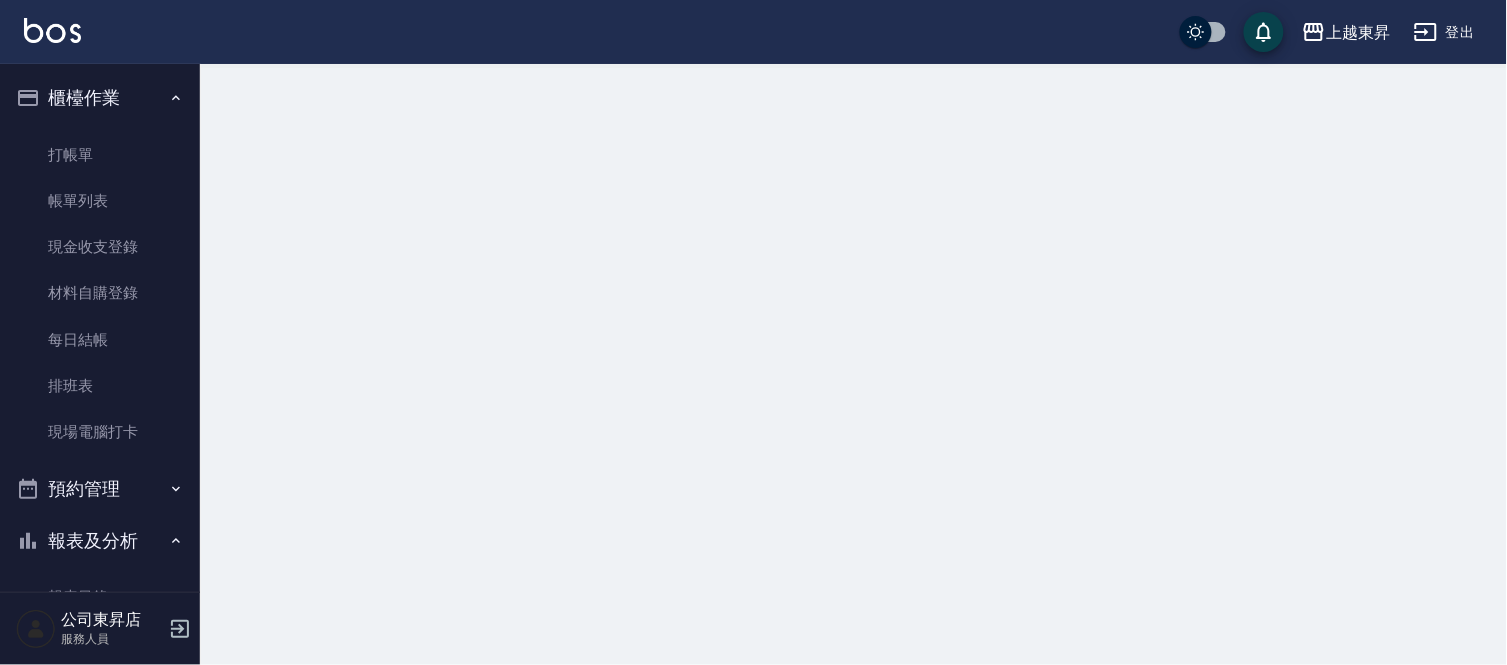 scroll, scrollTop: 0, scrollLeft: 0, axis: both 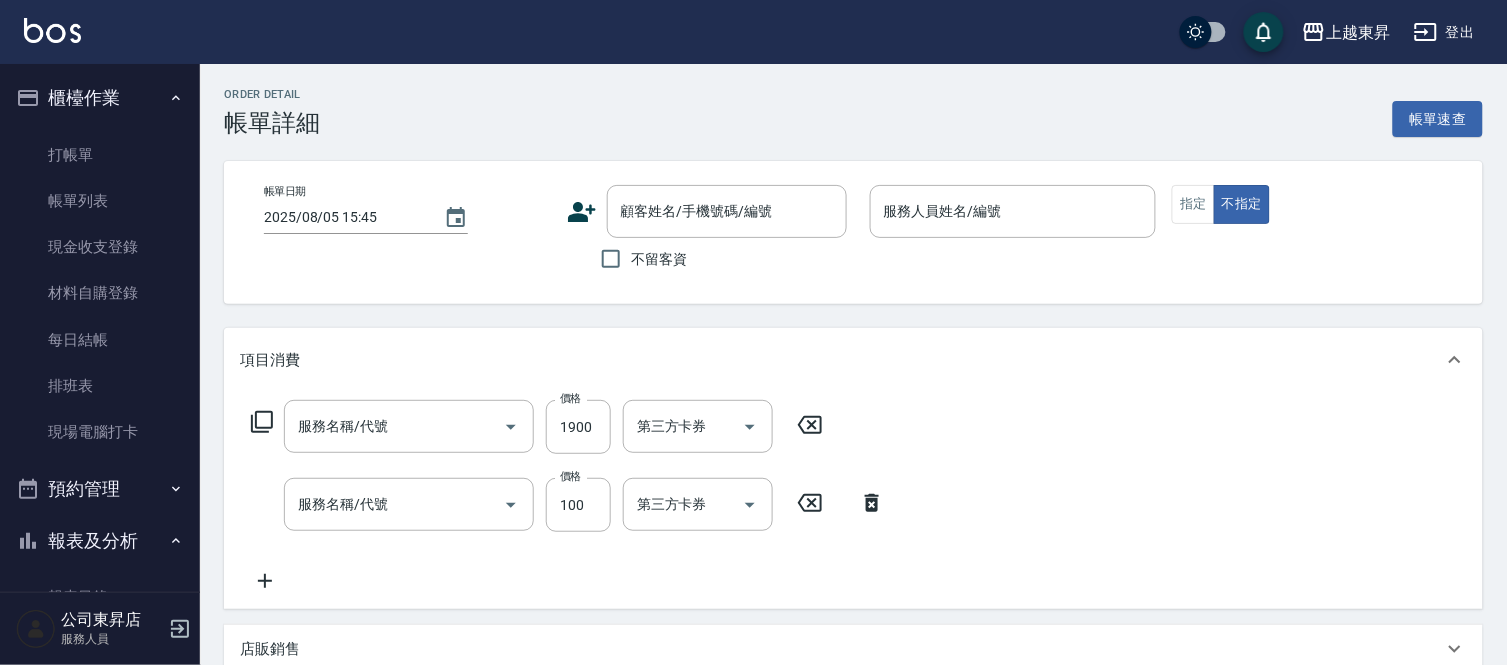 type on "2025/08/05 15:43" 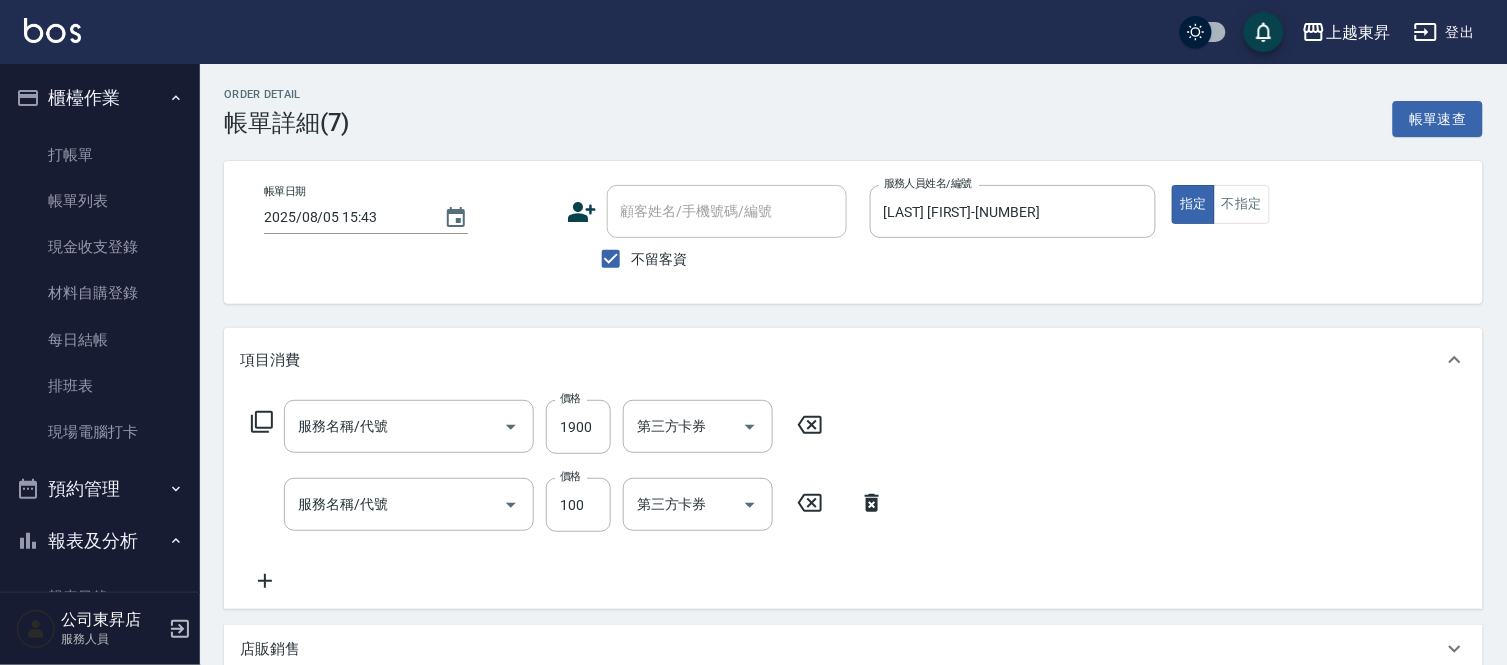type on "染髮[2000][508]" 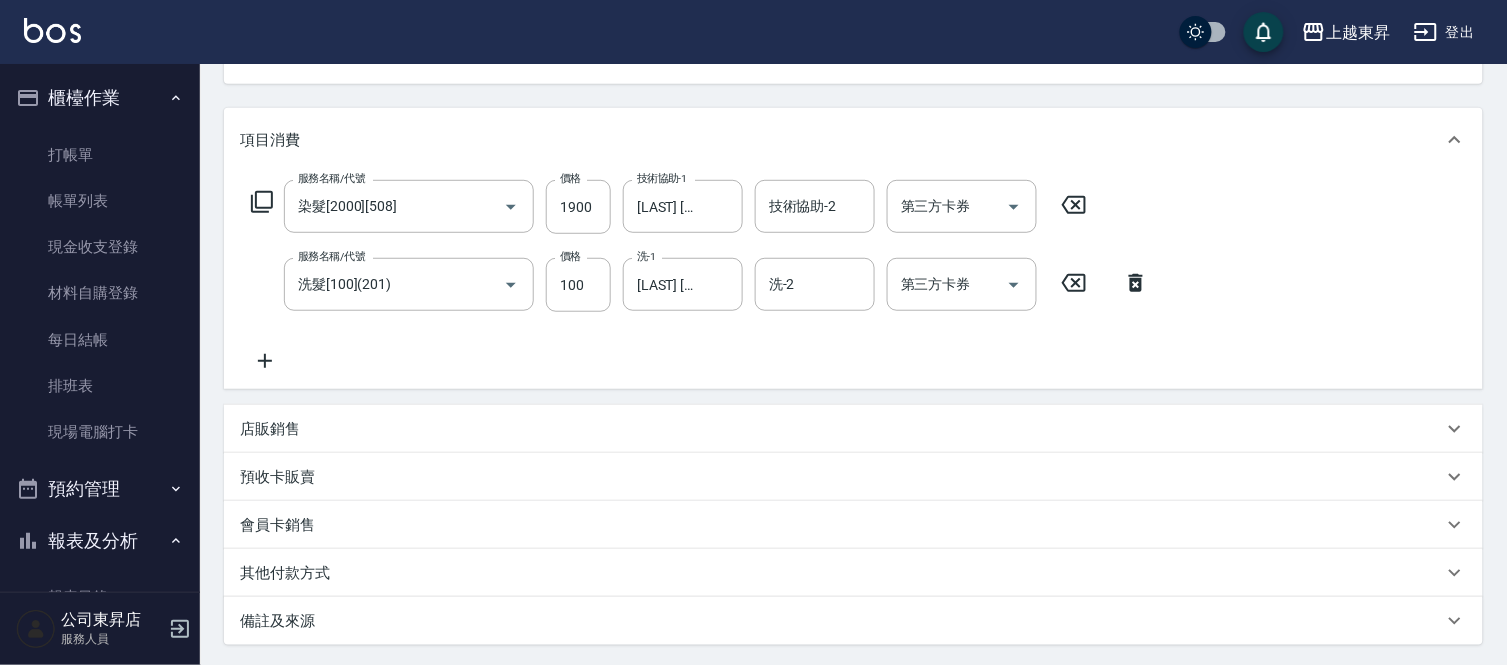 scroll, scrollTop: 222, scrollLeft: 0, axis: vertical 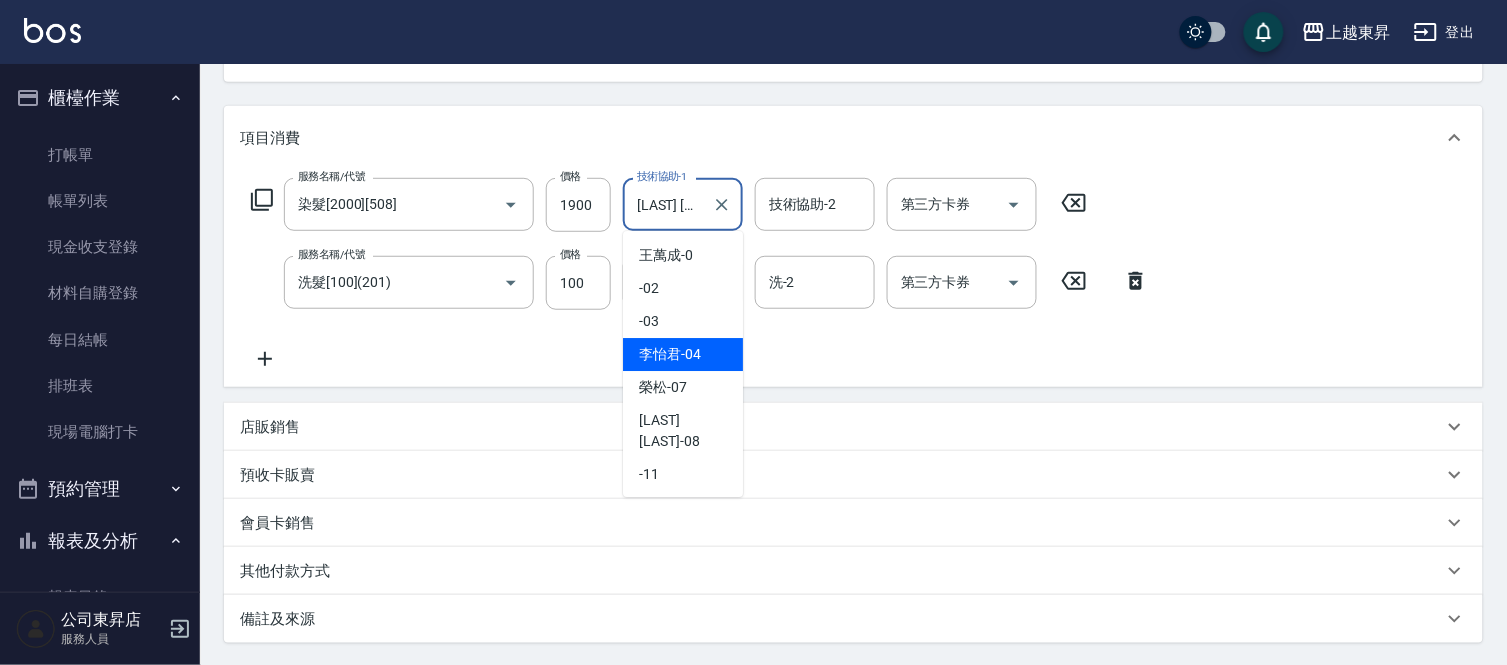 click on "[LAST] [FIRST]-[NUMBER]" at bounding box center (668, 204) 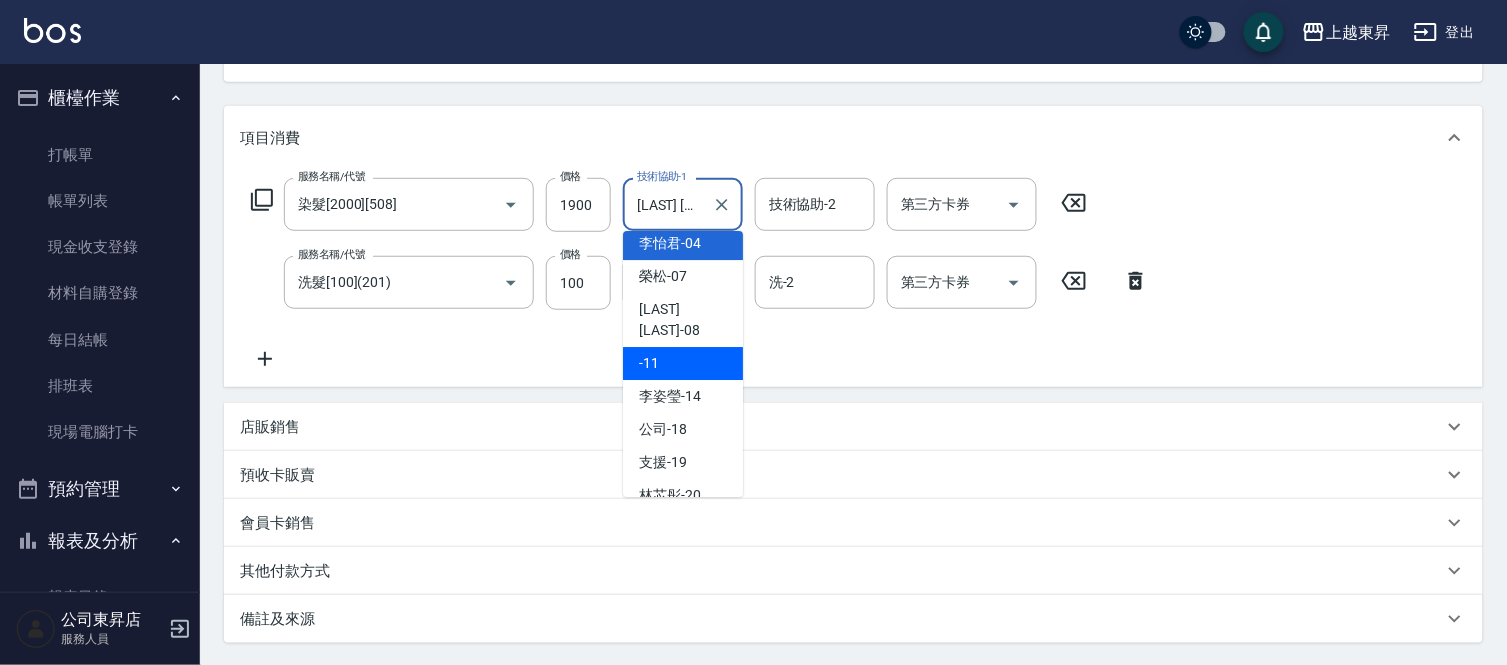 scroll, scrollTop: 310, scrollLeft: 0, axis: vertical 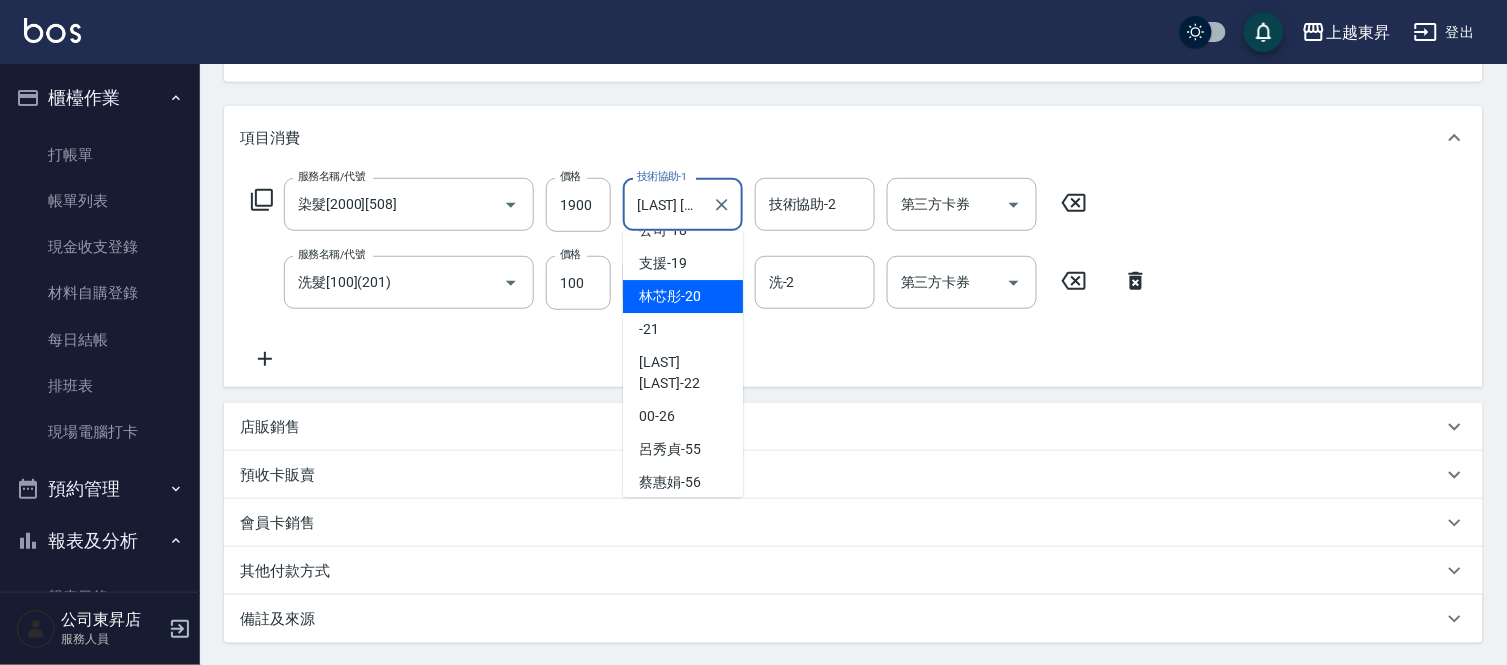 click on "[LAST] [LAST] -[NUMBER]" at bounding box center (683, 296) 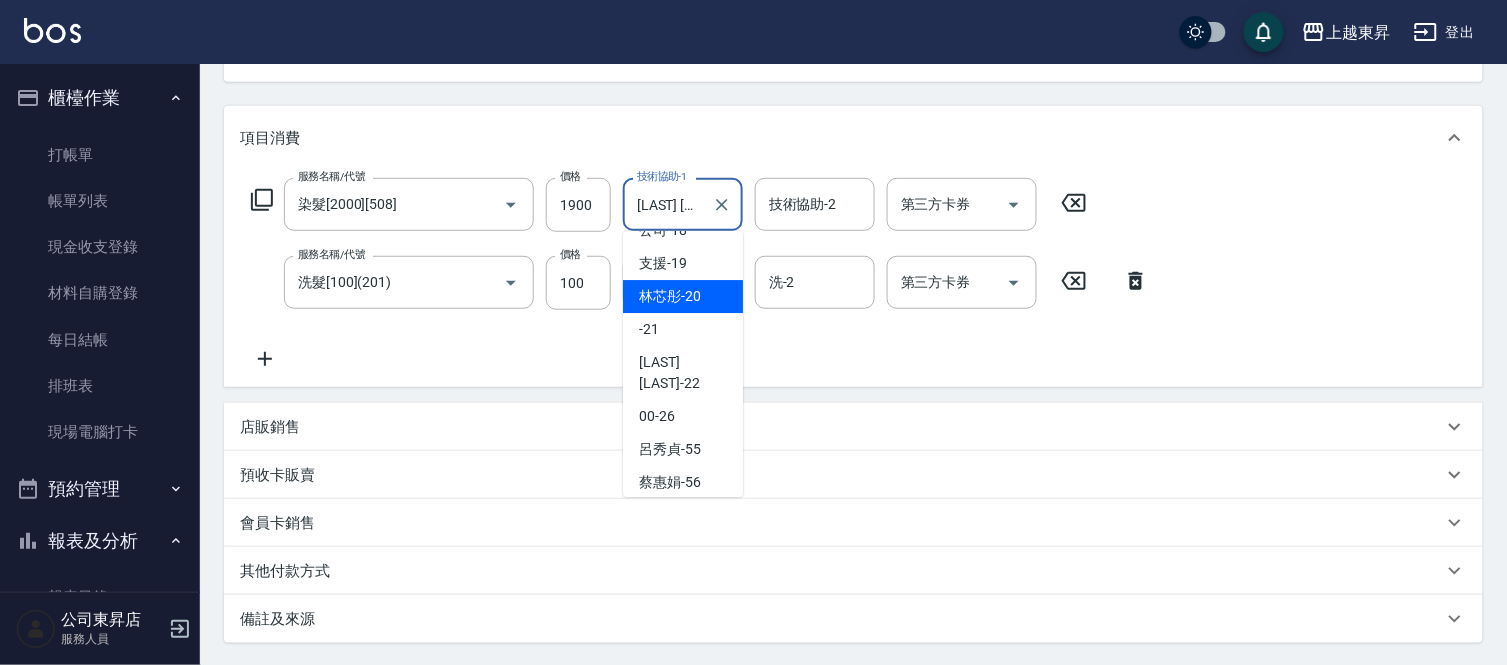 type on "[LAST] [LAST]-[NUMBER]" 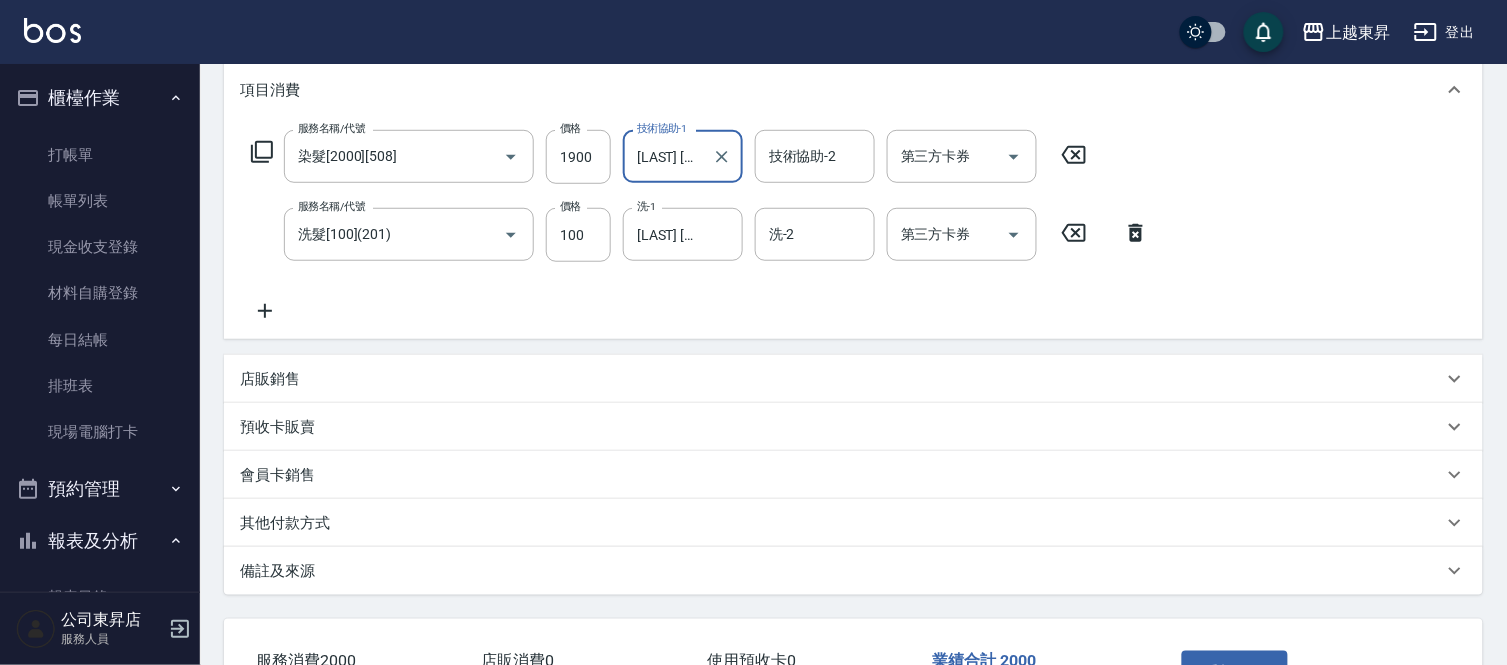 scroll, scrollTop: 413, scrollLeft: 0, axis: vertical 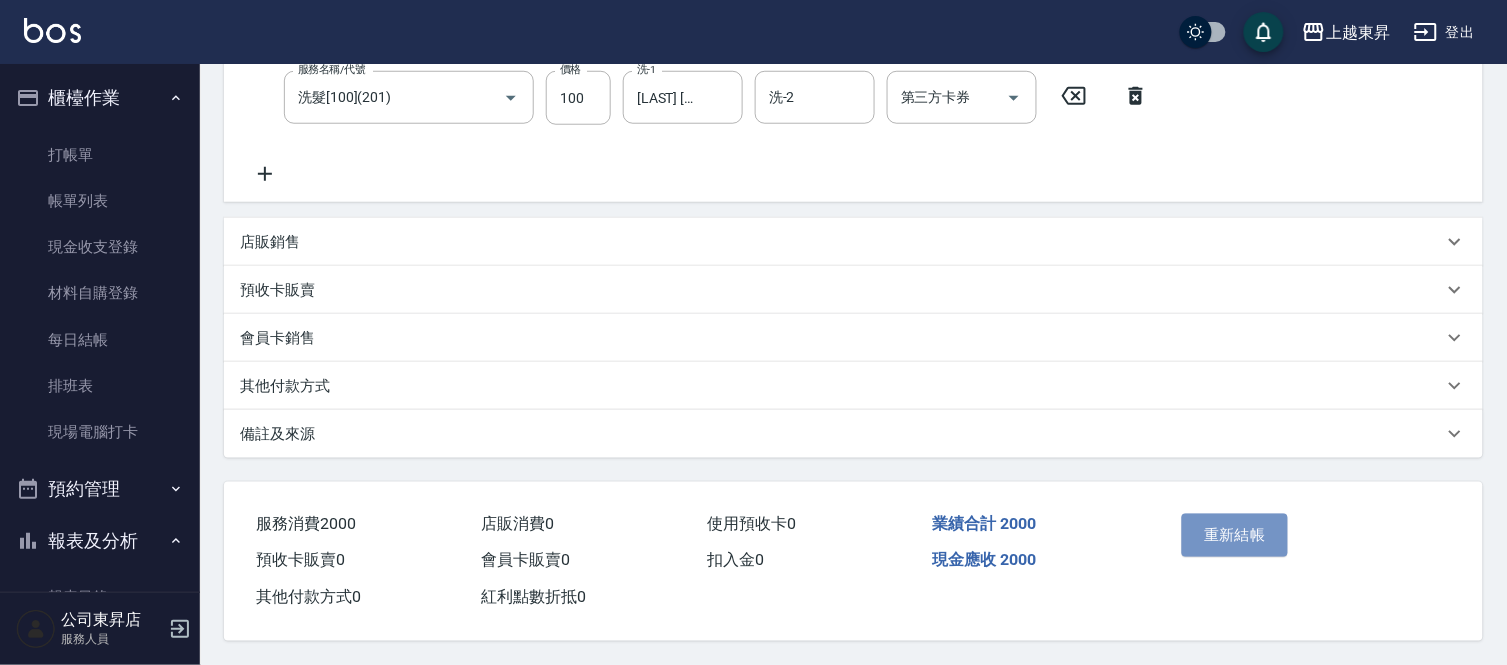 click on "重新結帳" at bounding box center [1235, 535] 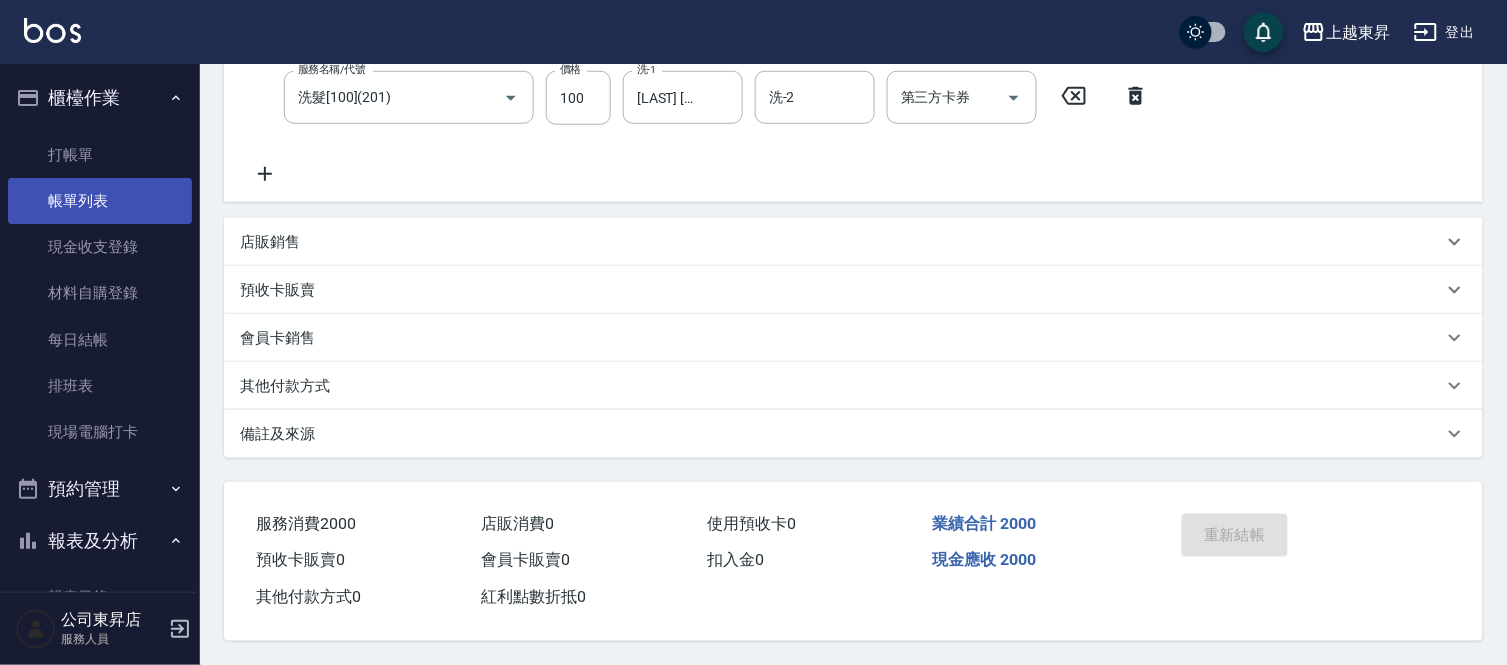 click on "帳單列表" at bounding box center [100, 201] 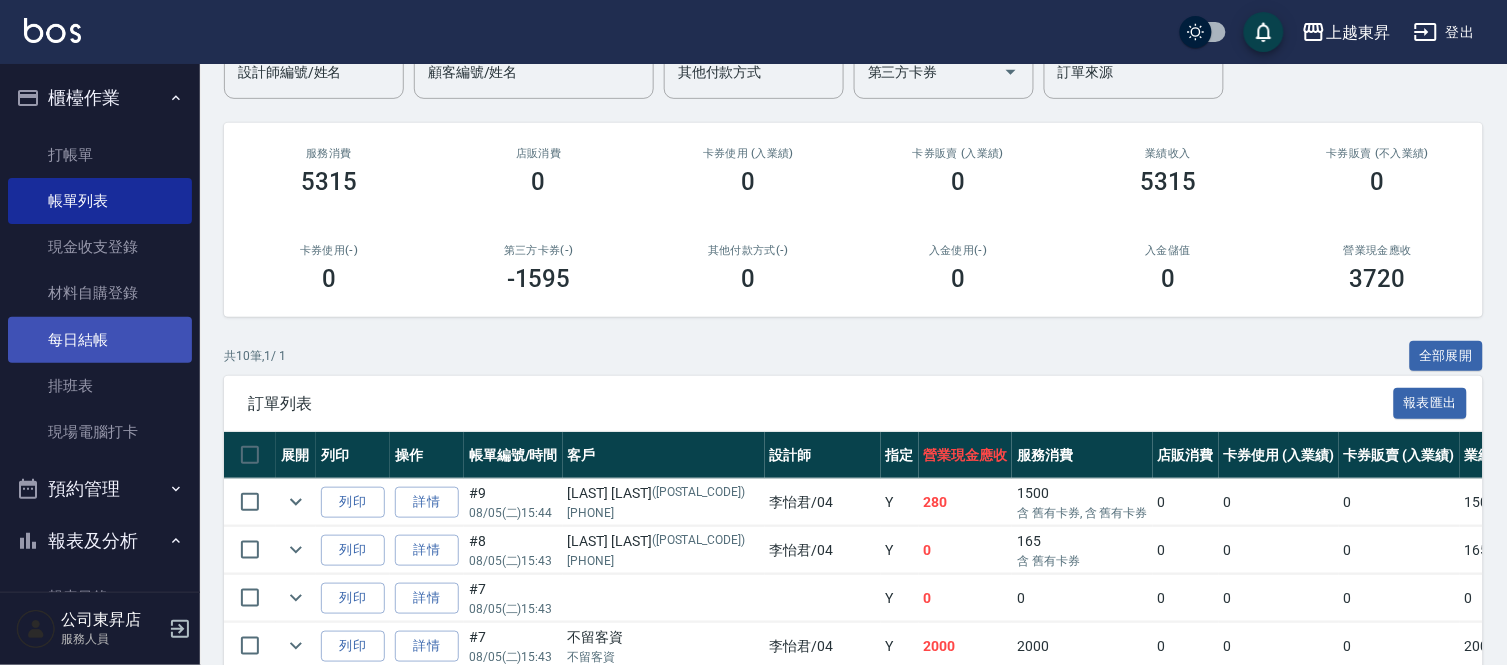 scroll, scrollTop: 0, scrollLeft: 0, axis: both 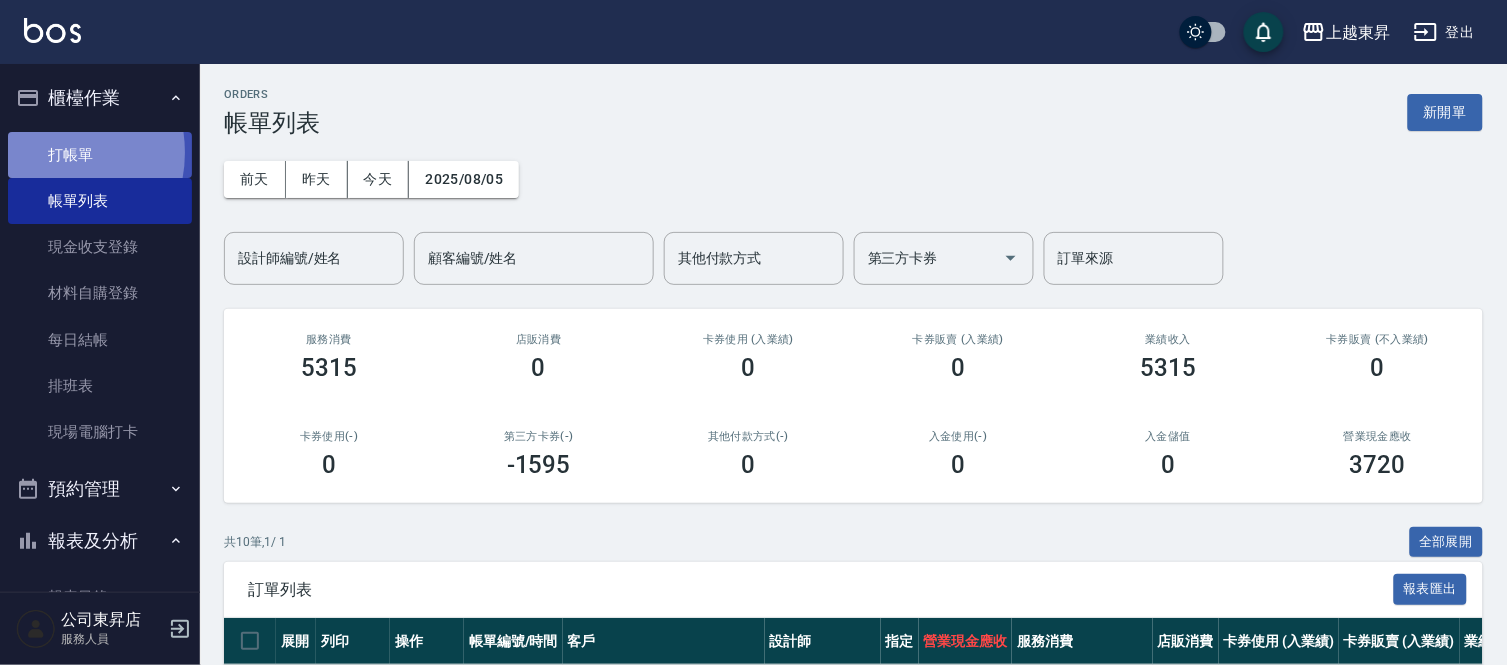 click on "打帳單" at bounding box center [100, 155] 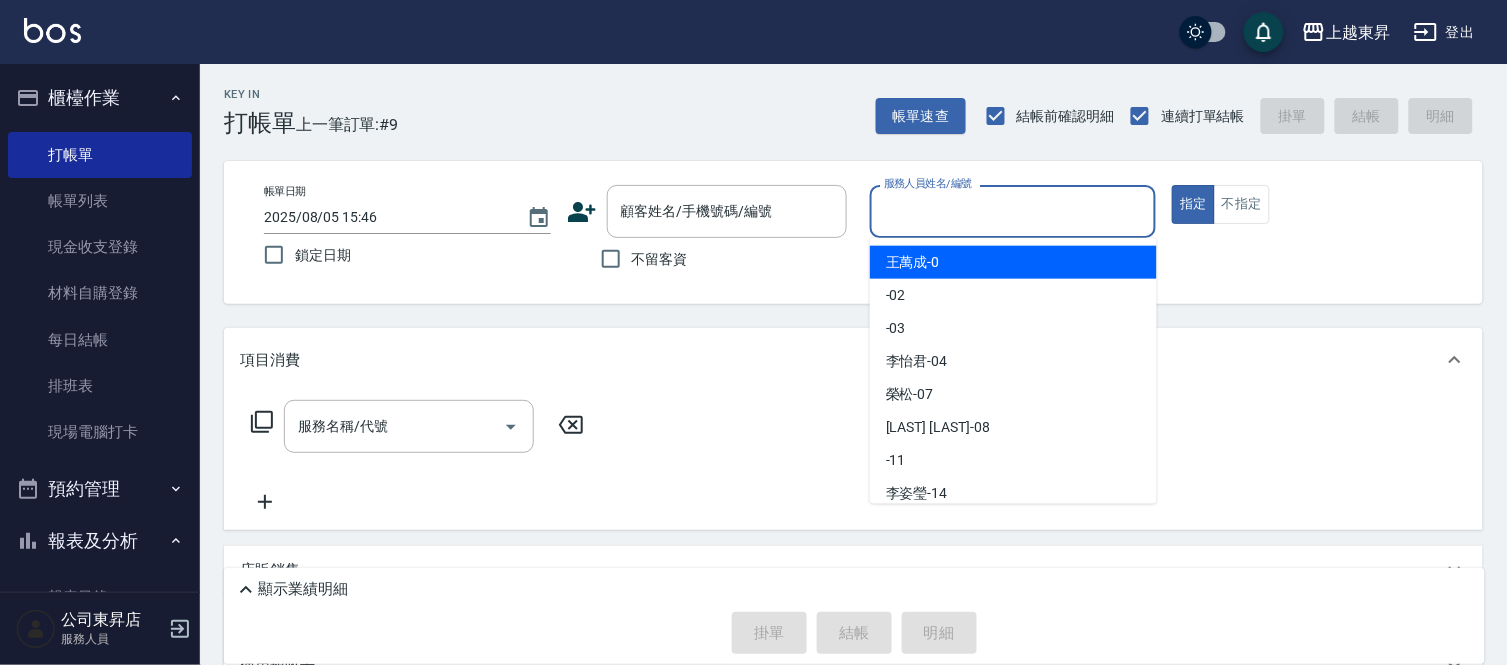 click on "服務人員姓名/編號" at bounding box center [1013, 211] 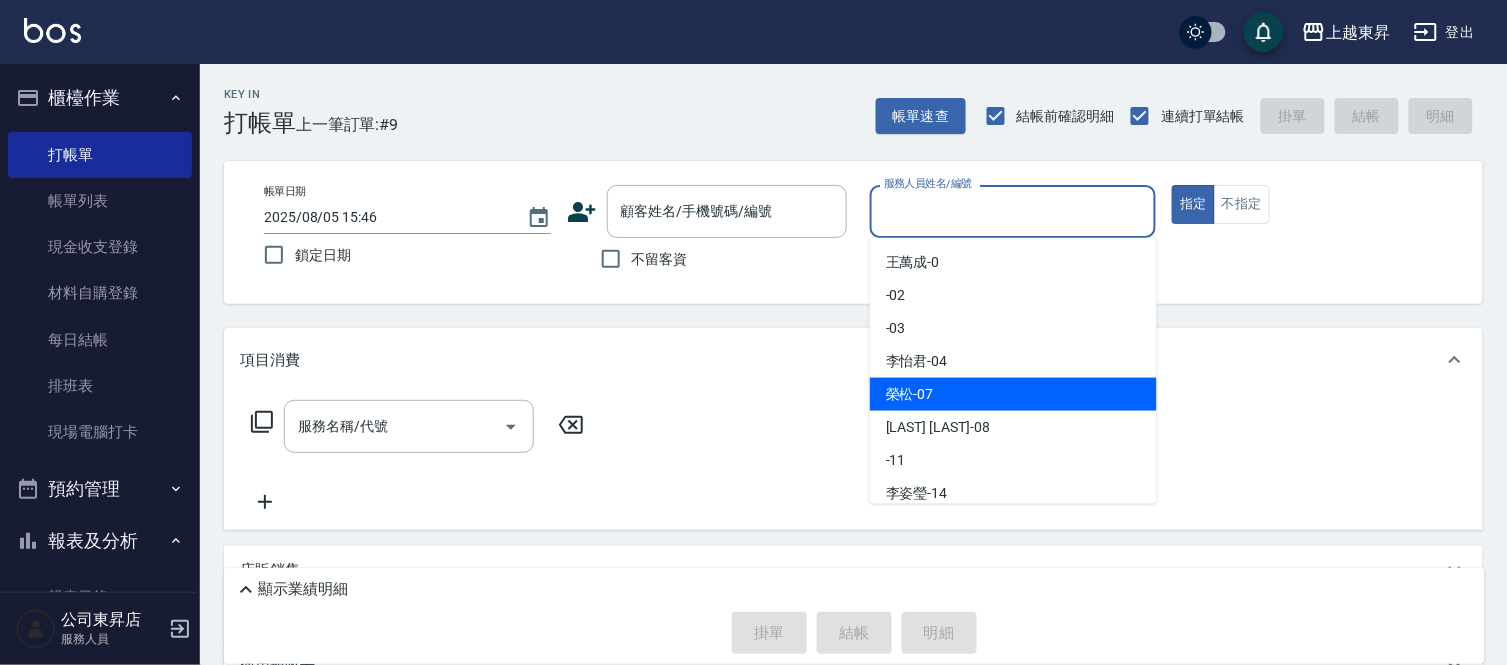click on "榮松 -07" at bounding box center (910, 394) 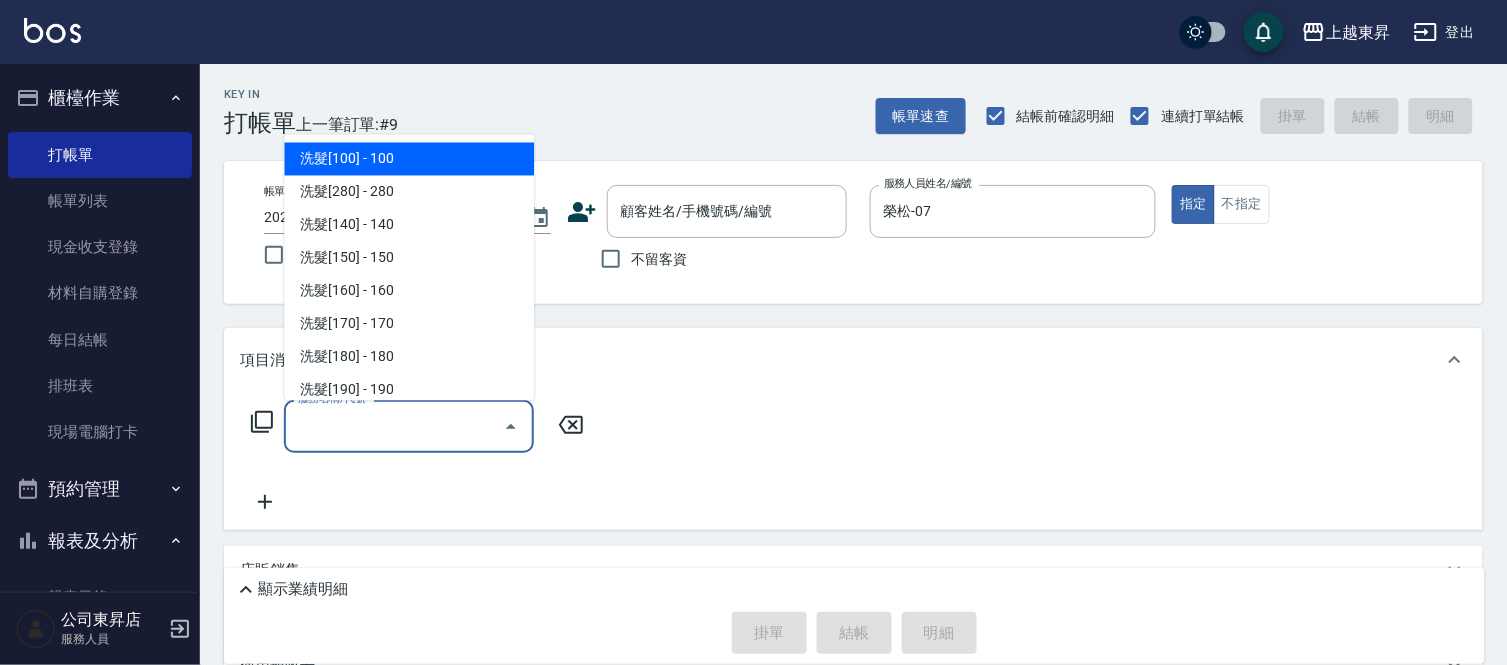 click on "服務名稱/代號" at bounding box center [394, 426] 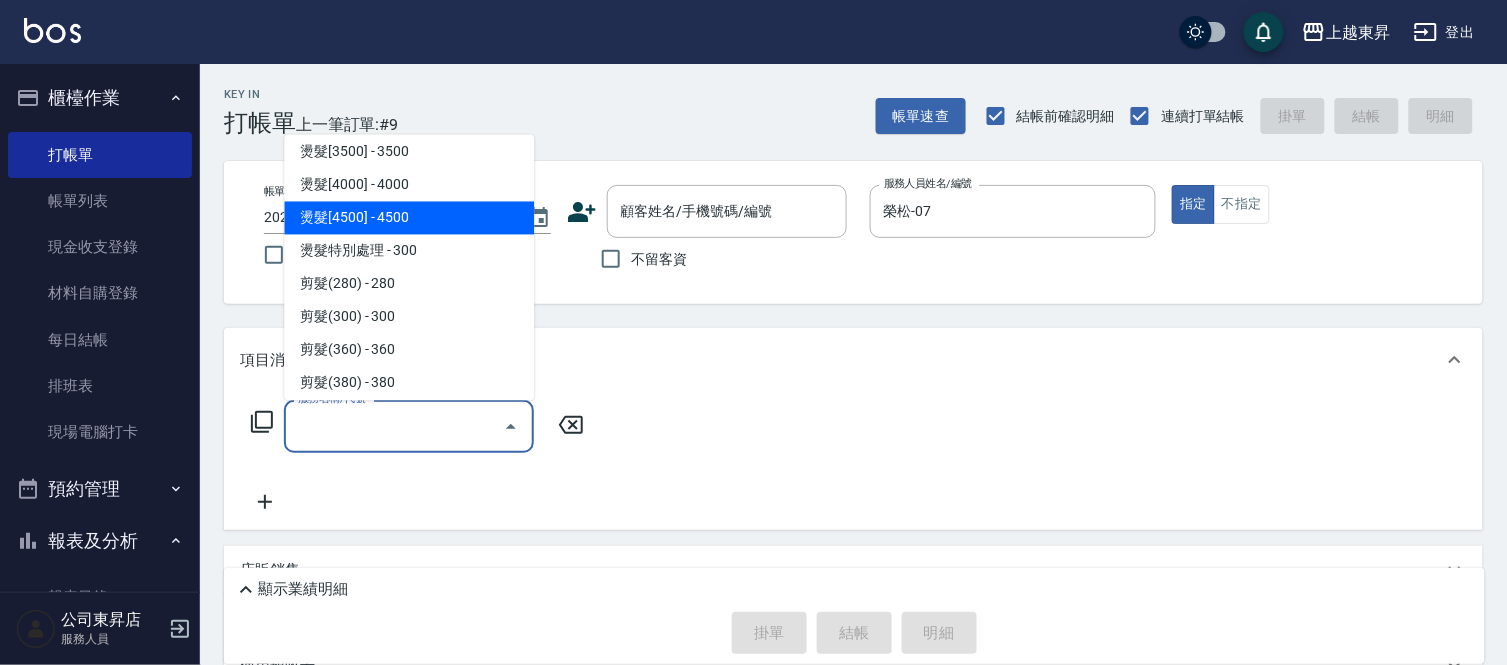 scroll, scrollTop: 1333, scrollLeft: 0, axis: vertical 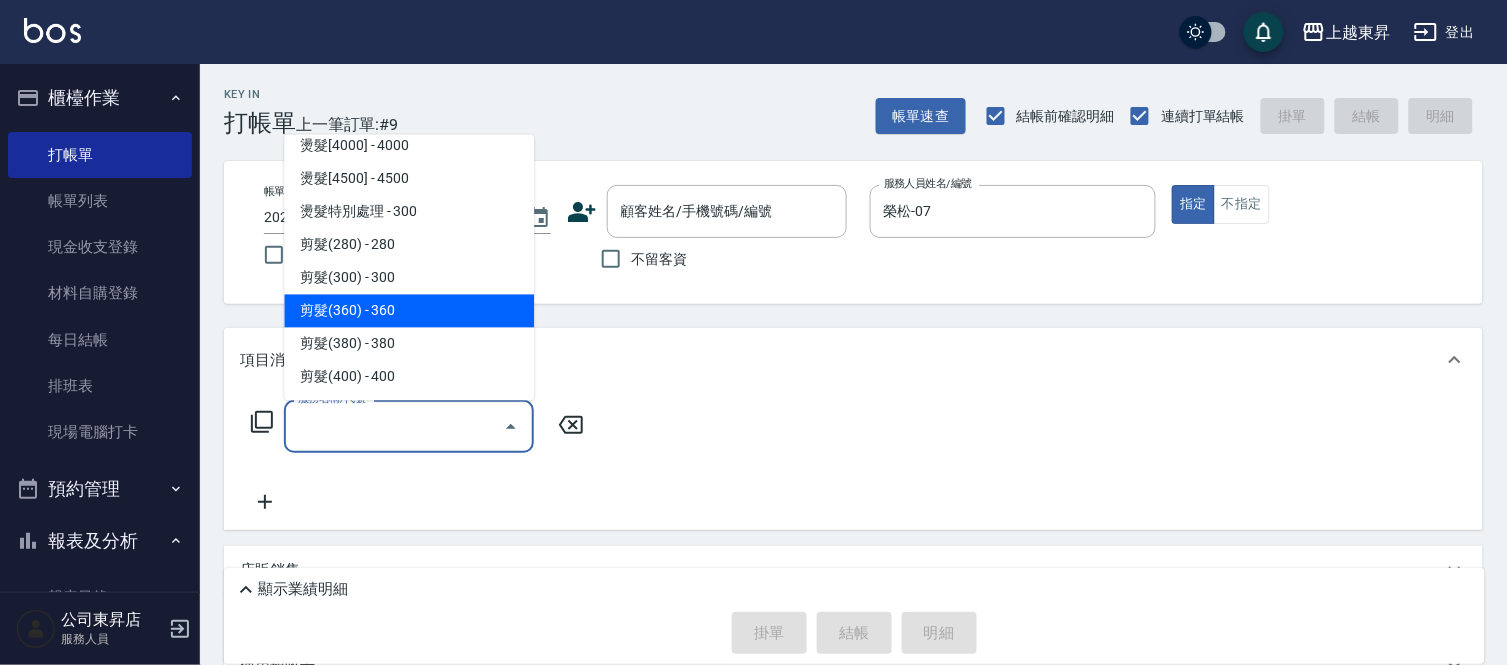 click on "剪髮(360) - 360" at bounding box center (409, 311) 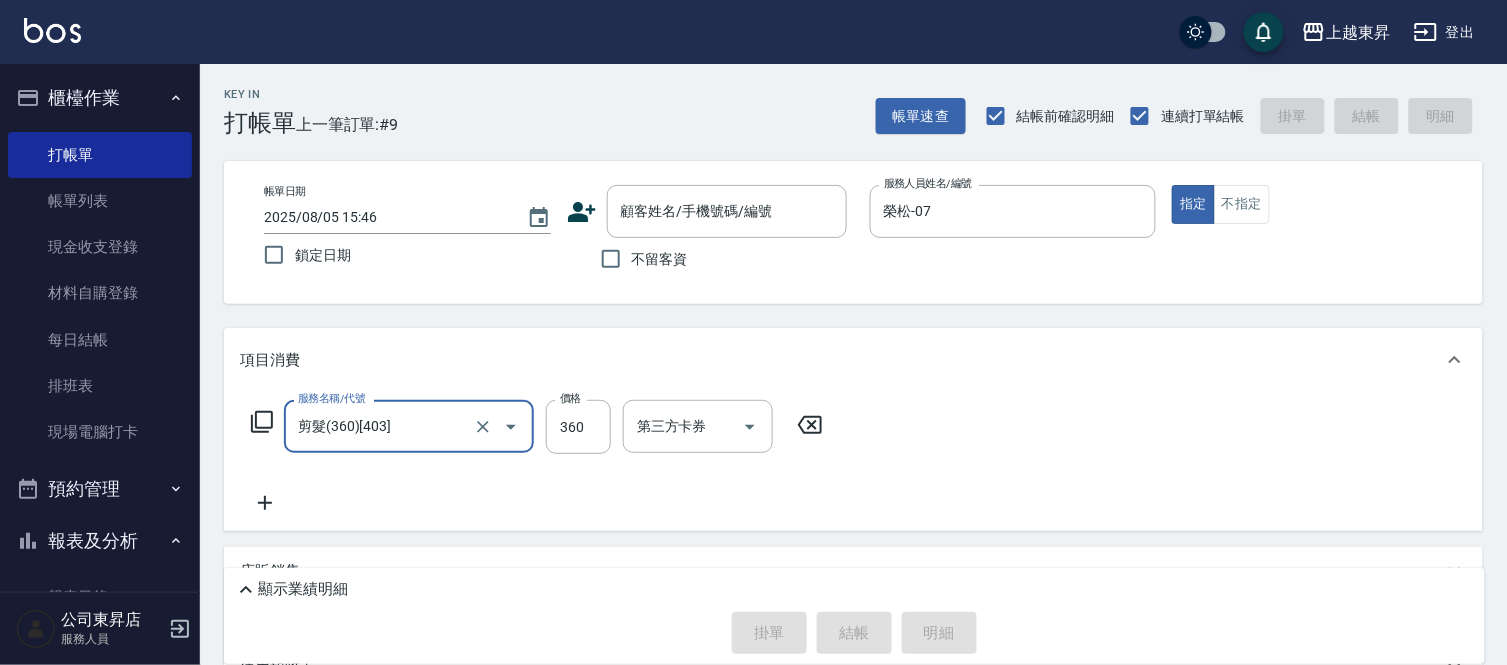drag, startPoint x: 608, startPoint y: 261, endPoint x: 694, endPoint y: 314, distance: 101.0198 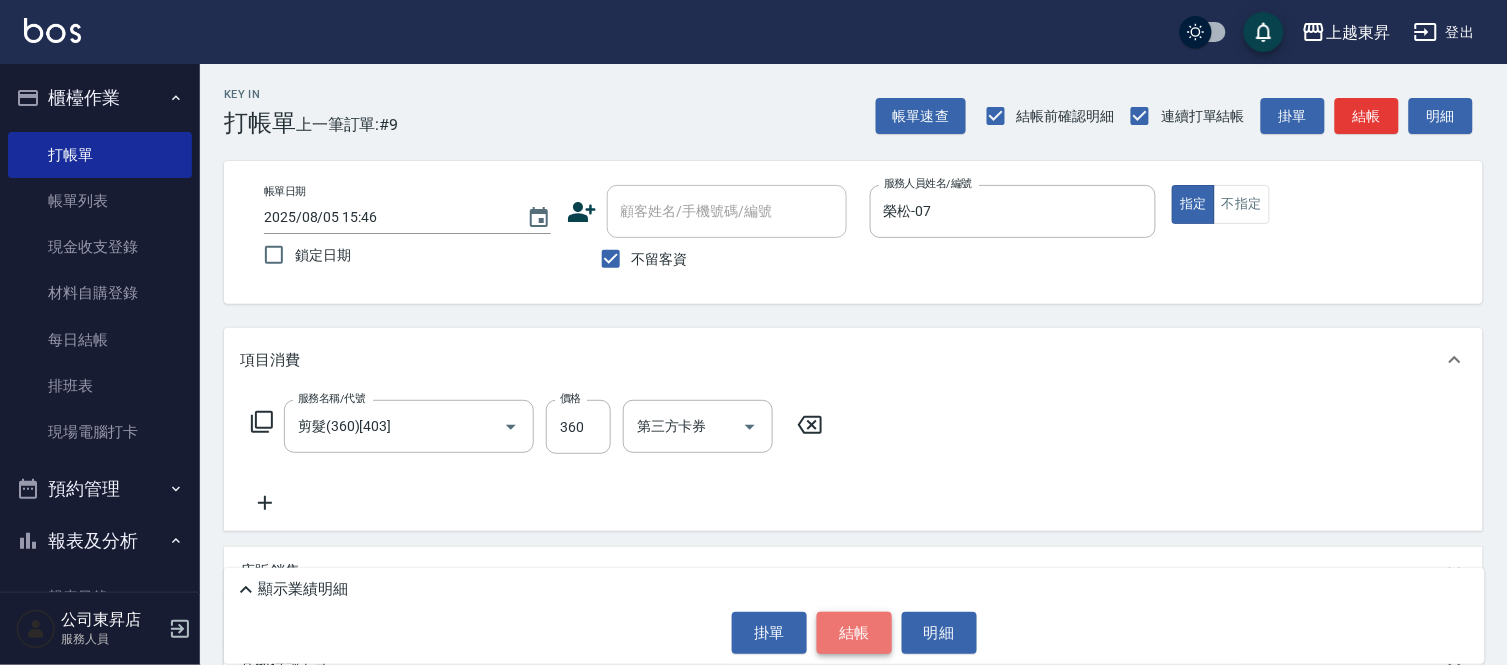 click on "結帳" at bounding box center [854, 633] 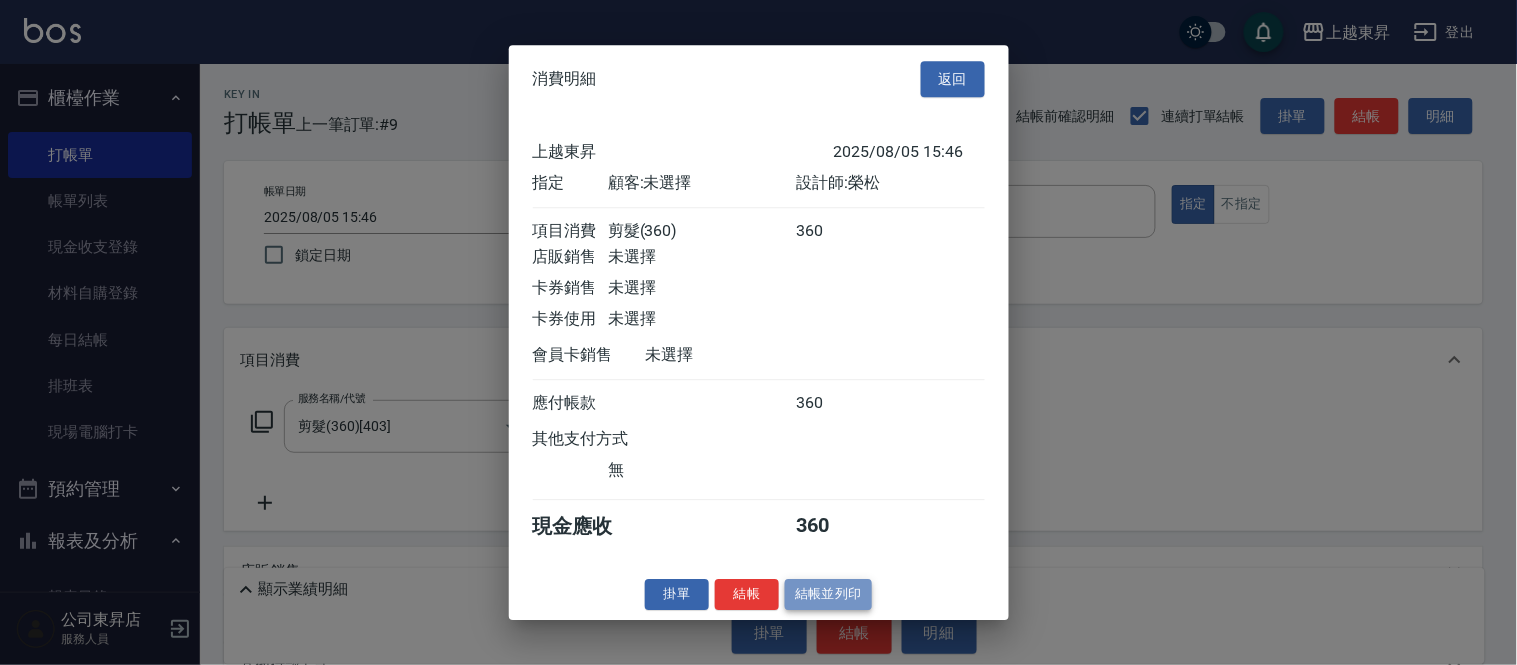 click on "結帳並列印" at bounding box center [828, 594] 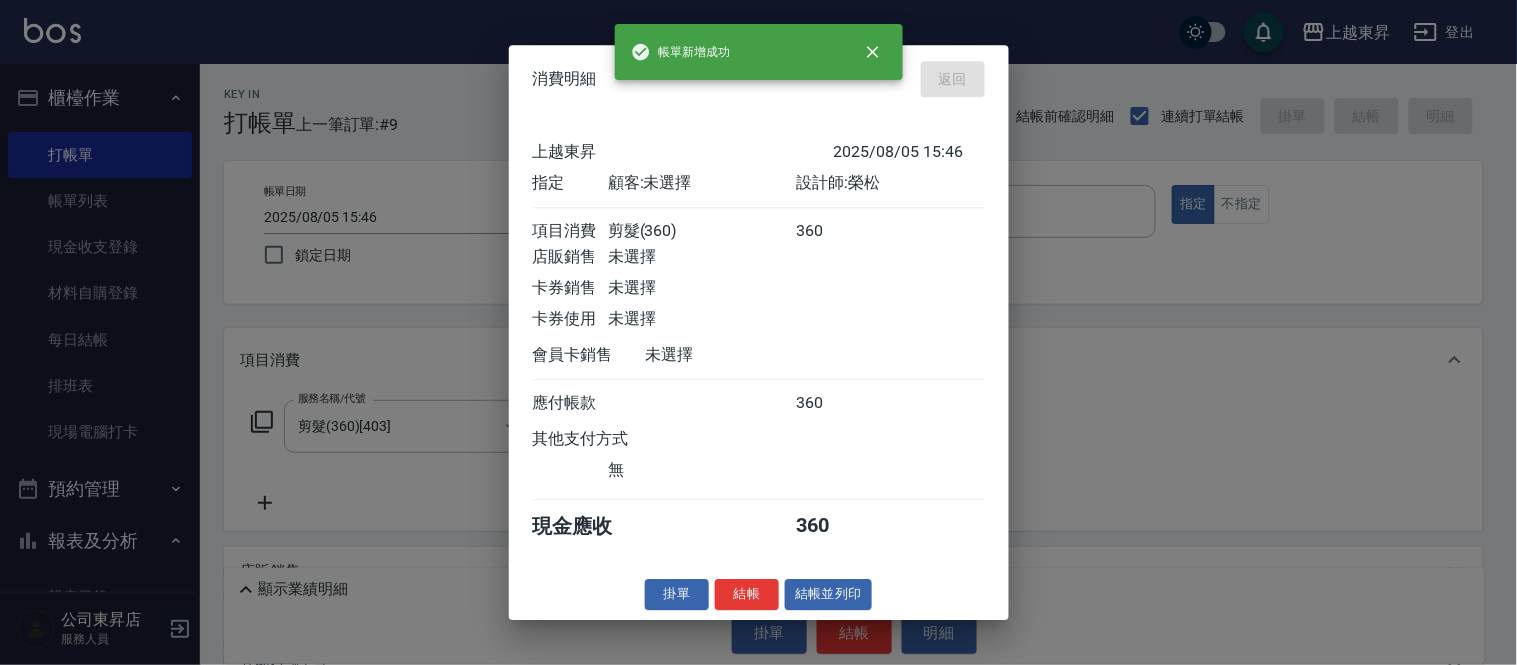 type on "2025/08/05 16:03" 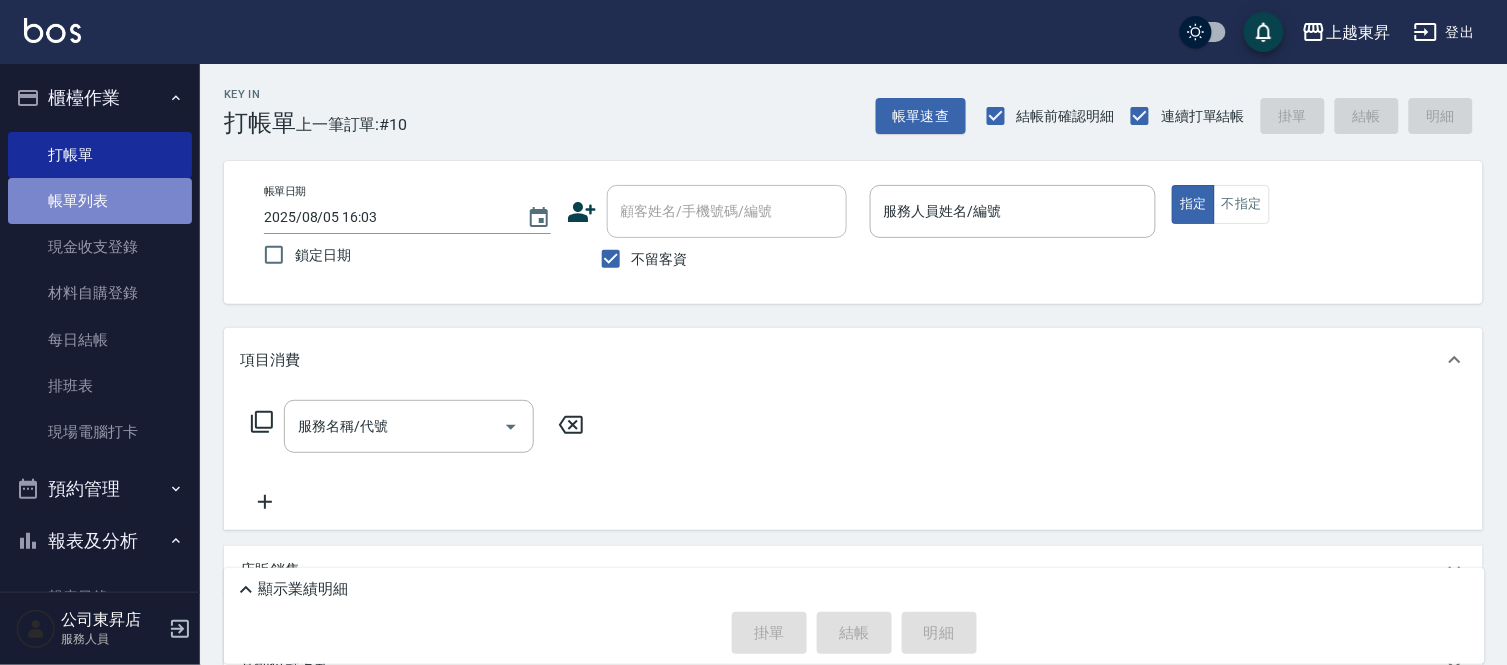 click on "帳單列表" at bounding box center [100, 201] 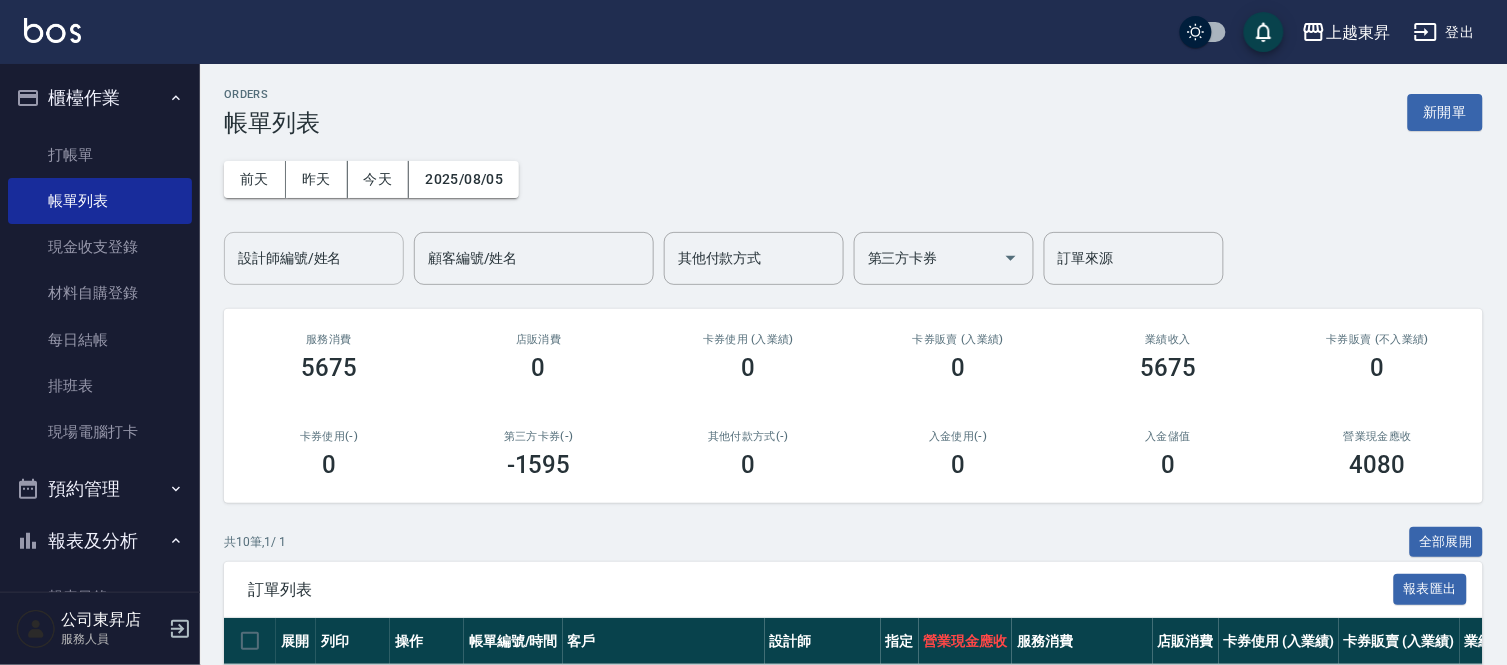 click on "設計師編號/姓名" at bounding box center (314, 258) 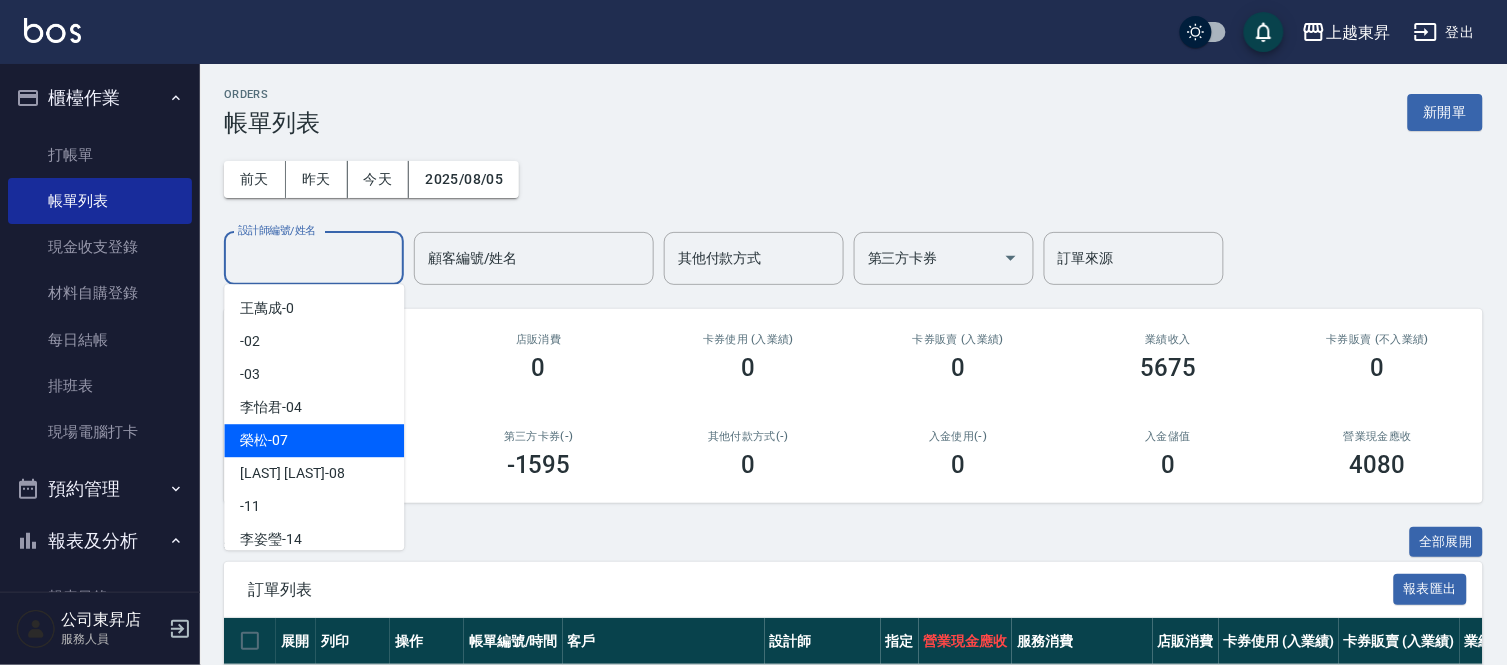 click on "榮松 -07" at bounding box center [314, 440] 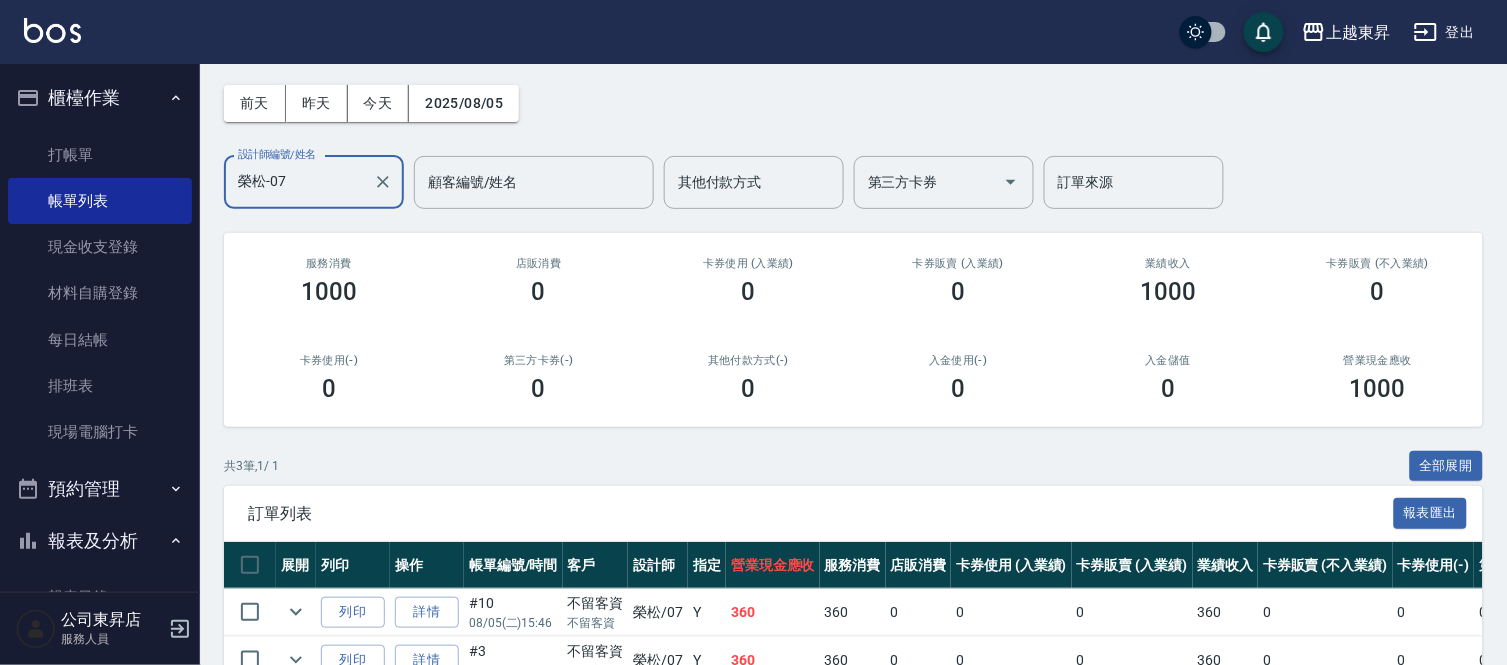 scroll, scrollTop: 222, scrollLeft: 0, axis: vertical 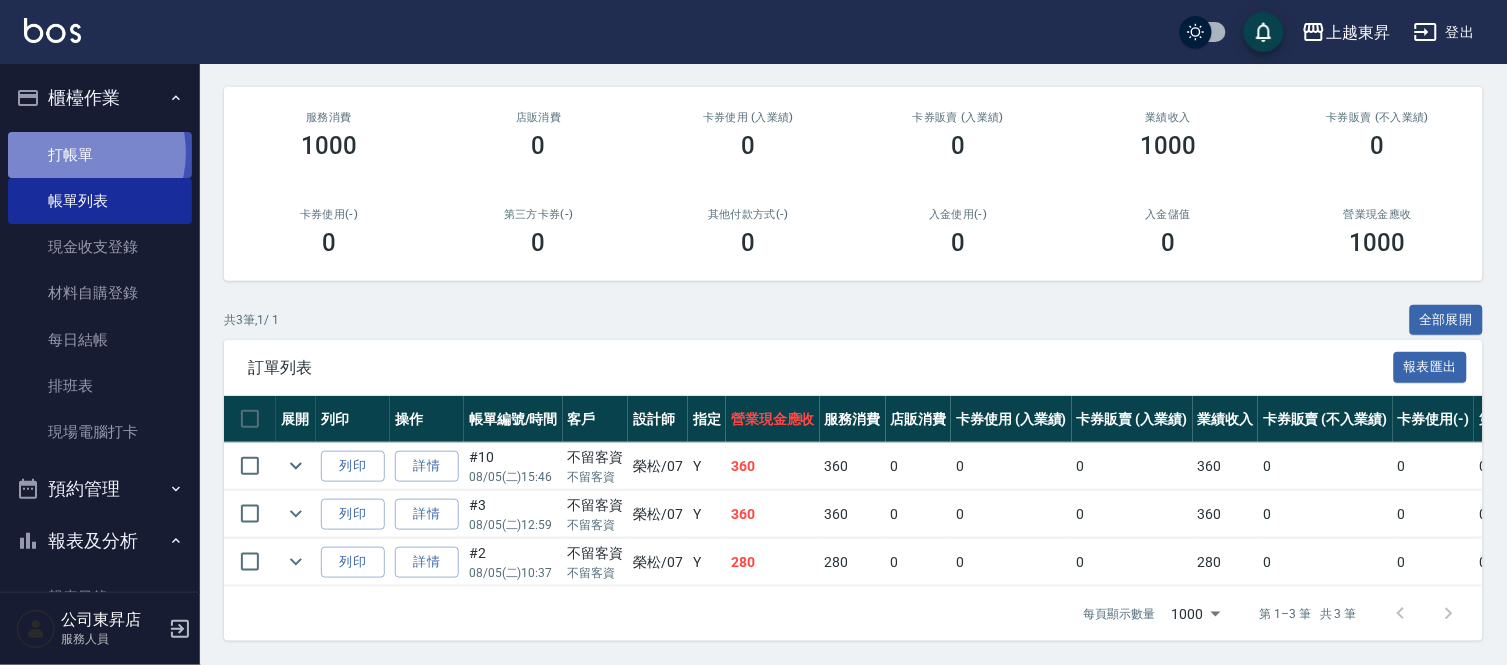 click on "打帳單" at bounding box center [100, 155] 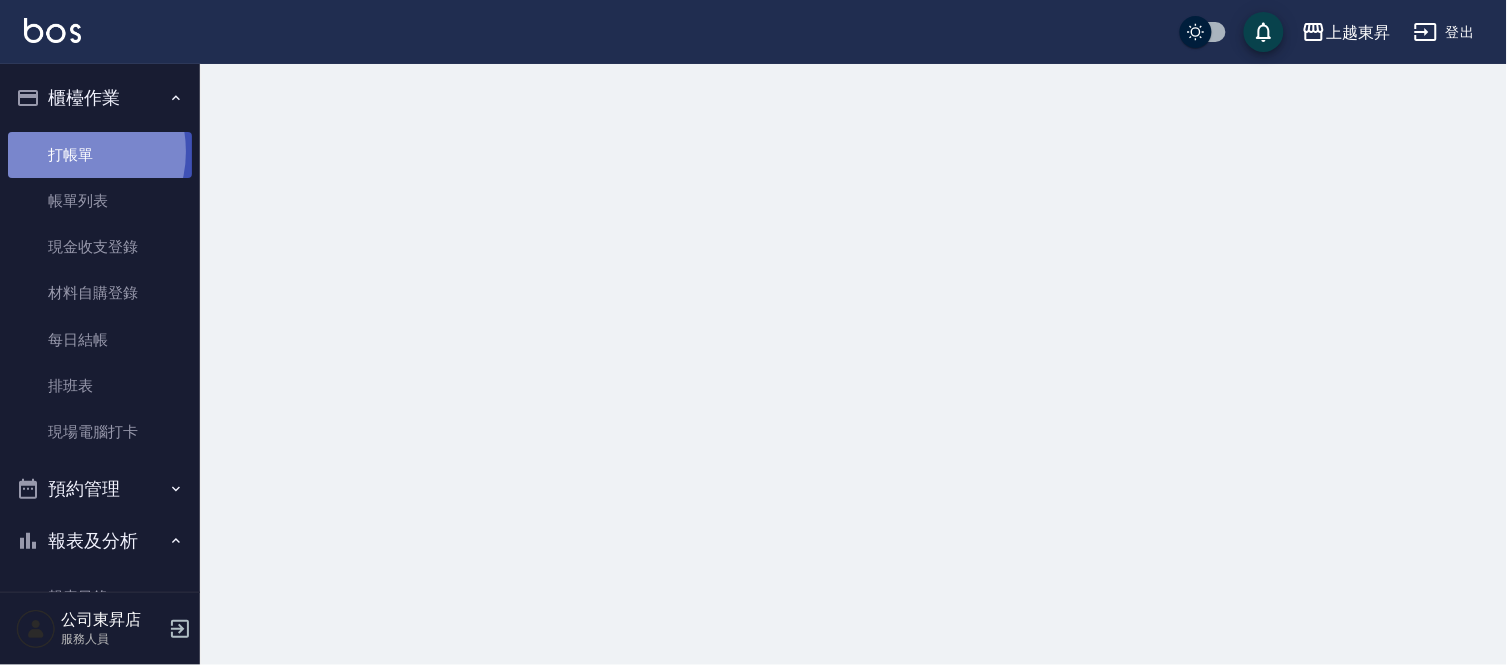 scroll, scrollTop: 0, scrollLeft: 0, axis: both 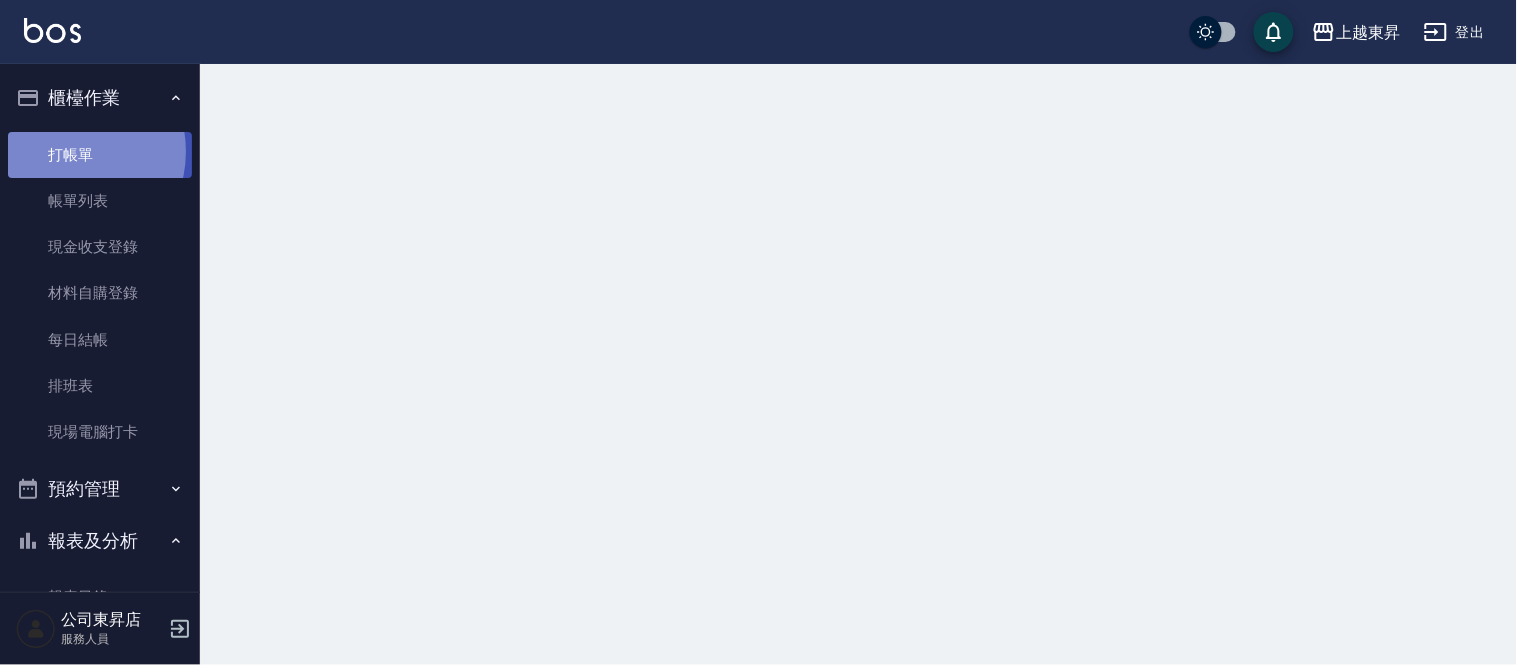 drag, startPoint x: 65, startPoint y: 151, endPoint x: 43, endPoint y: 131, distance: 29.732138 